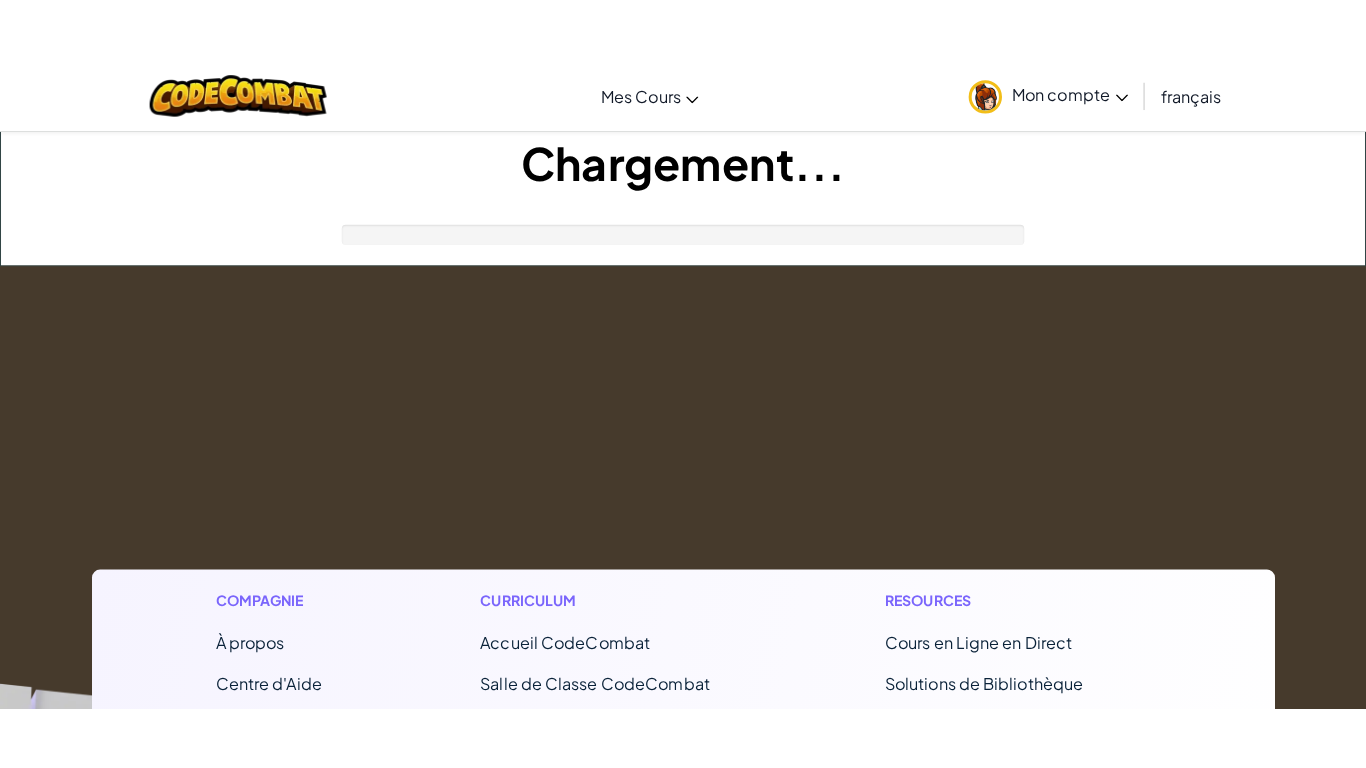 scroll, scrollTop: 0, scrollLeft: 0, axis: both 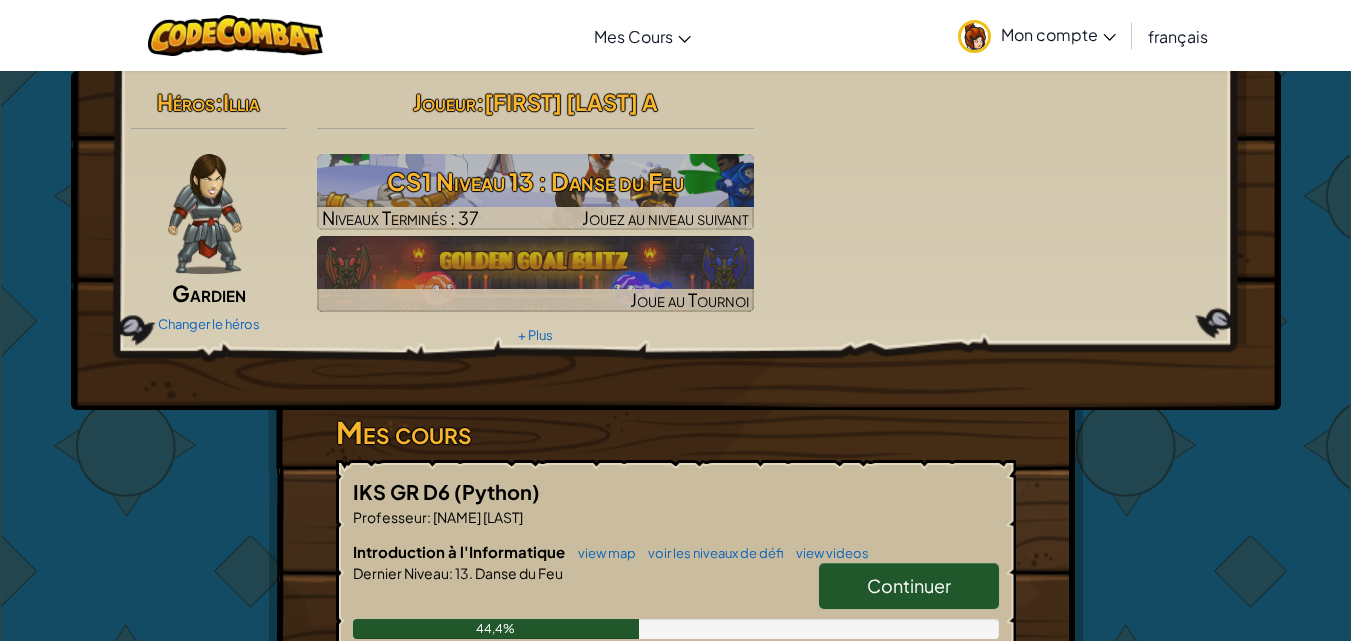 click on "Héros  :  [NAME] Gardien Changer le héros Joueur  :  simane ettayeb A CS1 Niveau 13 : Danse du Feu Niveaux Terminés : 37   Jouez au niveau suivant Joue au Tournoi + Plus" at bounding box center [676, 240] 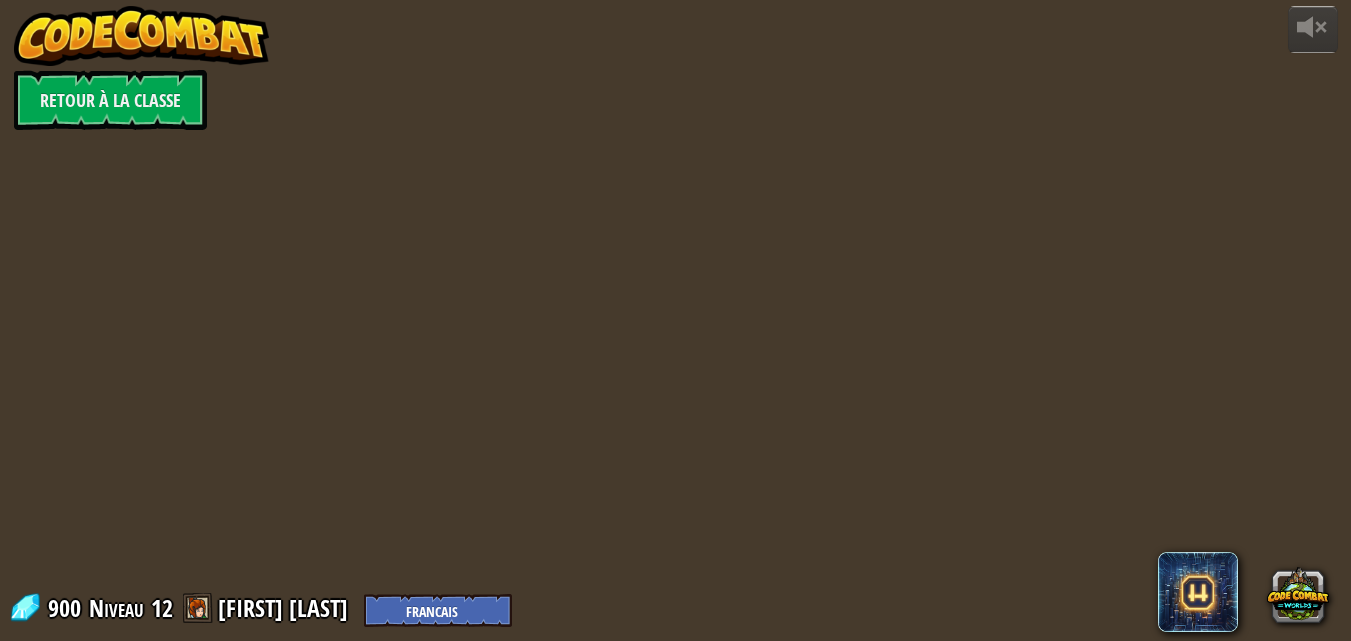 select on "fr" 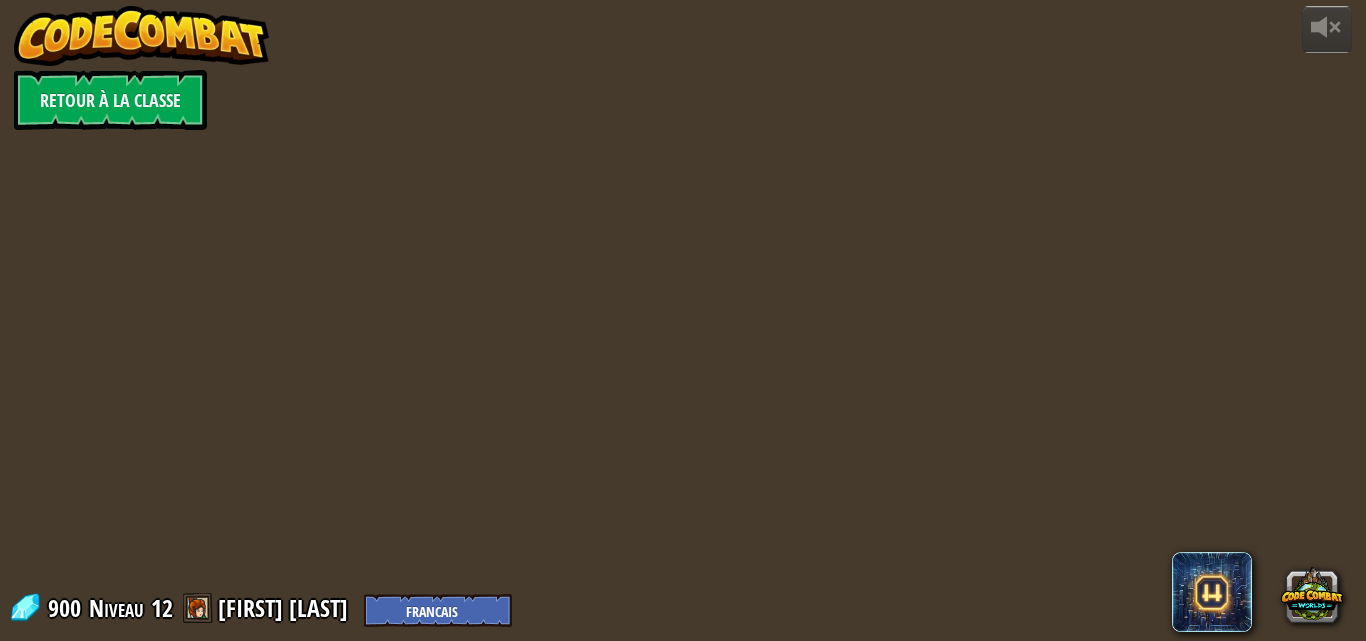 select on "fr" 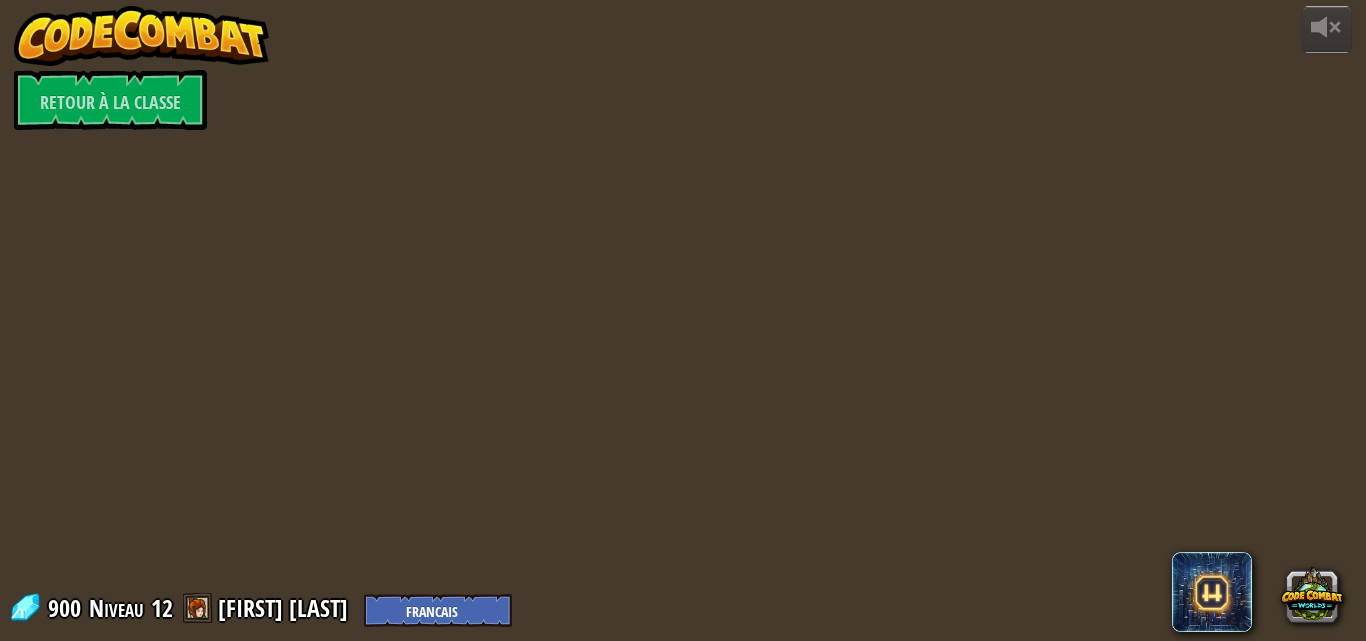 select on "fr" 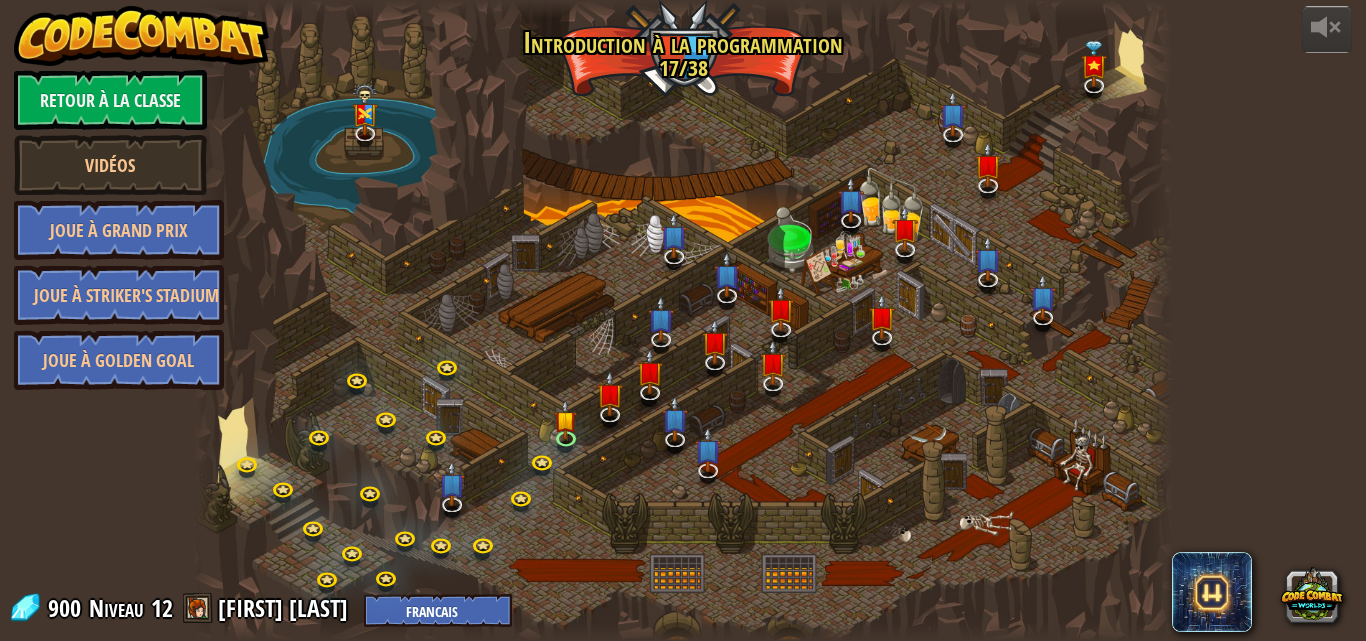 select on "fr" 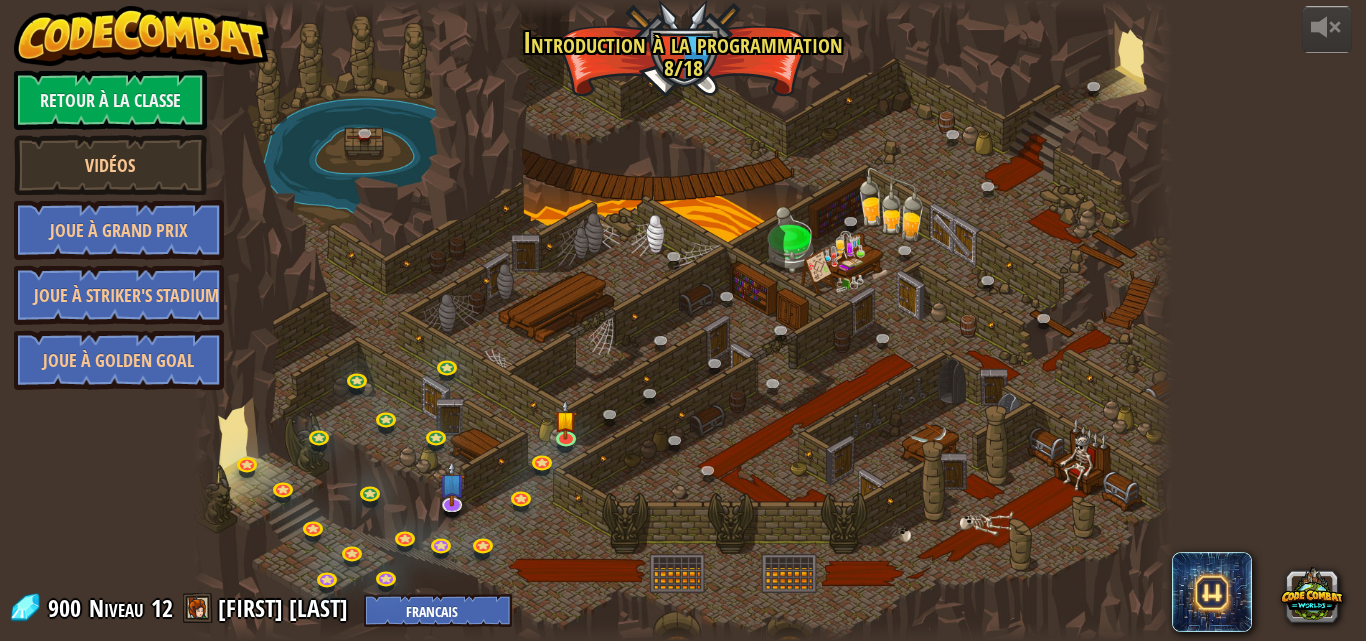 select on "fr" 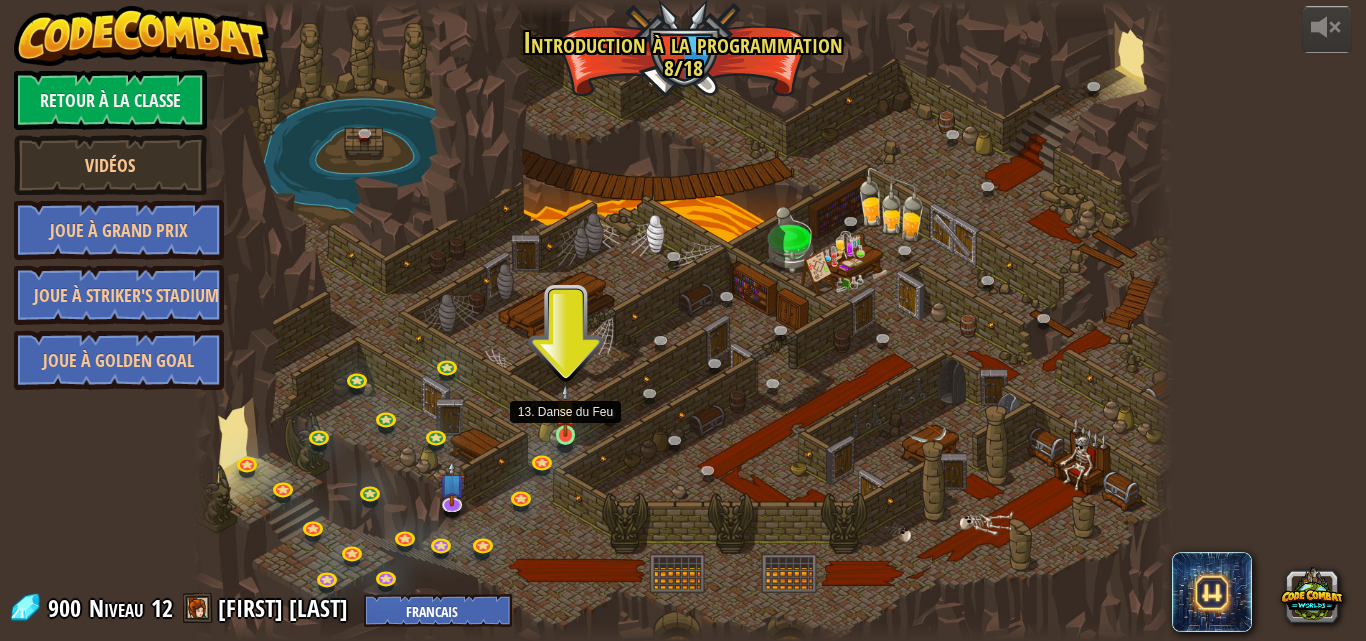click at bounding box center (565, 410) 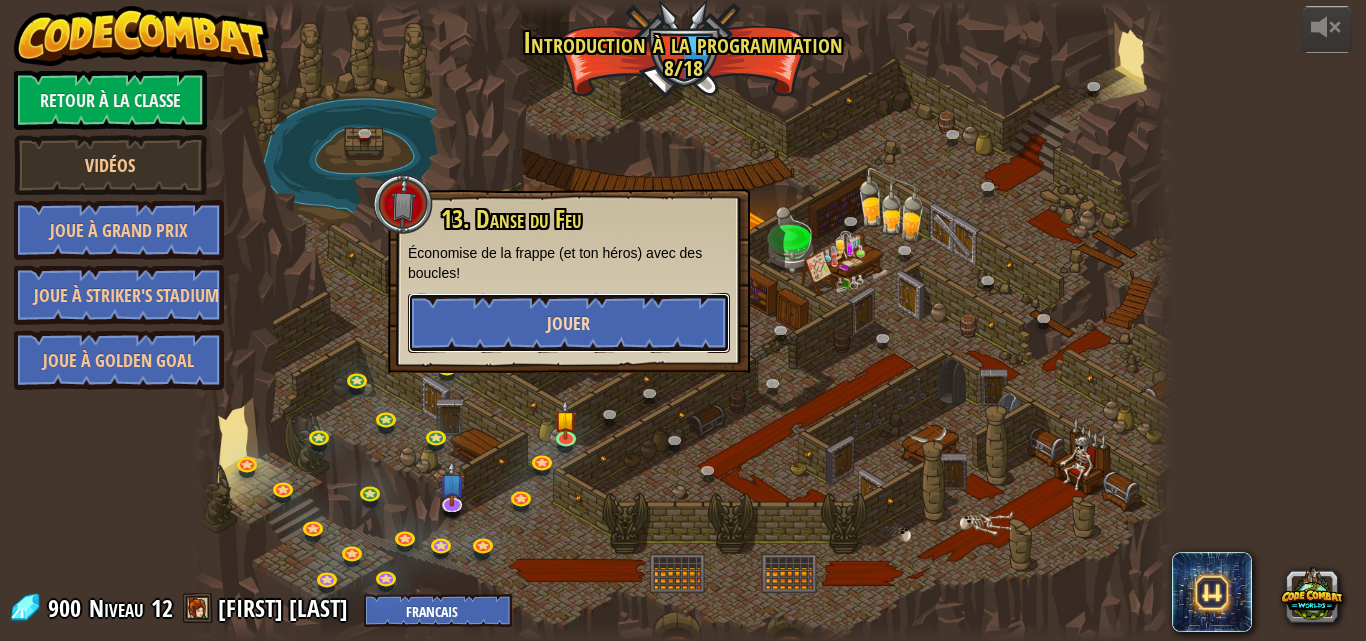 click on "Jouer" at bounding box center [569, 323] 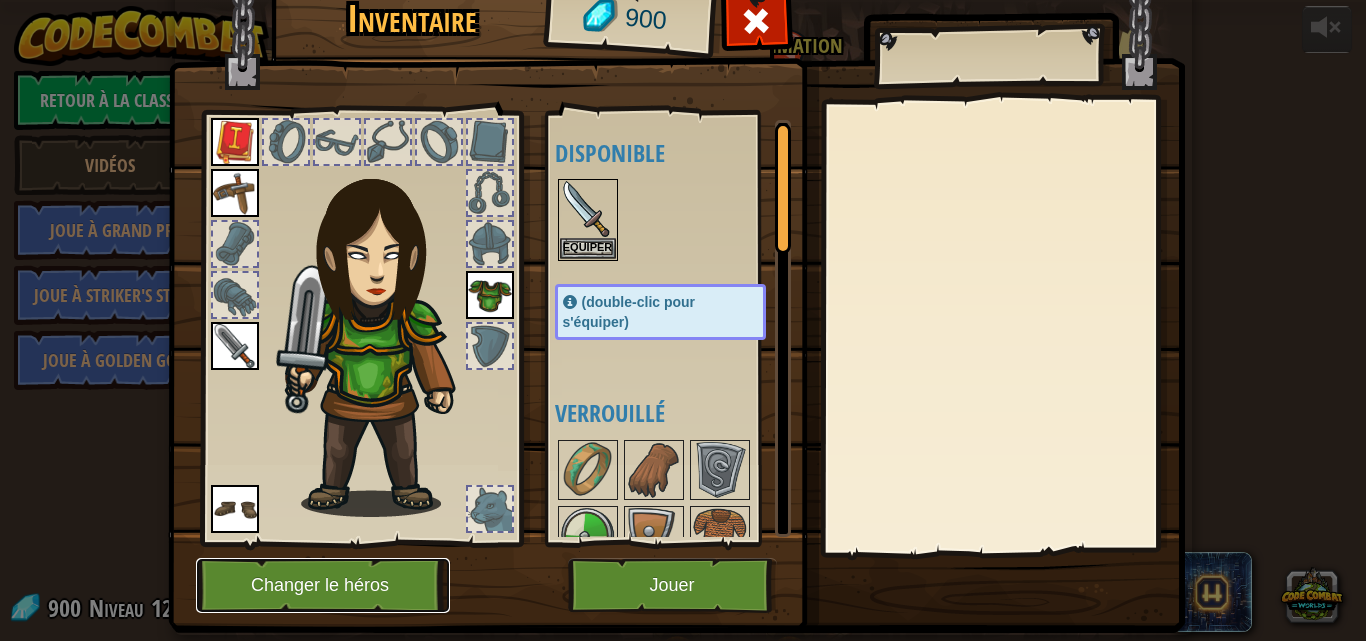 click on "Changer le héros" at bounding box center [323, 585] 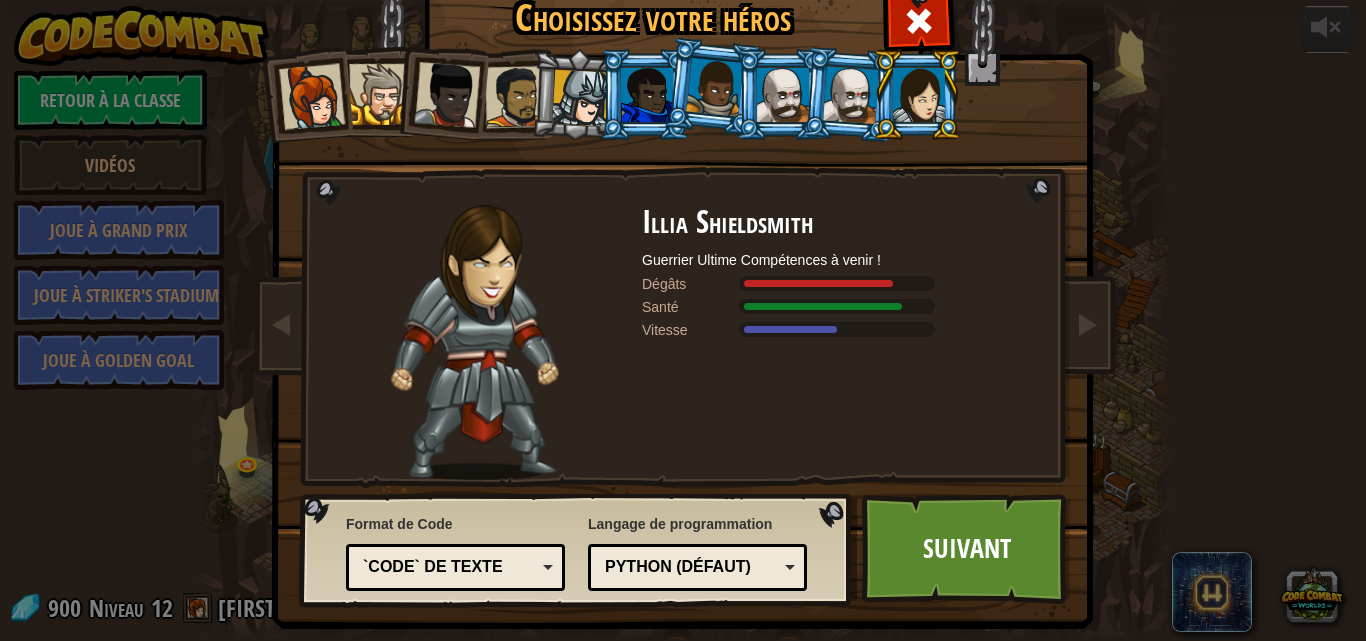 click at bounding box center [312, 97] 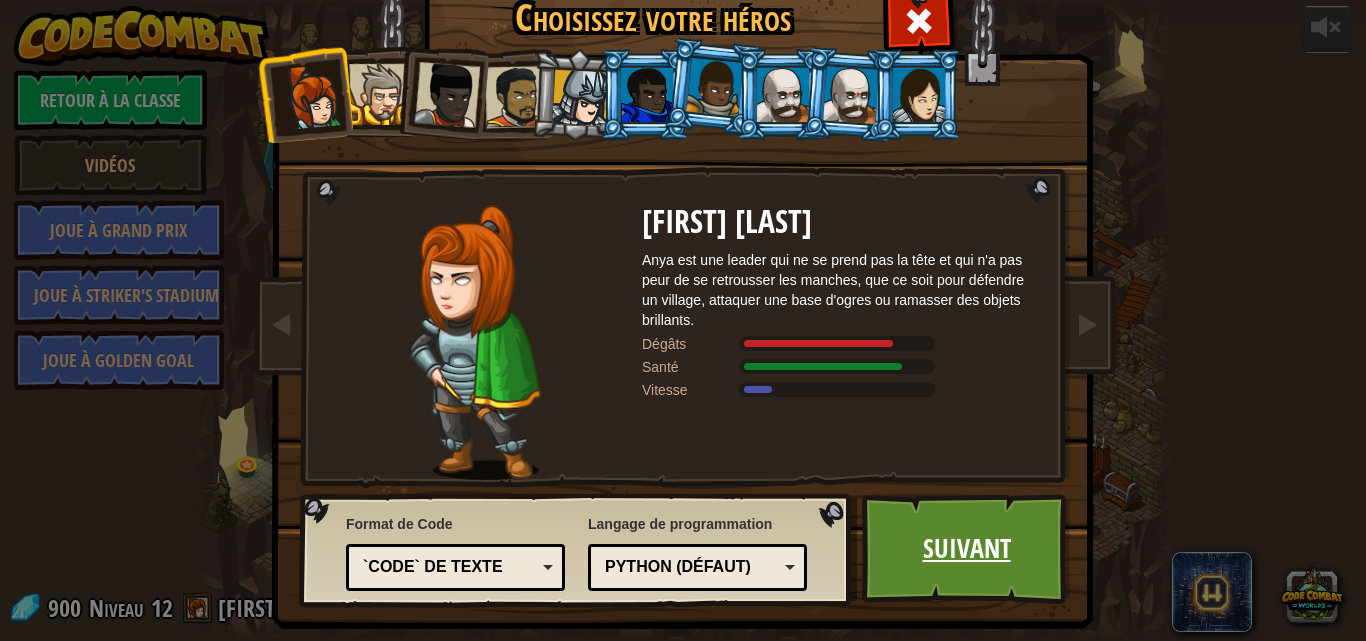 click on "Suivant" at bounding box center [966, 549] 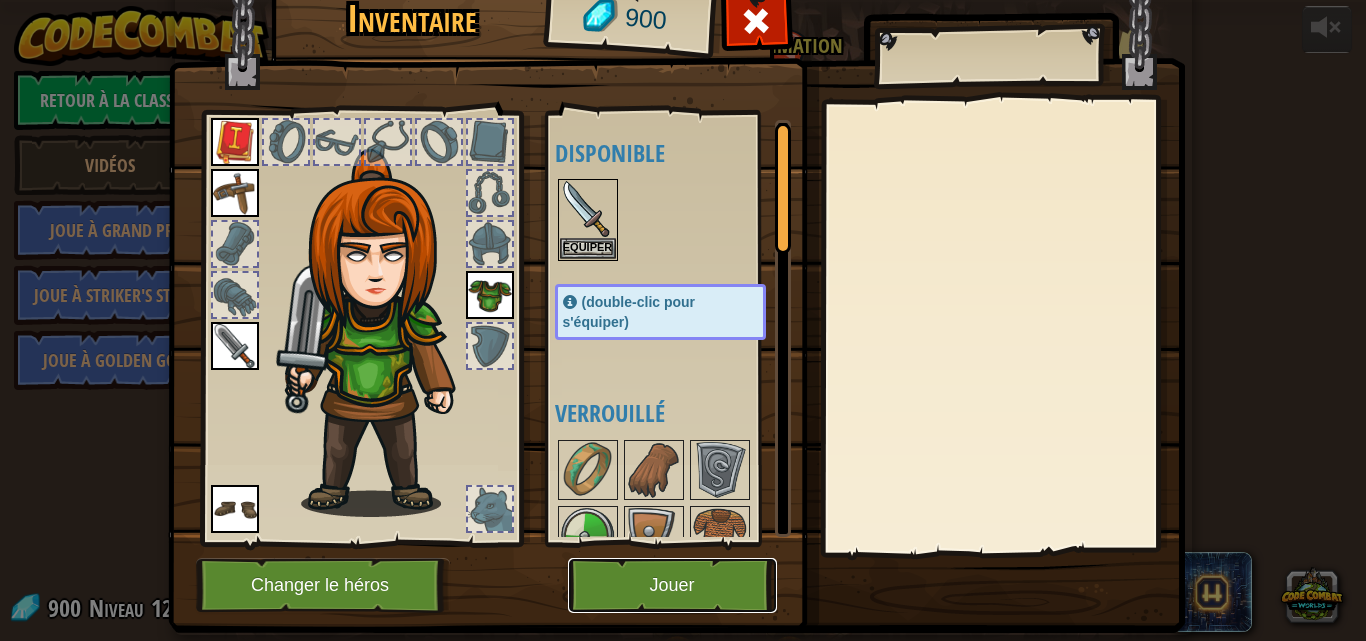 click on "Jouer" at bounding box center [672, 585] 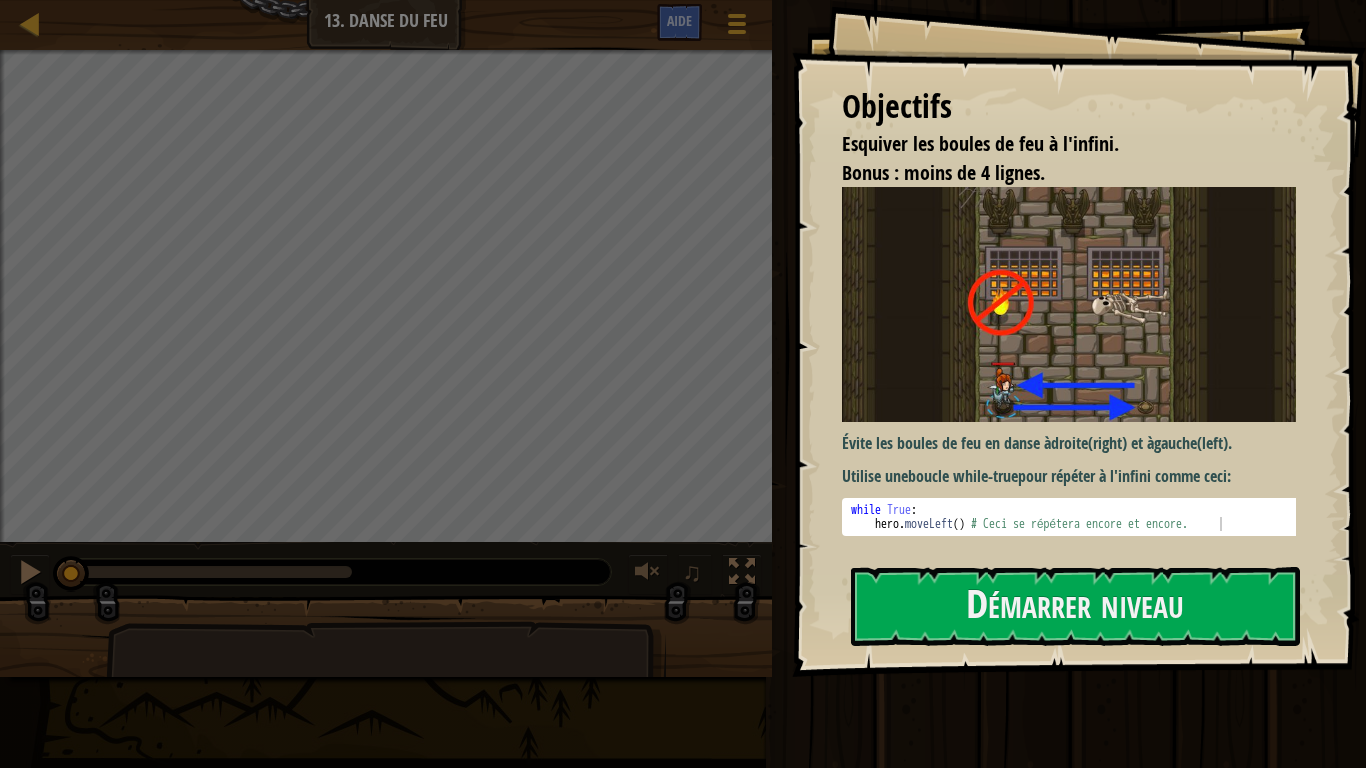click at bounding box center [1076, 304] 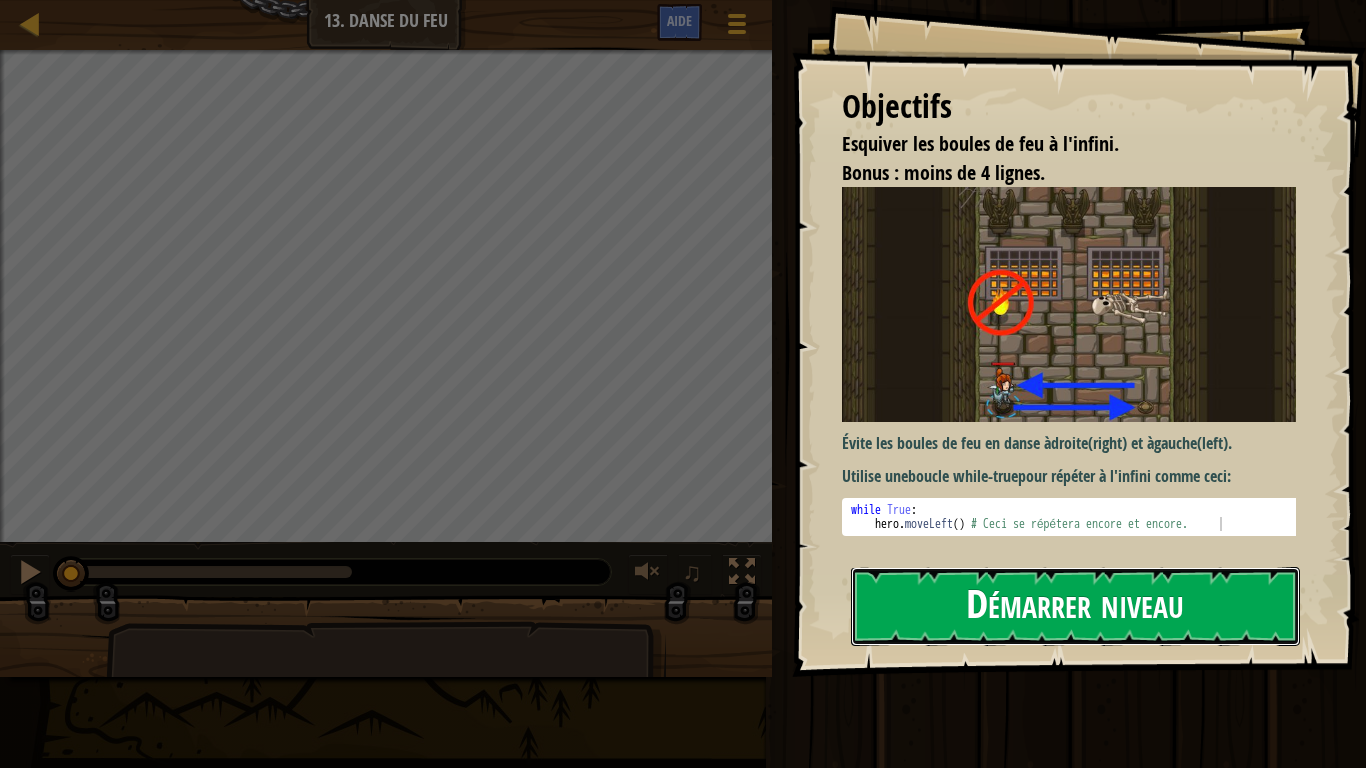 click on "Démarrer niveau" at bounding box center [1075, 606] 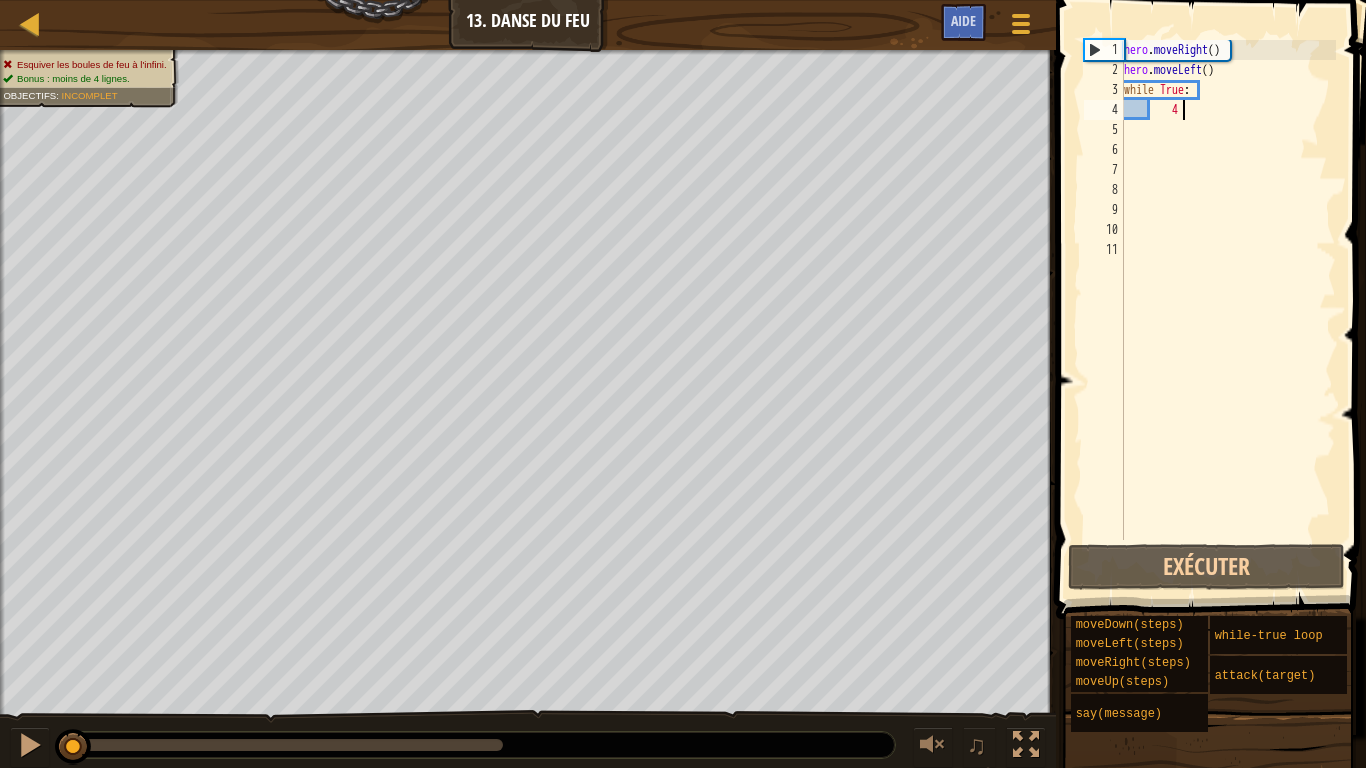 click on "hero . moveRight ( ) hero . moveLeft ( ) while   True :          4" at bounding box center [1228, 310] 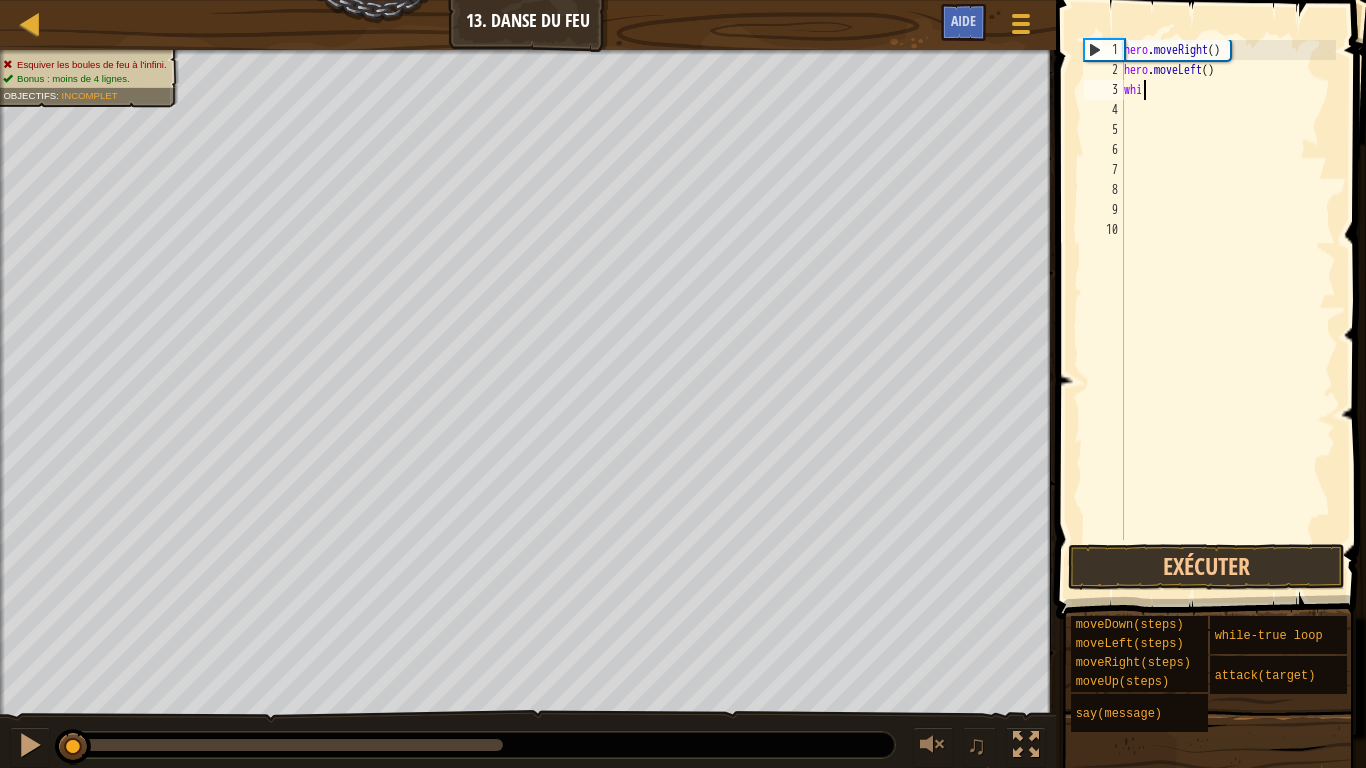 type on "w" 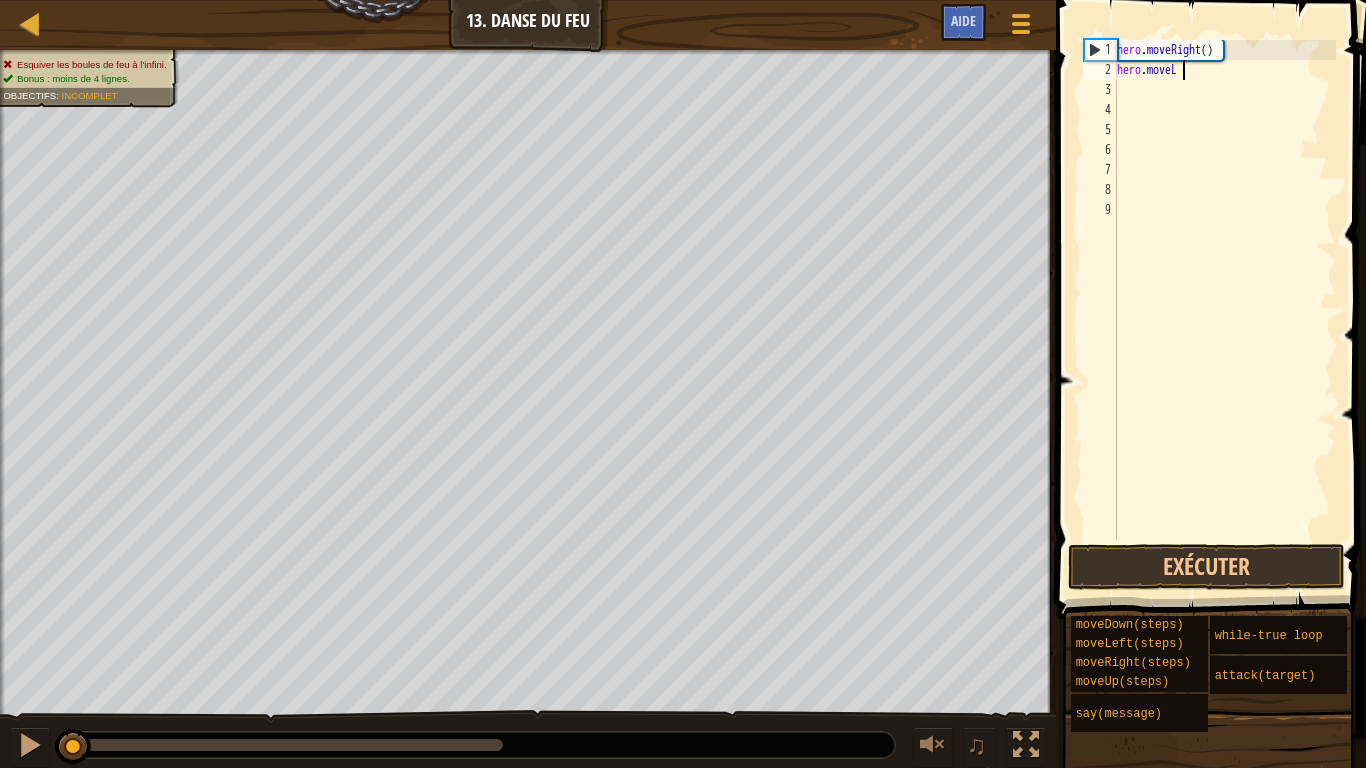 type on "h" 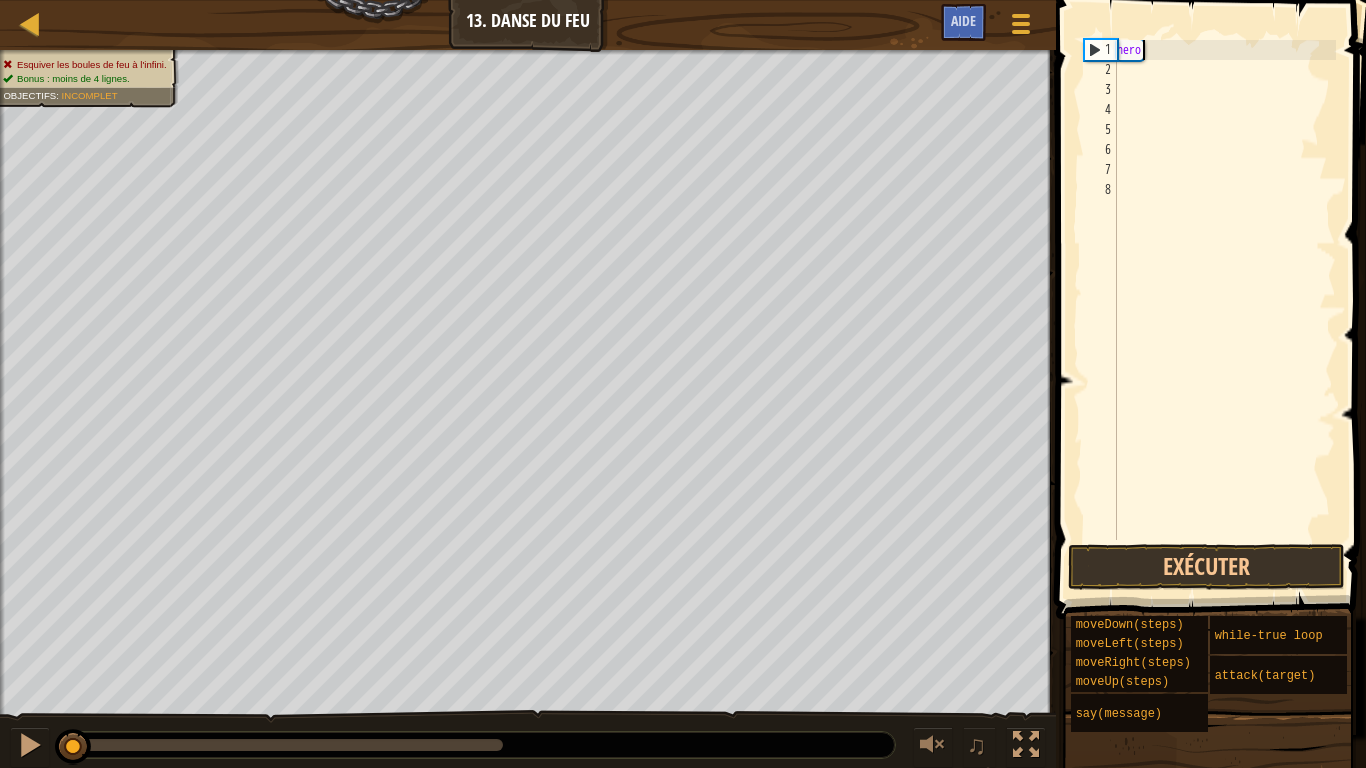 type on "h" 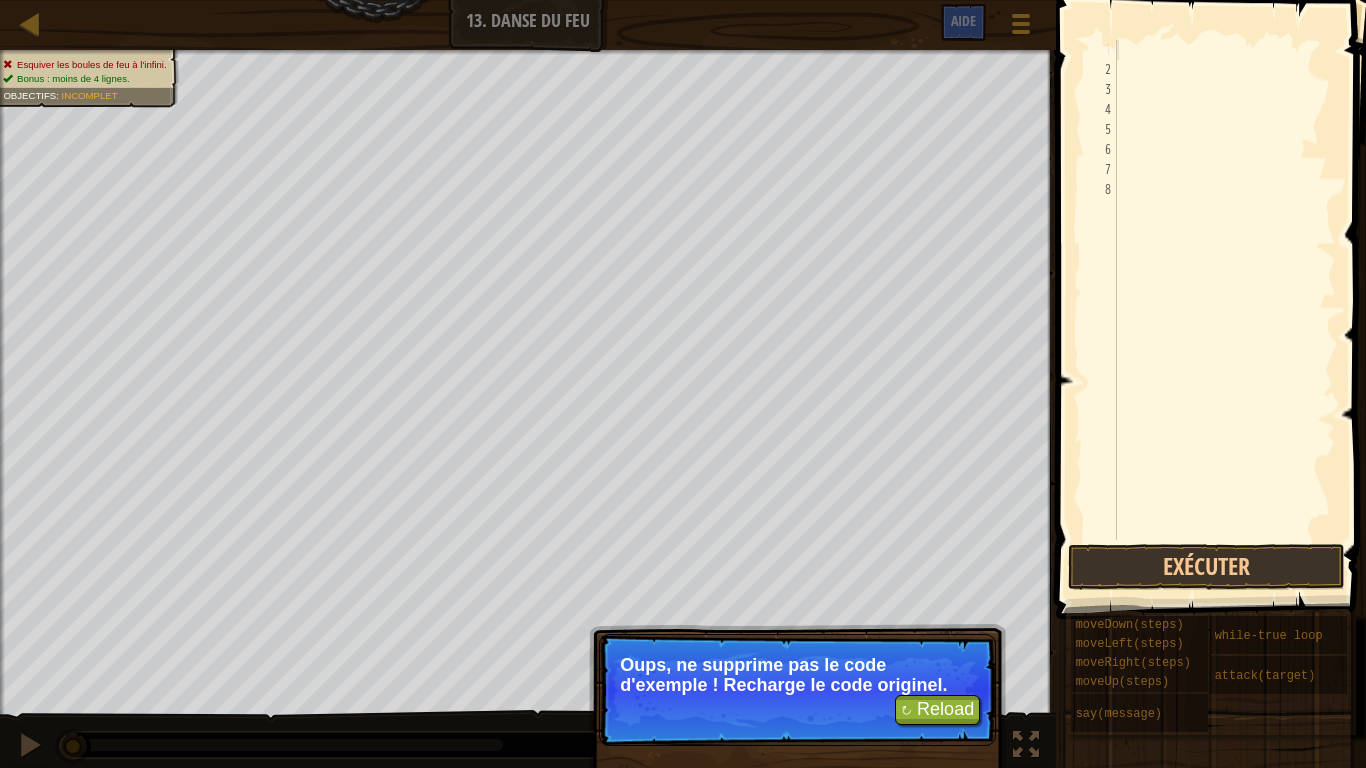 click at bounding box center (1213, 281) 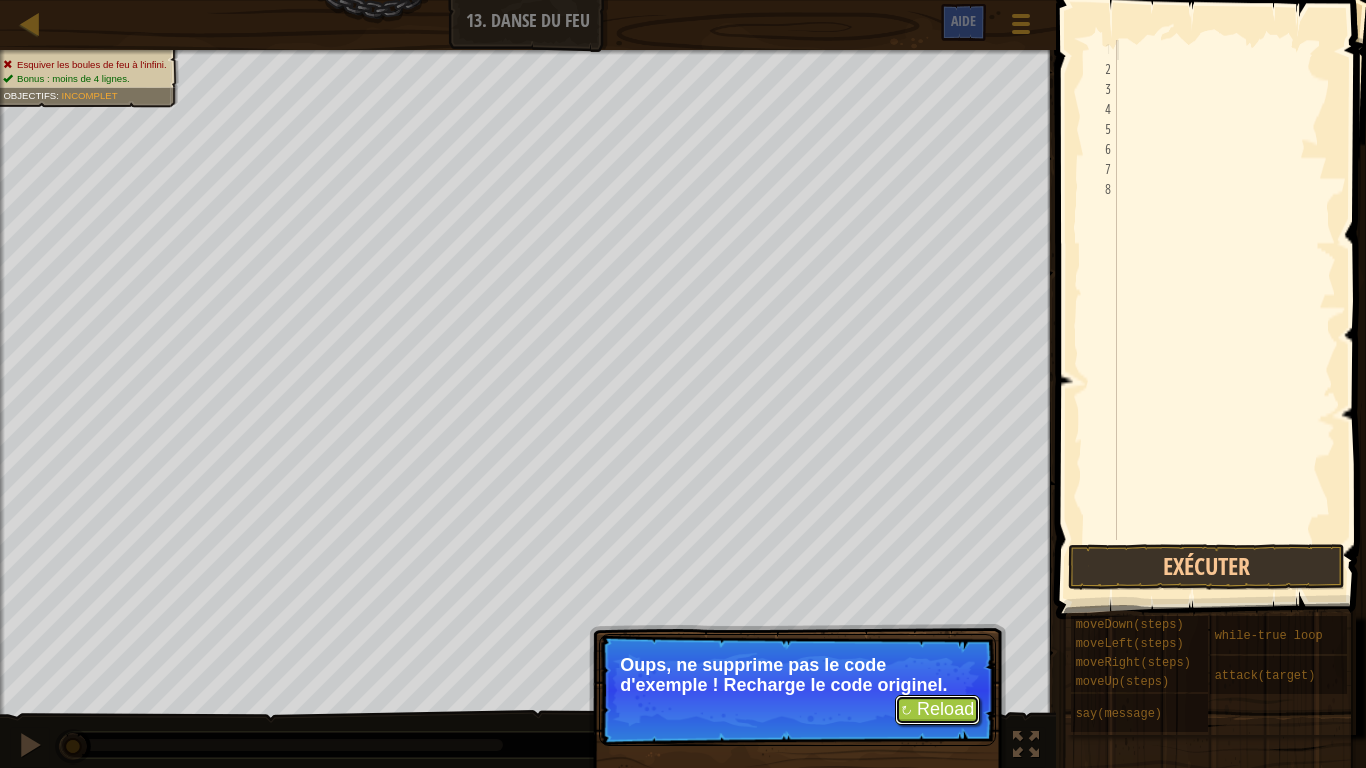 click on "↻ Reload" at bounding box center (937, 710) 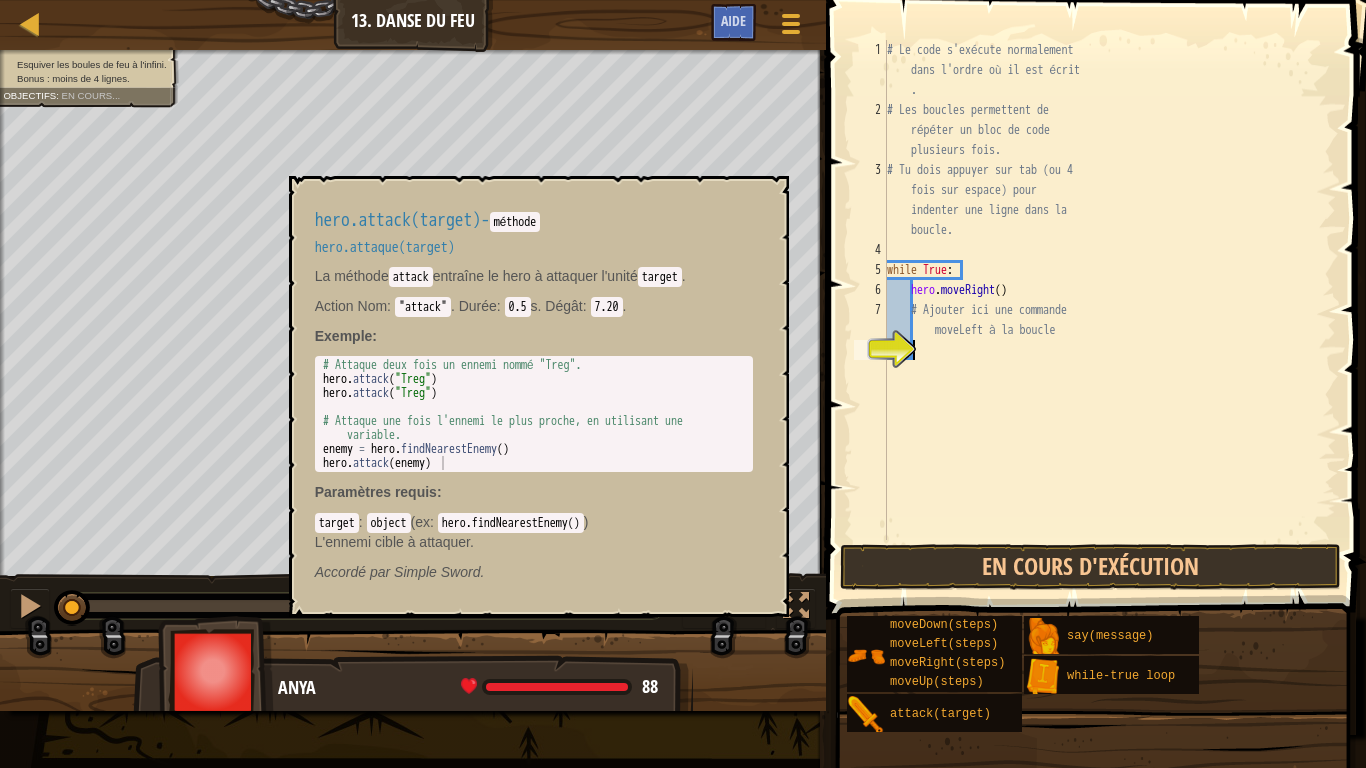 scroll, scrollTop: 9, scrollLeft: 0, axis: vertical 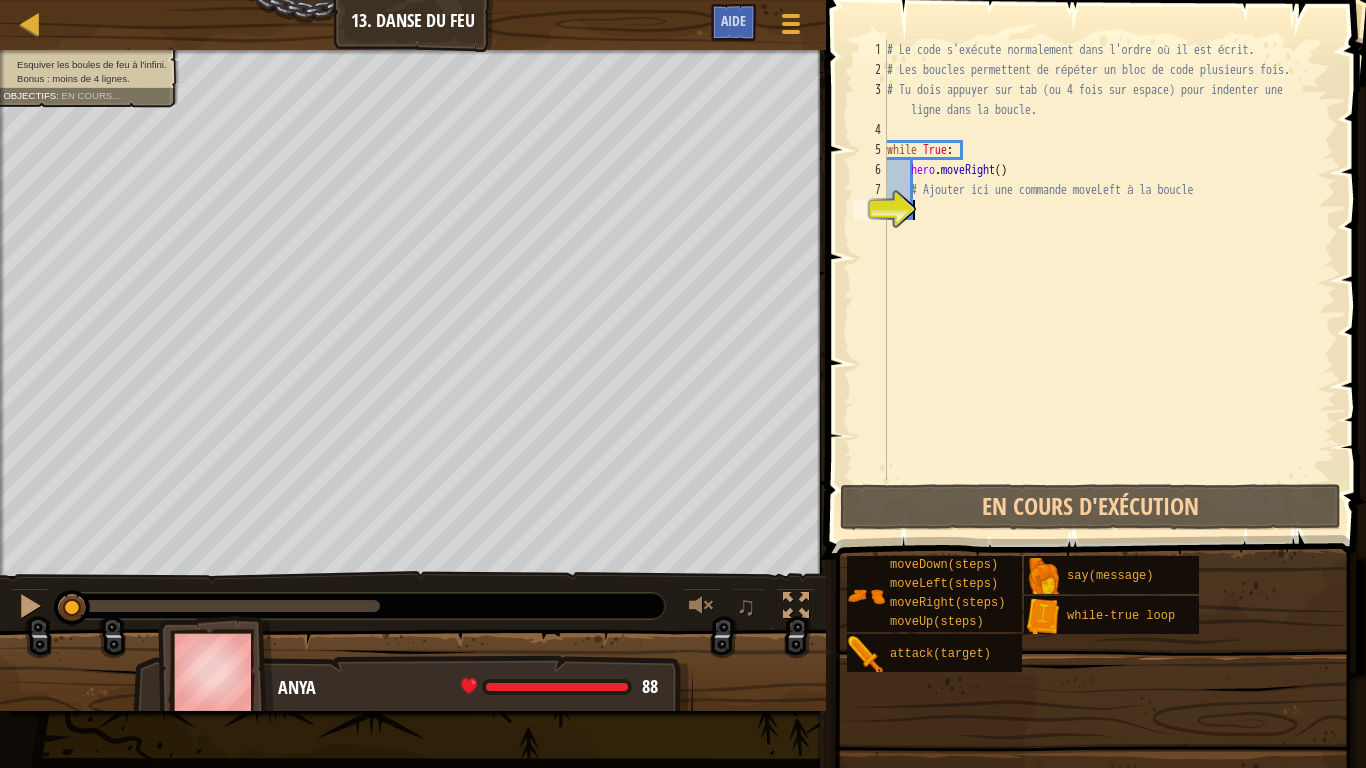 click on "# Le code s'exécute normalement dans l'ordre où il est écrit. # Les boucles permettent de répéter un bloc de code plusieurs fois. # Tu dois appuyer sur tab (ou 4 fois sur espace) pour indenter une       ligne dans la boucle. while   True :      hero . moveRight ( )      # Ajouter ici une commande moveLeft à la boucle" at bounding box center (1109, 280) 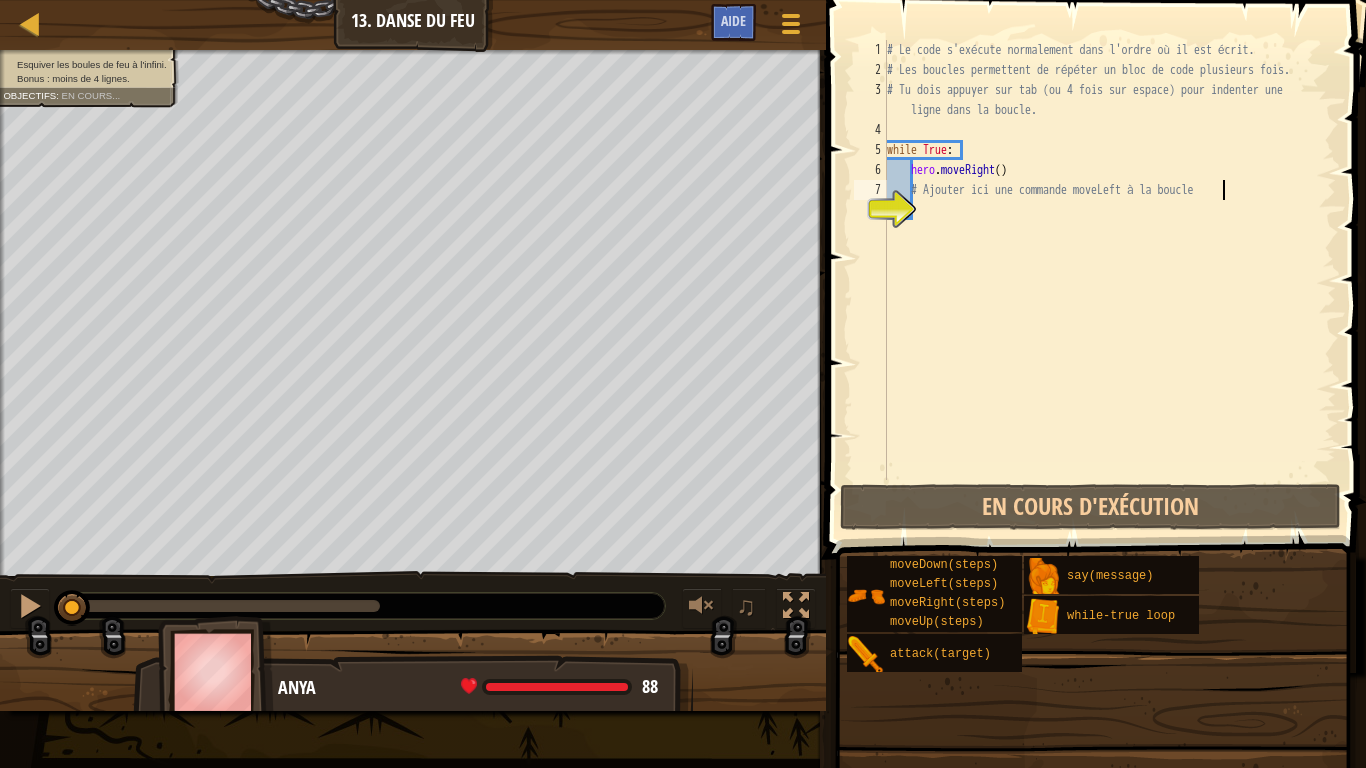 type on "# Ajouter ici une commande moveLeft à la boucle" 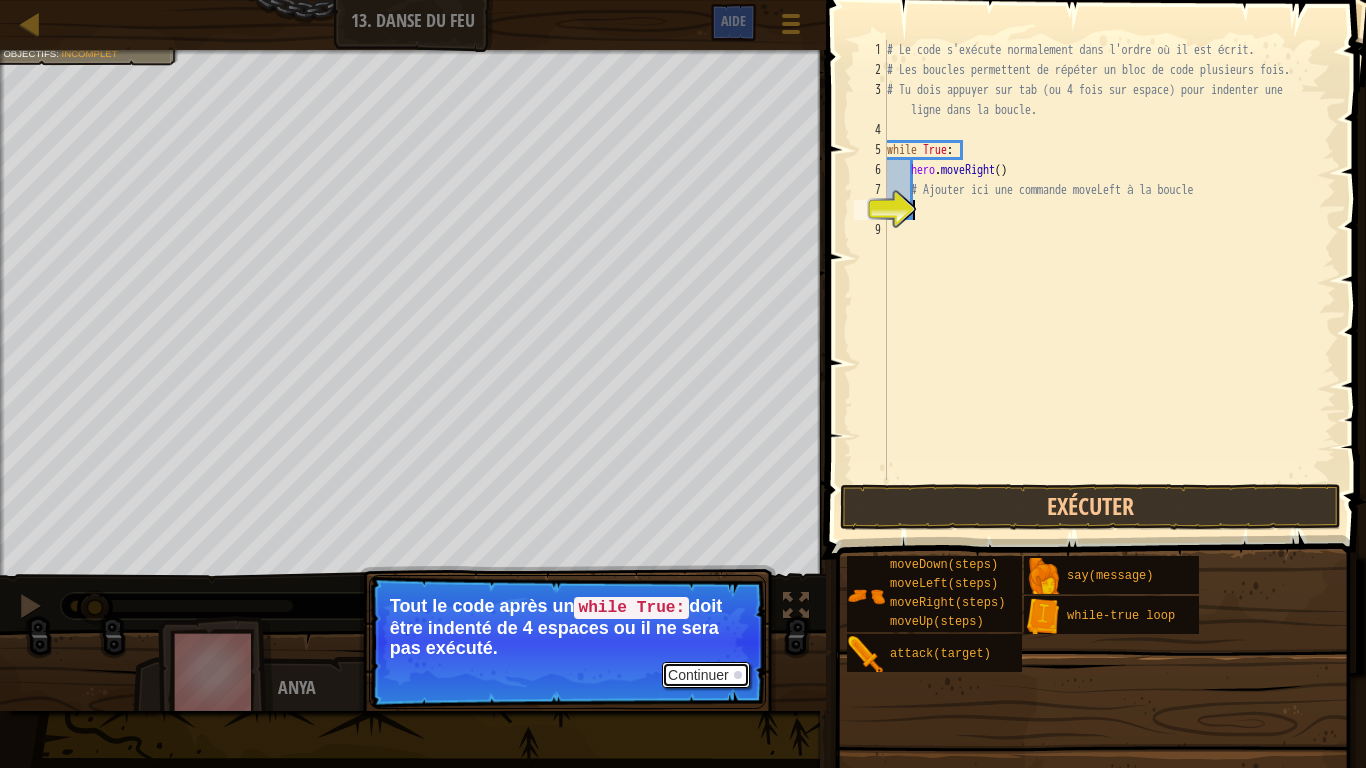 click on "Continuer" at bounding box center (706, 675) 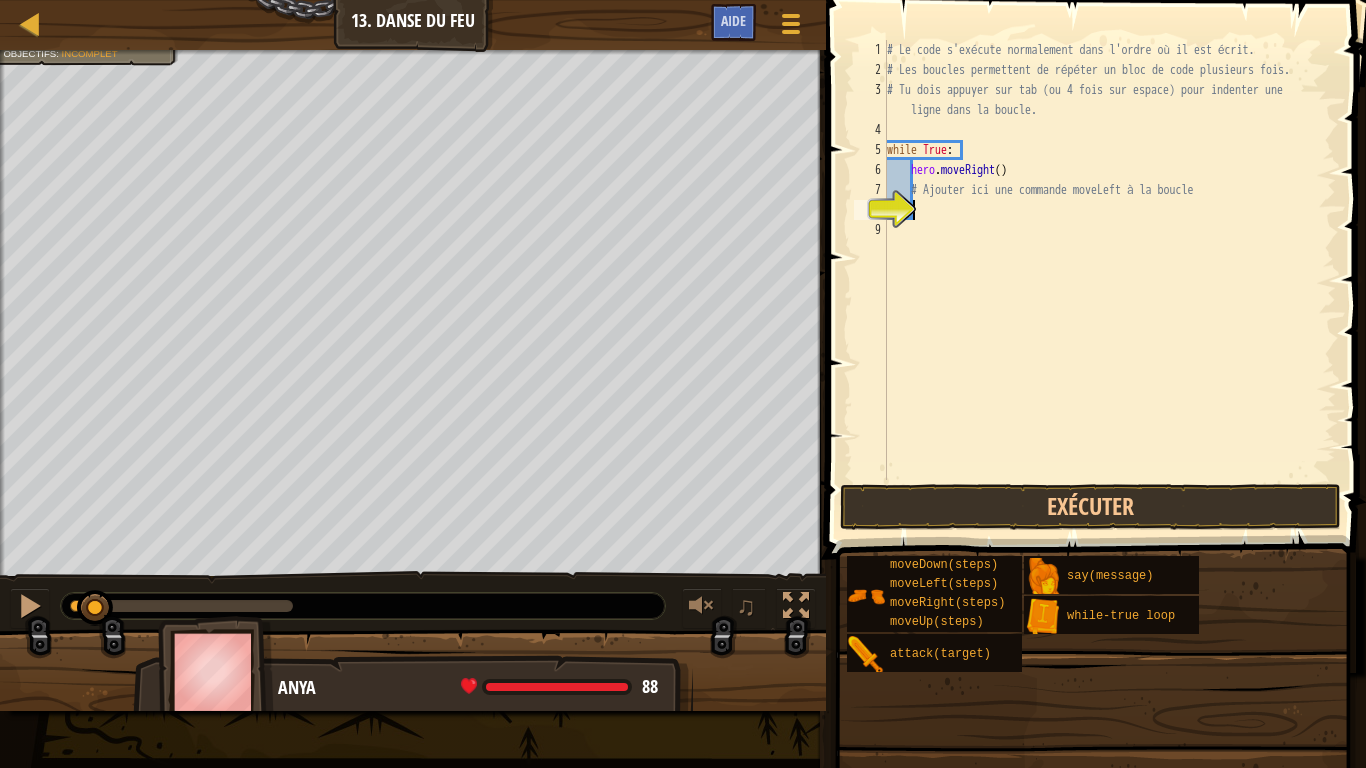 scroll, scrollTop: 9, scrollLeft: 1, axis: both 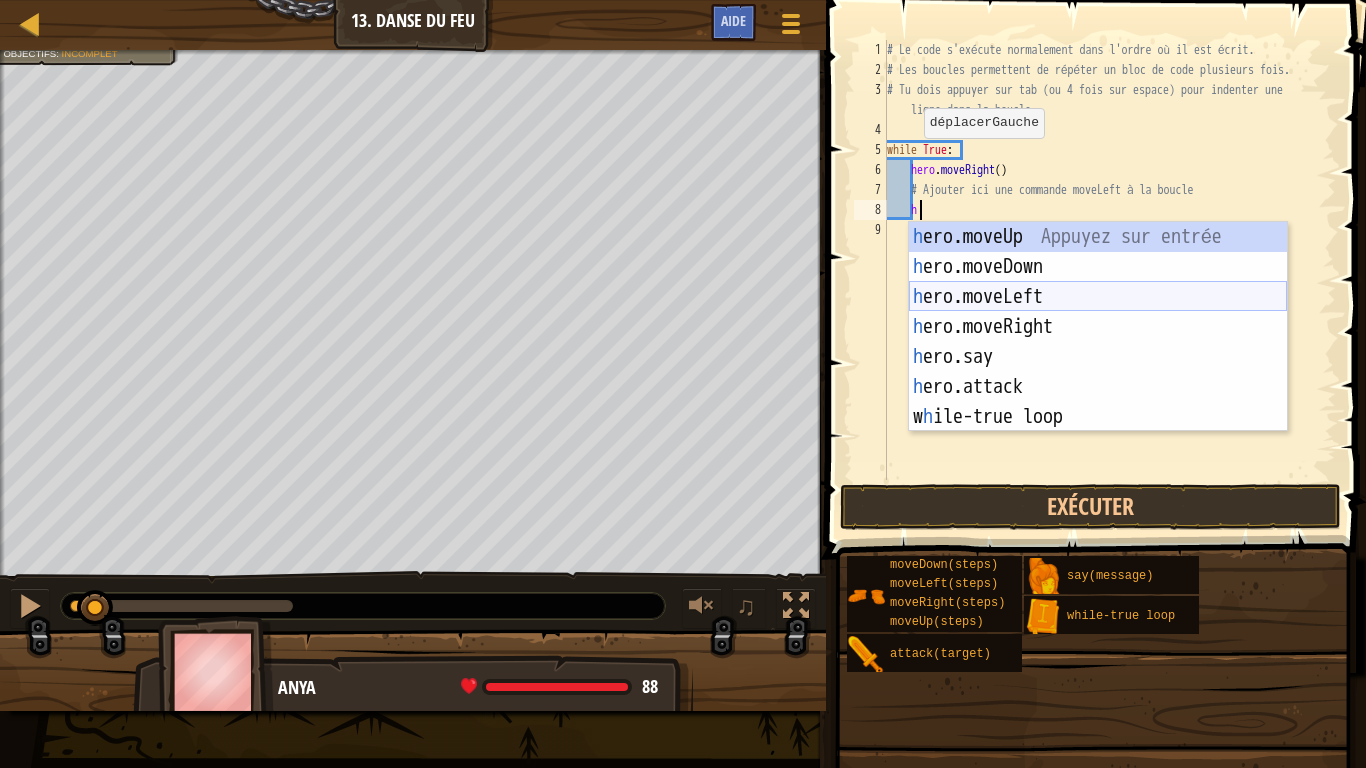 click on "h ero.moveUp Appuyez sur entrée h ero.moveDown Appuyez sur entrée h ero.moveLeft Appuyez sur entrée h ero.moveRight Appuyez sur entrée h ero.say Appuyez sur entrée h ero.attack Appuyez sur entrée w h ile-true loop Appuyez sur entrée" at bounding box center [1098, 357] 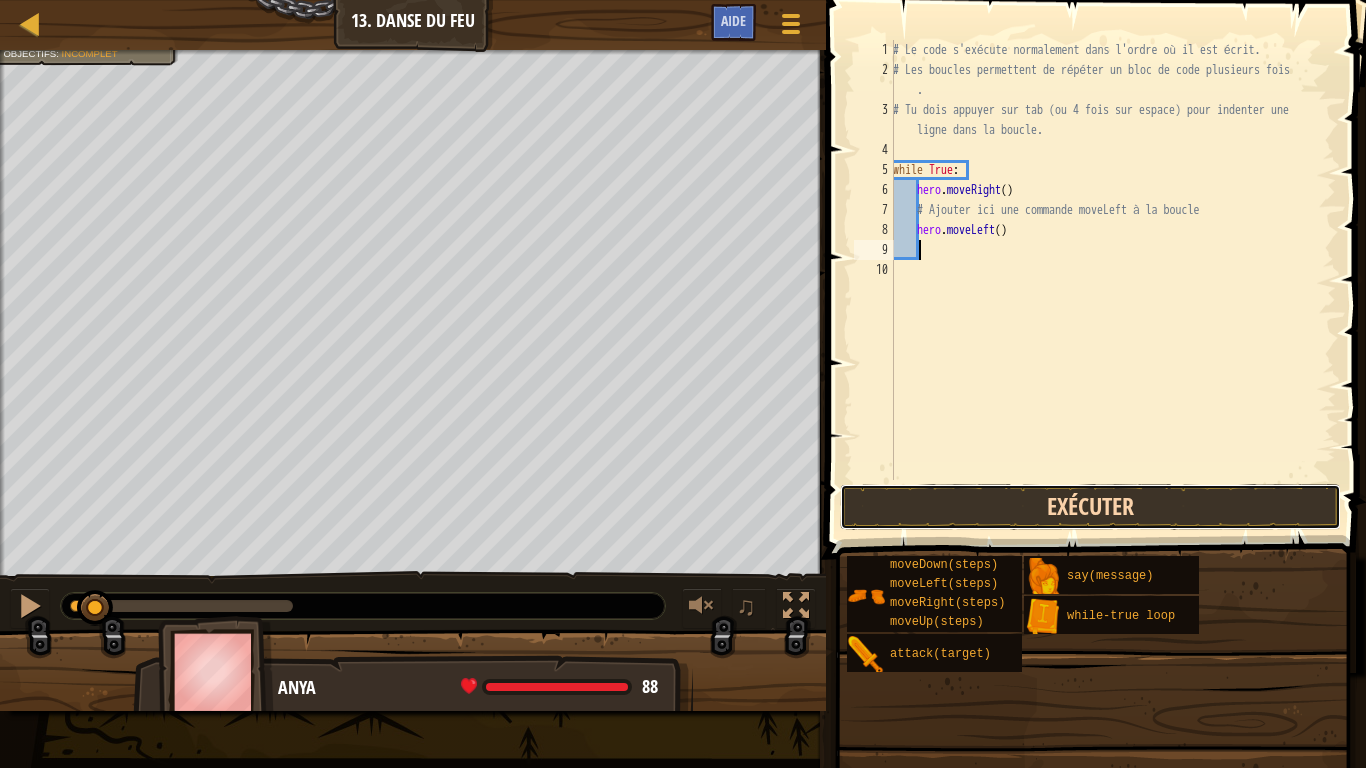 click on "Exécuter" at bounding box center [1090, 507] 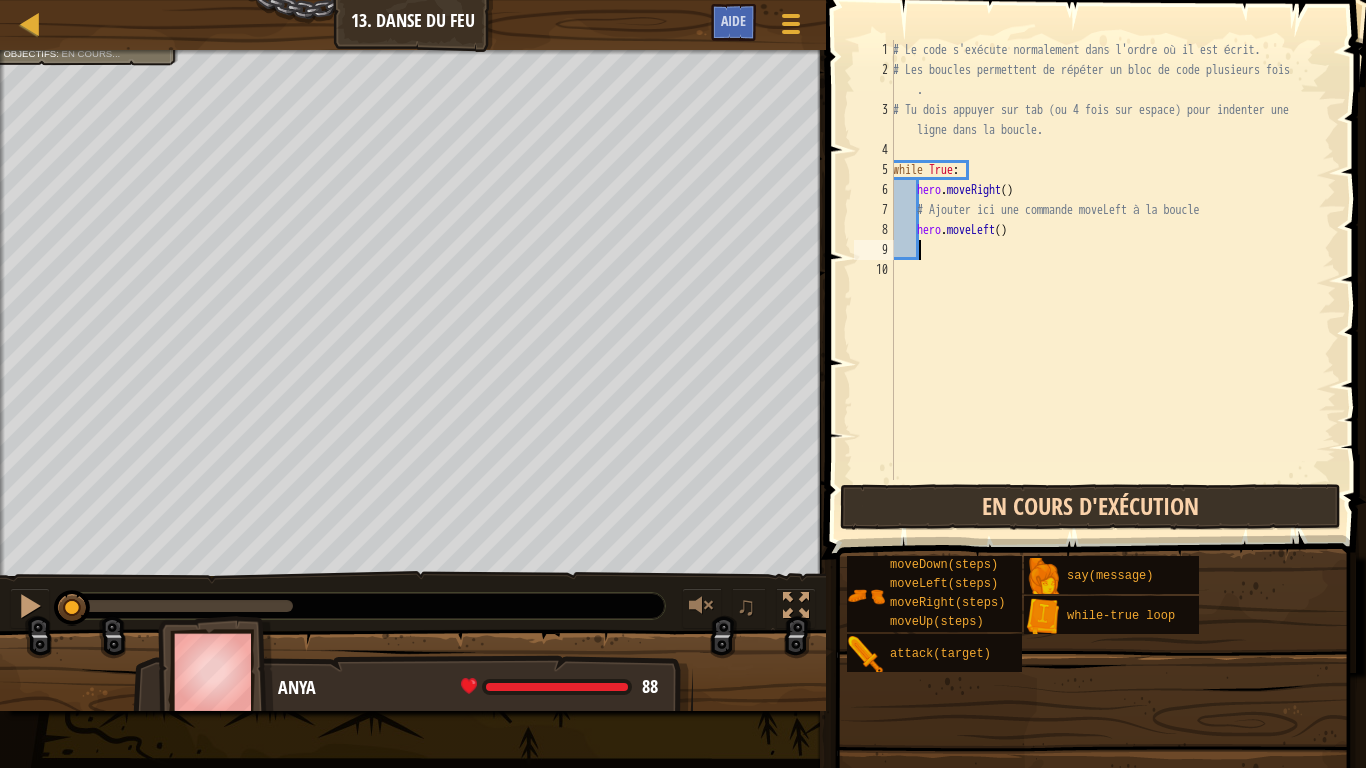 type 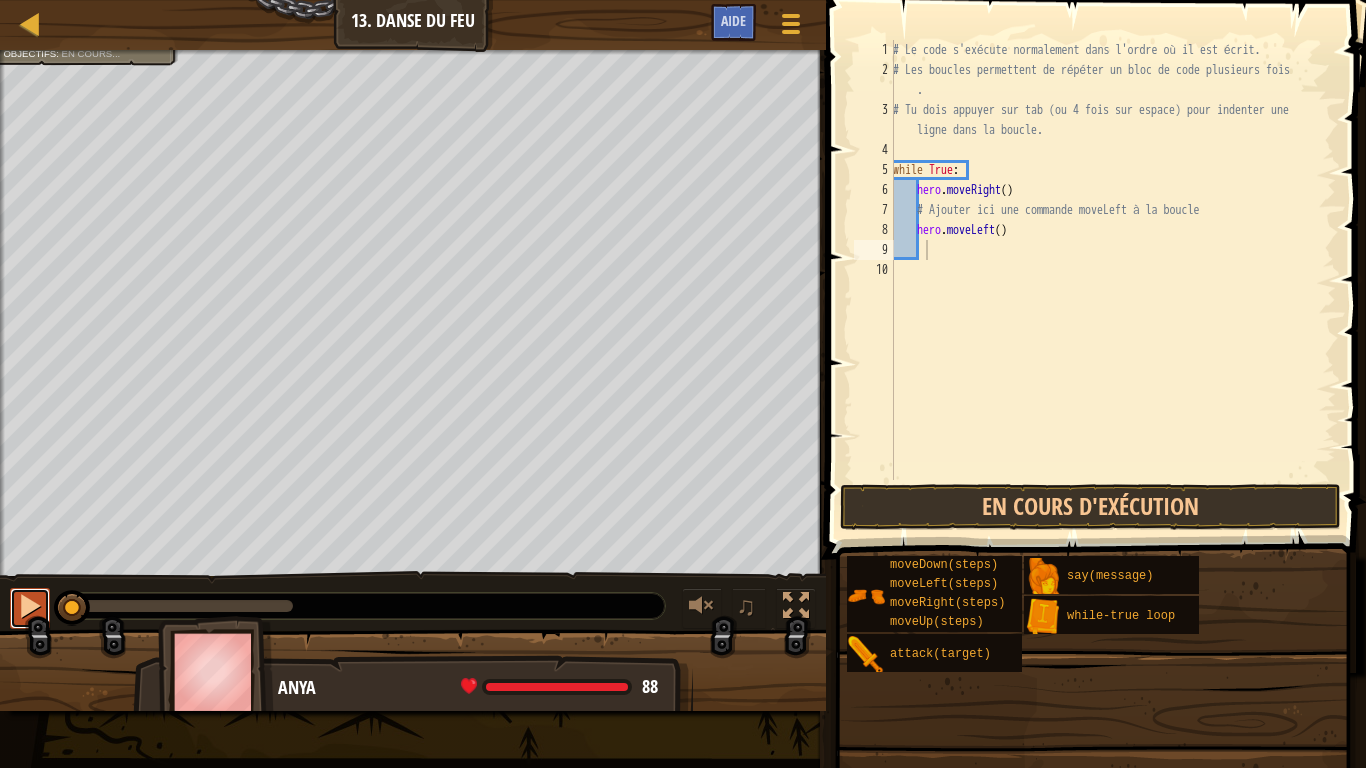click at bounding box center [30, 606] 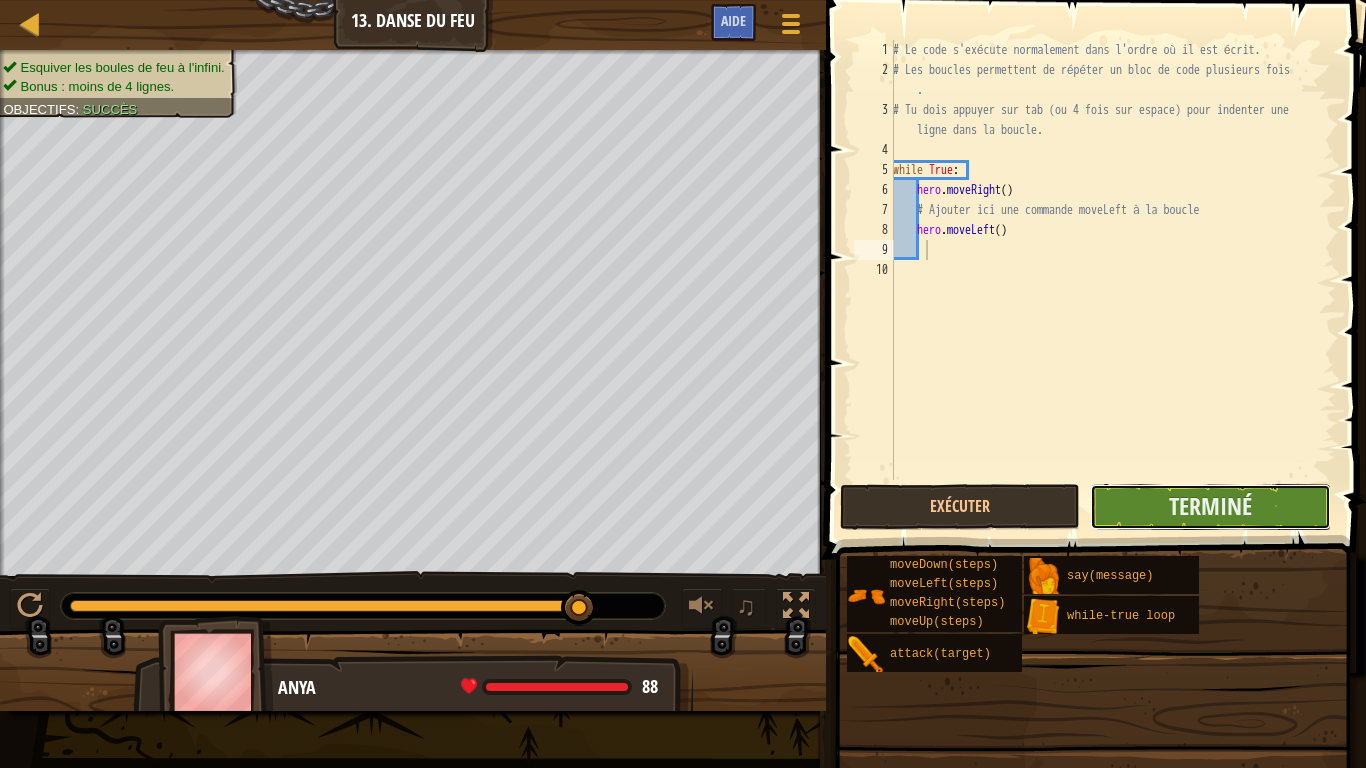 click on "Terminé" at bounding box center [1210, 507] 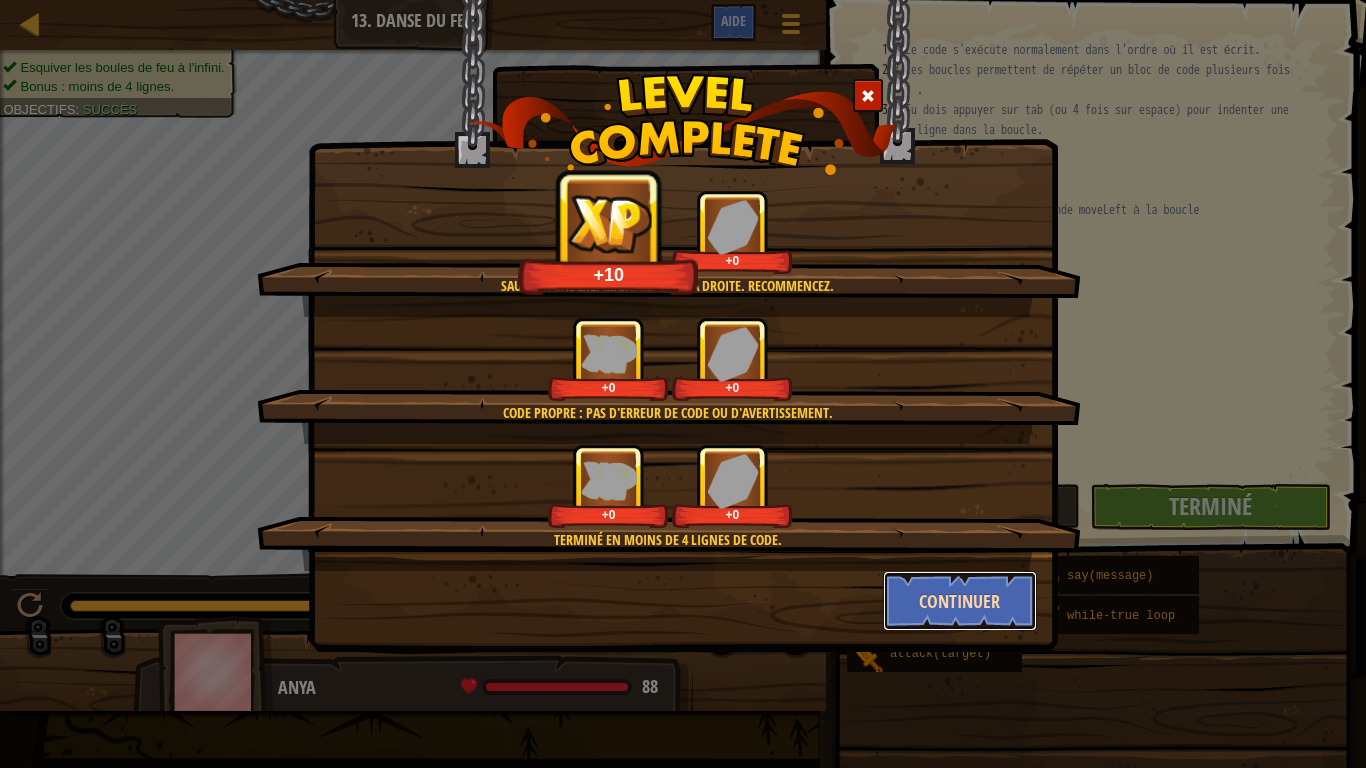 click on "Continuer" at bounding box center (960, 601) 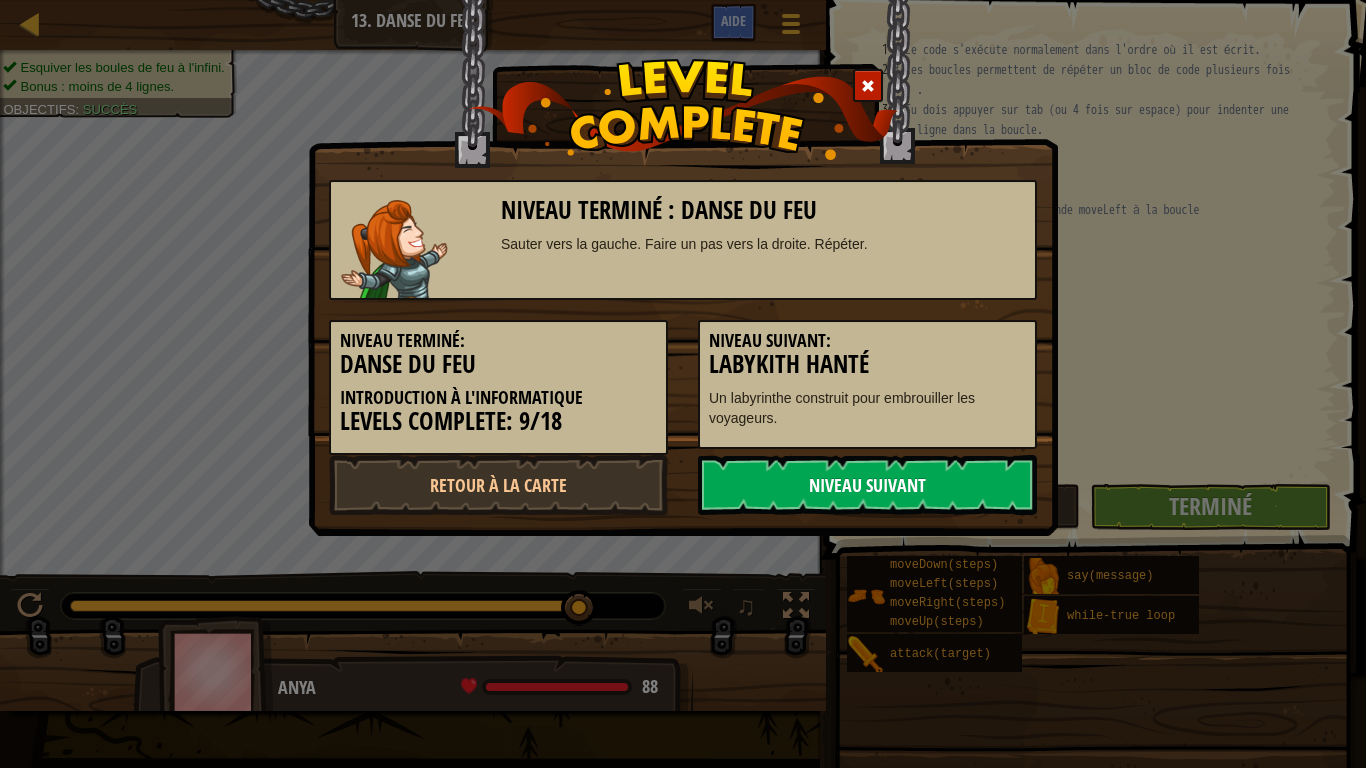 click on "Niveau Suivant" at bounding box center (867, 485) 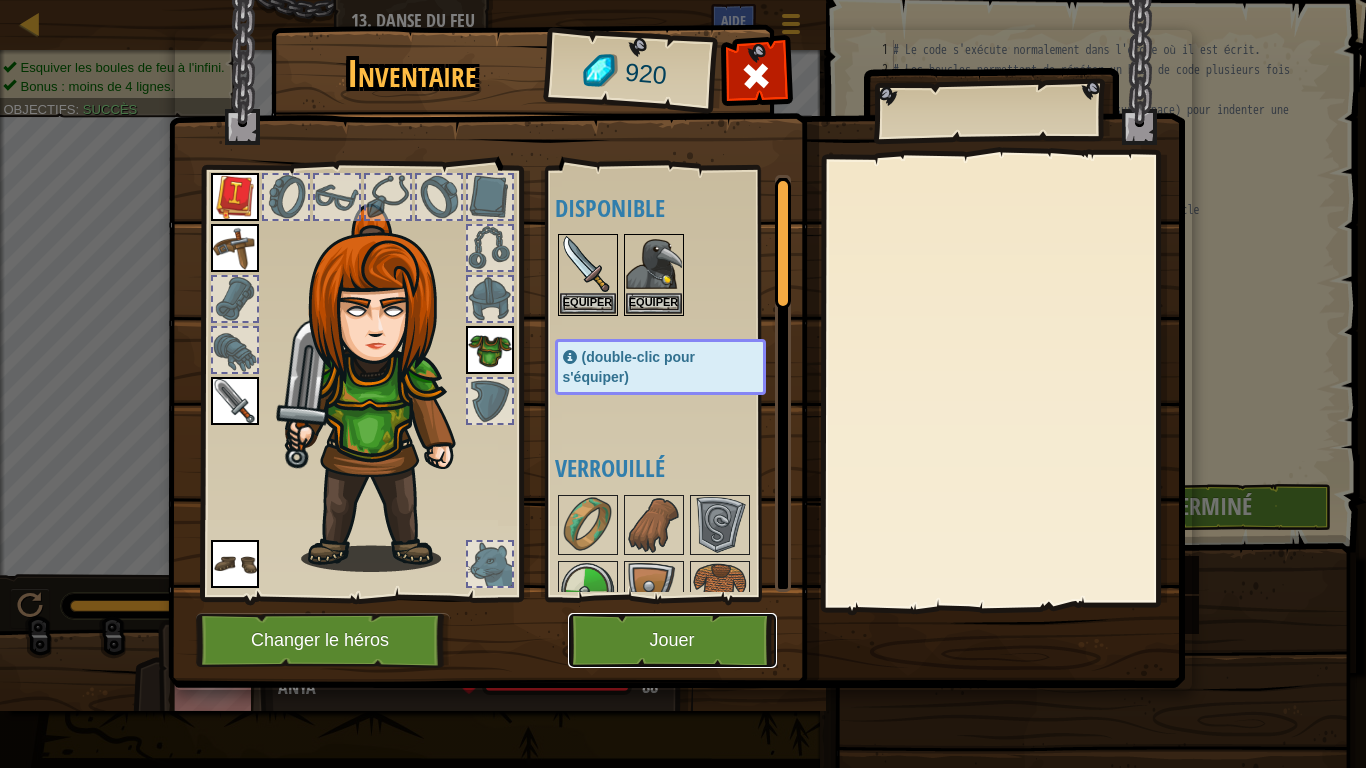 click on "Jouer" at bounding box center [672, 640] 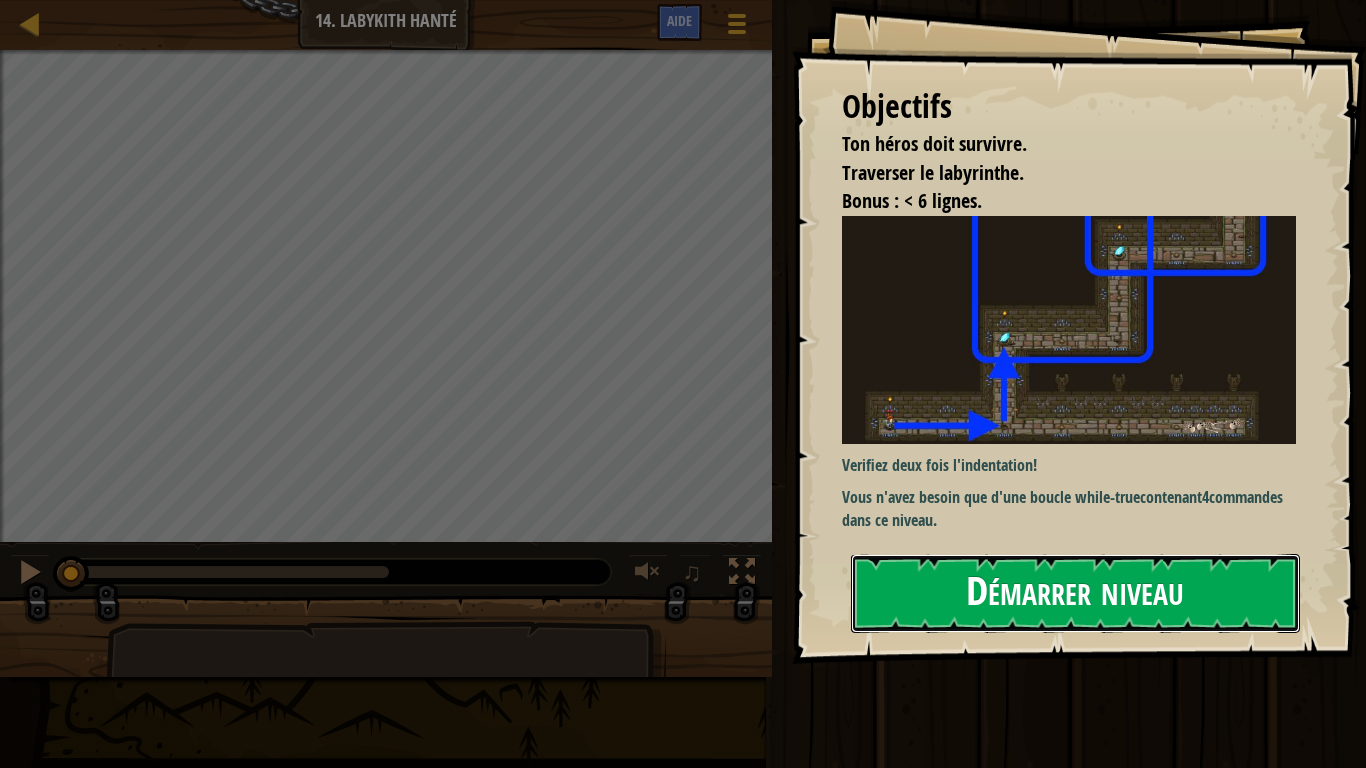 click on "Démarrer niveau" at bounding box center (1075, 593) 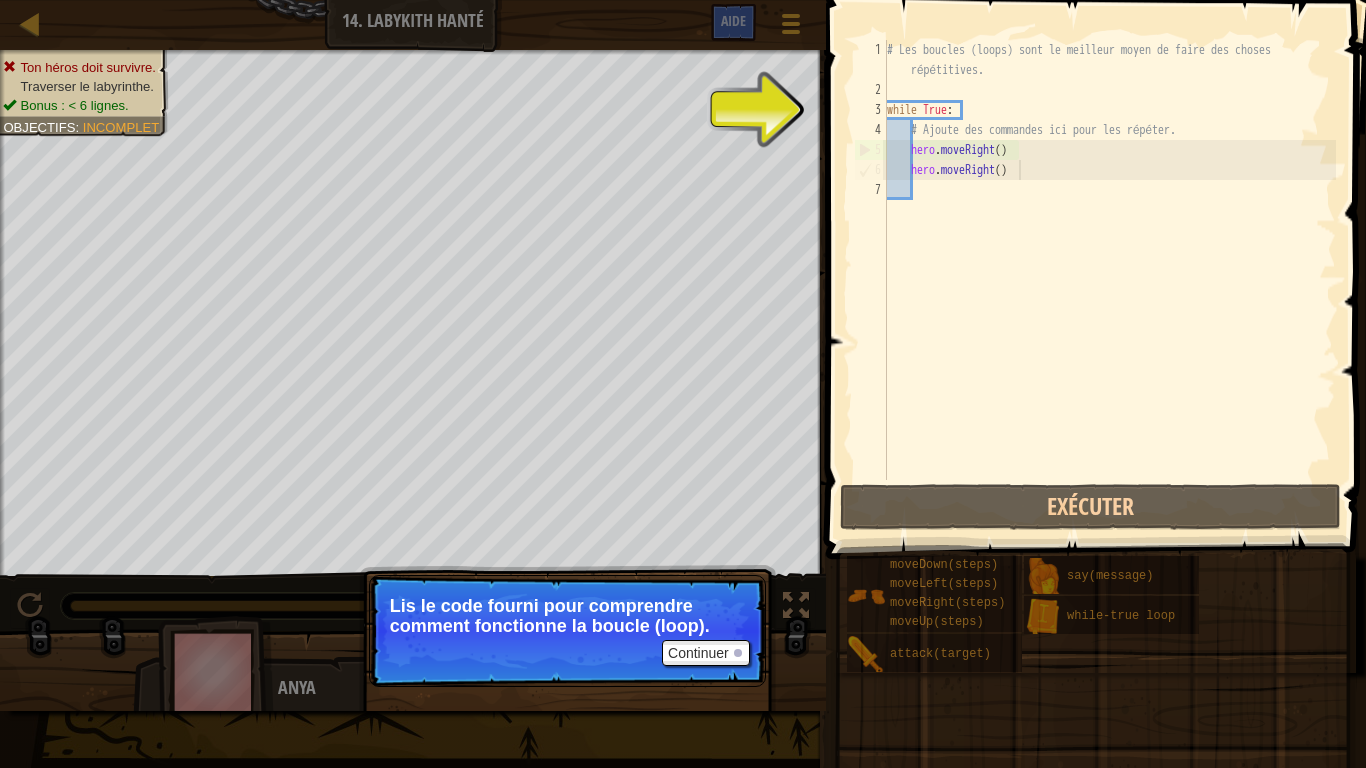 click on "# Les boucles (loops) sont le meilleur moyen de faire des choses       répétitives. while   True :      # Ajoute des commandes ici pour les répéter.      hero . moveRight ( )      hero . moveRight ( )" at bounding box center (1109, 290) 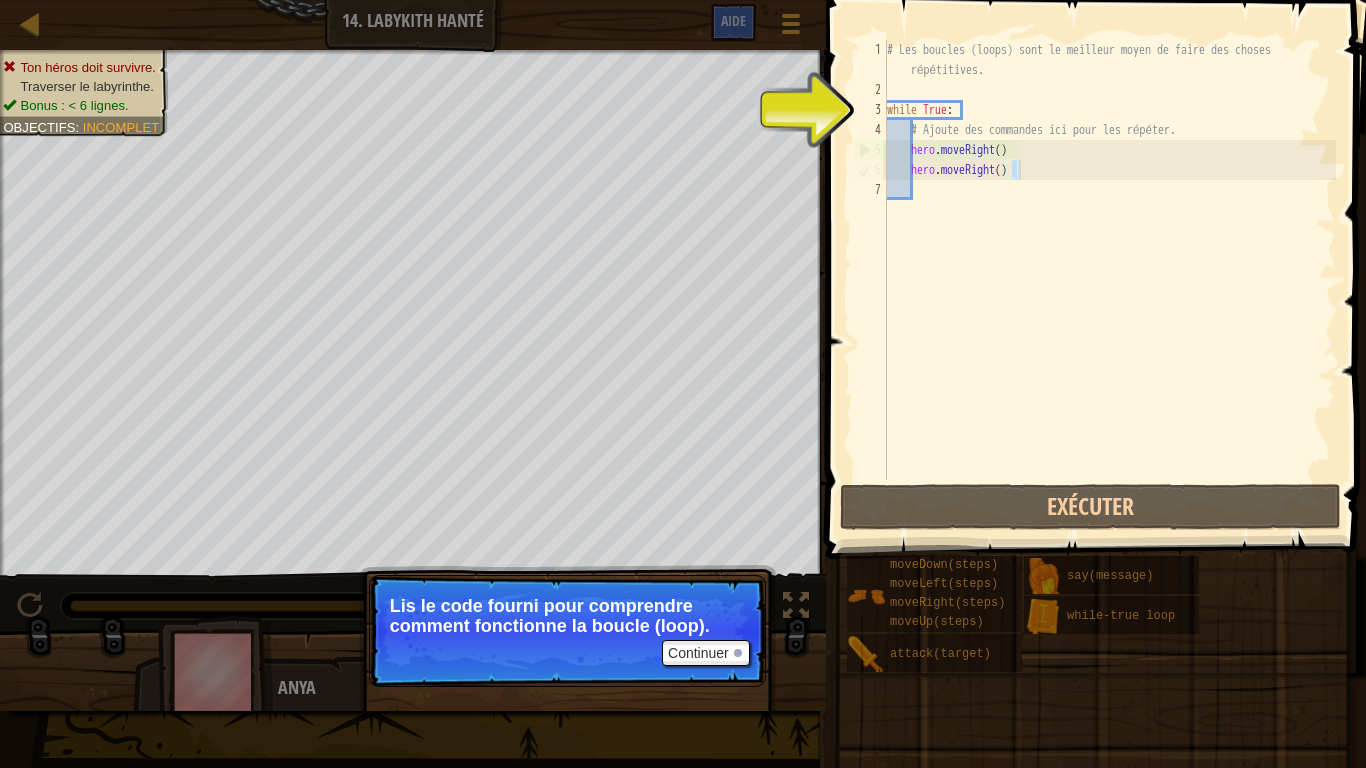 drag, startPoint x: 1015, startPoint y: 172, endPoint x: 1026, endPoint y: 172, distance: 11 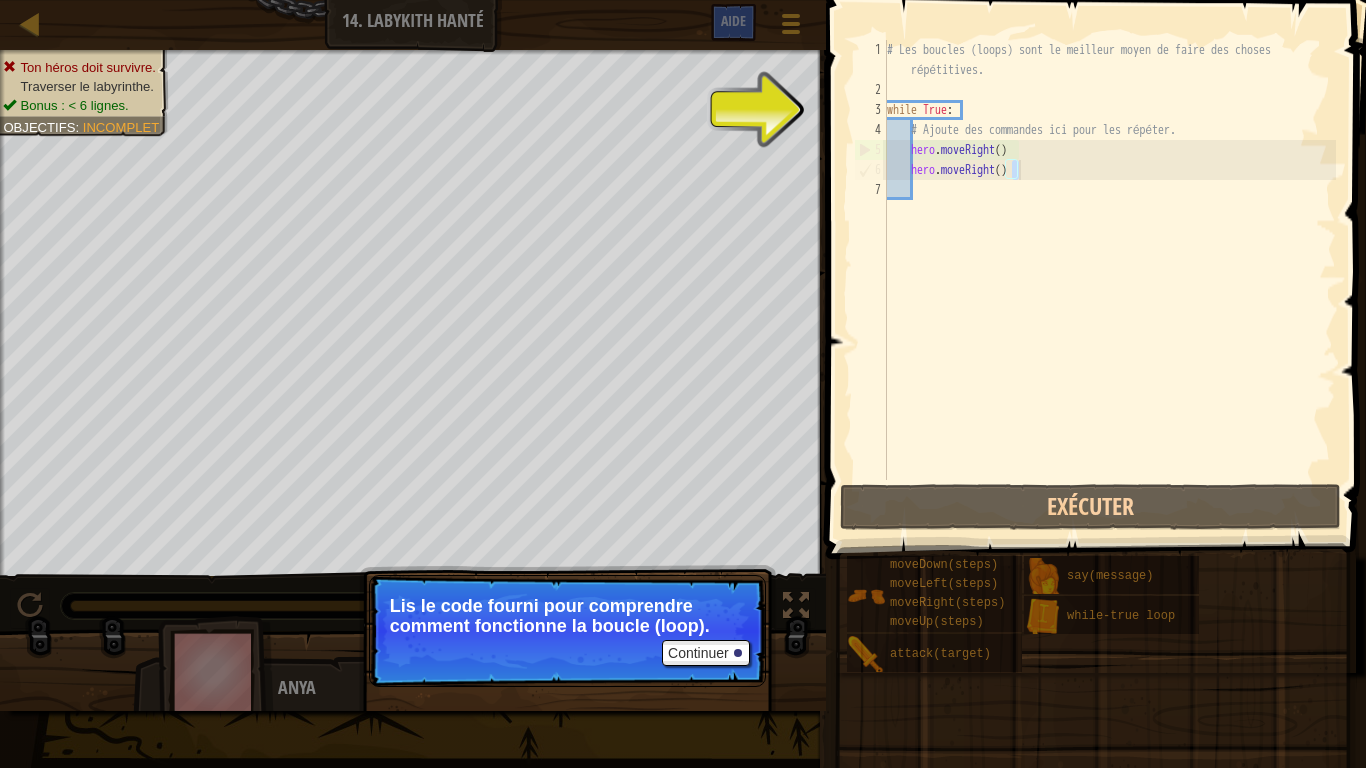 click on "# Les boucles (loops) sont le meilleur moyen de faire des choses       répétitives. while   True :      # Ajoute des commandes ici pour les répéter.      hero . moveRight ( )      hero . moveRight ( )" at bounding box center (1109, 260) 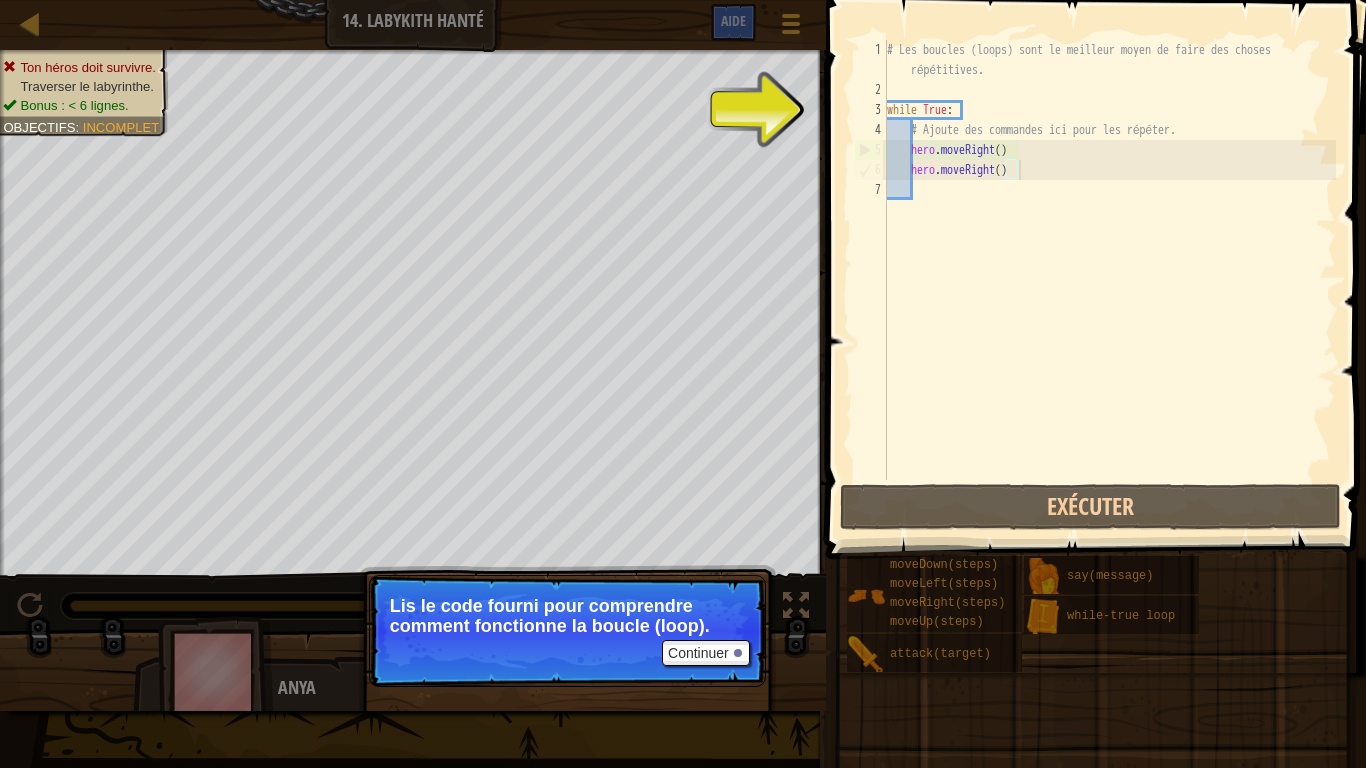 click on "# Les boucles (loops) sont le meilleur moyen de faire des choses       répétitives. while   True :      # Ajoute des commandes ici pour les répéter.      hero . moveRight ( )      hero . moveRight ( )" at bounding box center [1109, 290] 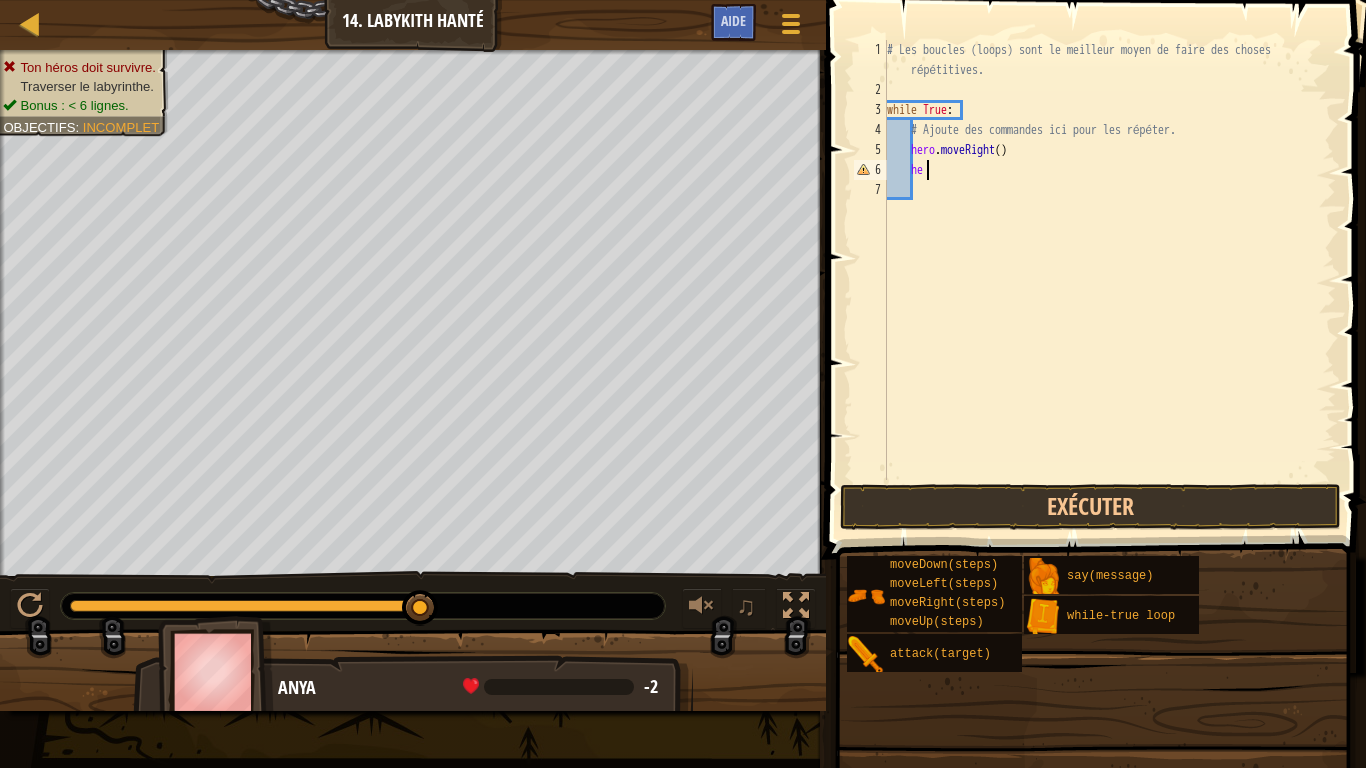 type on "h" 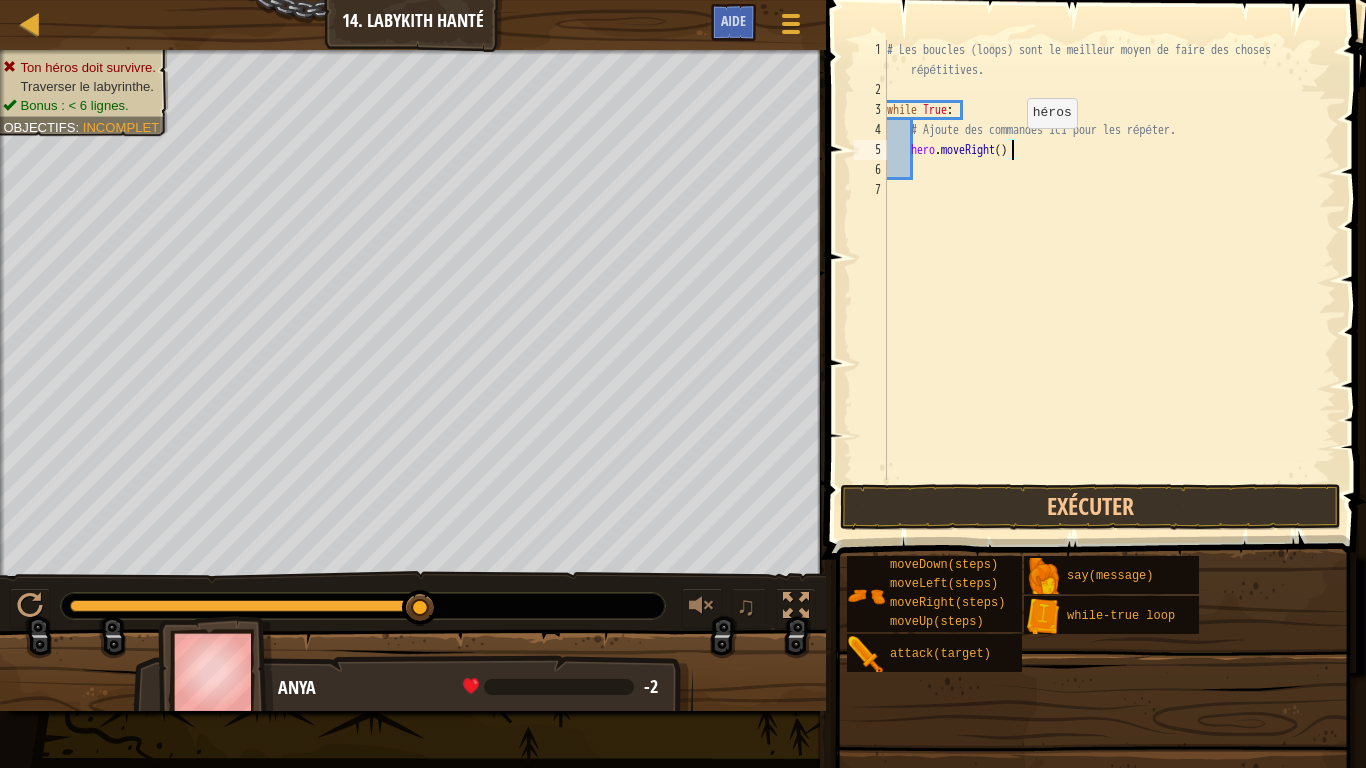 click on "# Les boucles (loops) sont le meilleur moyen de faire des choses       répétitives. while   True :      # Ajoute des commandes ici pour les répéter.      hero . moveRight ( )" at bounding box center (1109, 290) 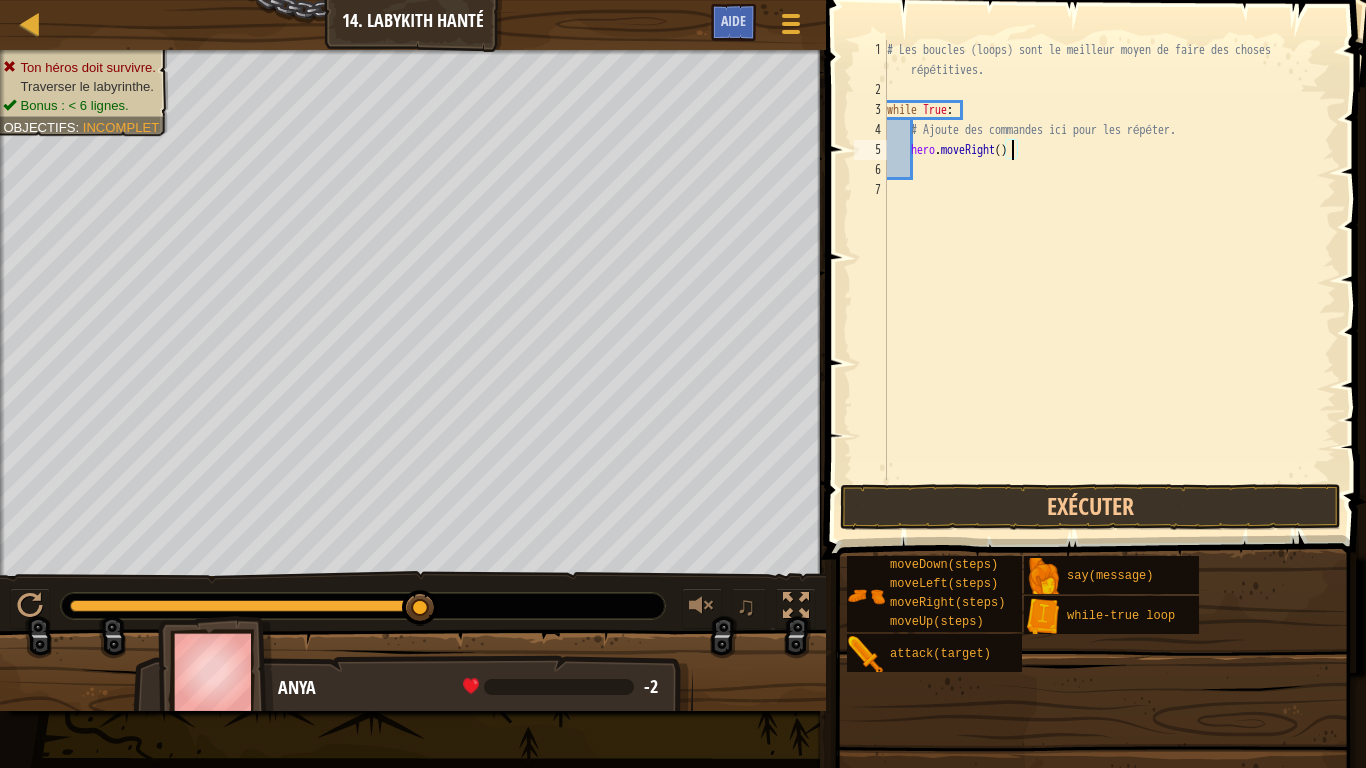 type on "hero.moveRight(2)" 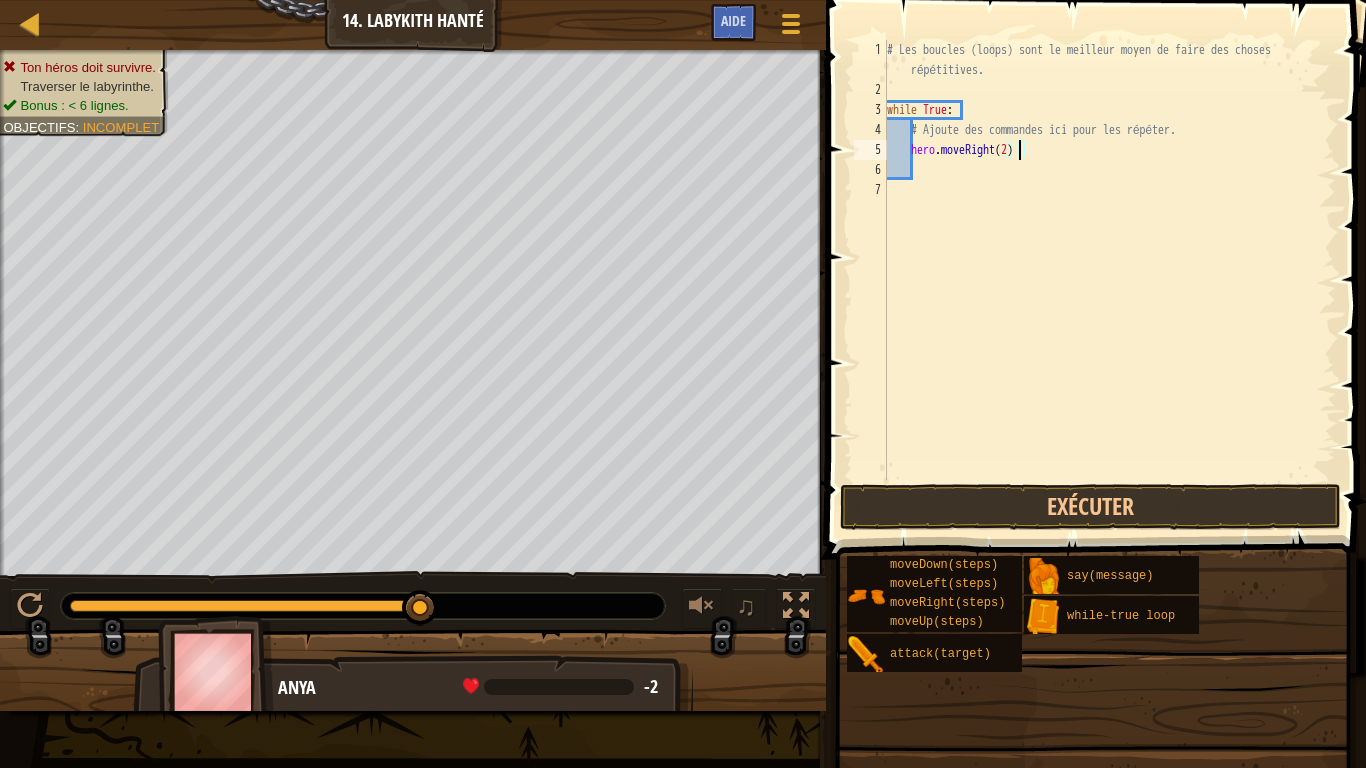 click on "# Les boucles (loops) sont le meilleur moyen de faire des choses       répétitives. while   True :      # Ajoute des commandes ici pour les répéter.      hero . moveRight ( 2 )" at bounding box center (1109, 290) 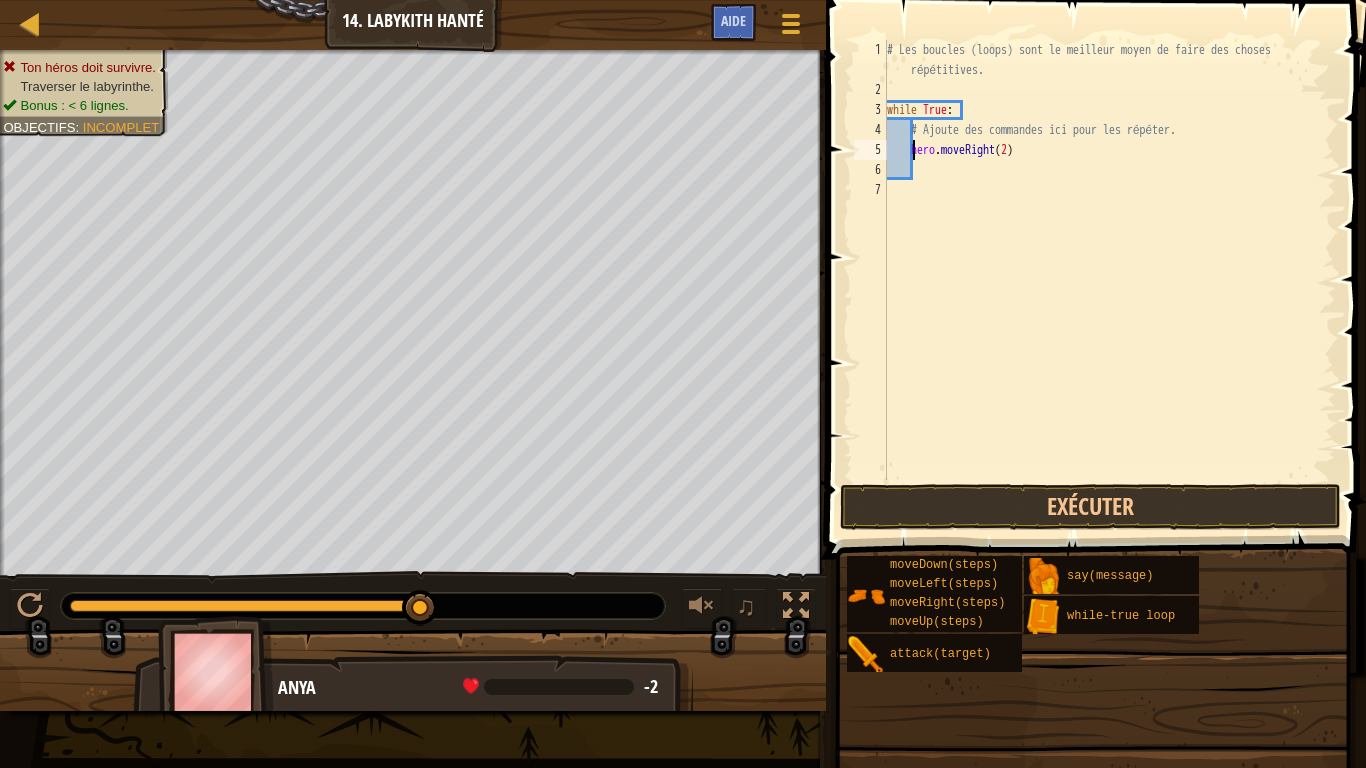 click on "# Les boucles (loops) sont le meilleur moyen de faire des choses       répétitives. while   True :      # Ajoute des commandes ici pour les répéter.      hero . moveRight ( 2 )" at bounding box center [1109, 290] 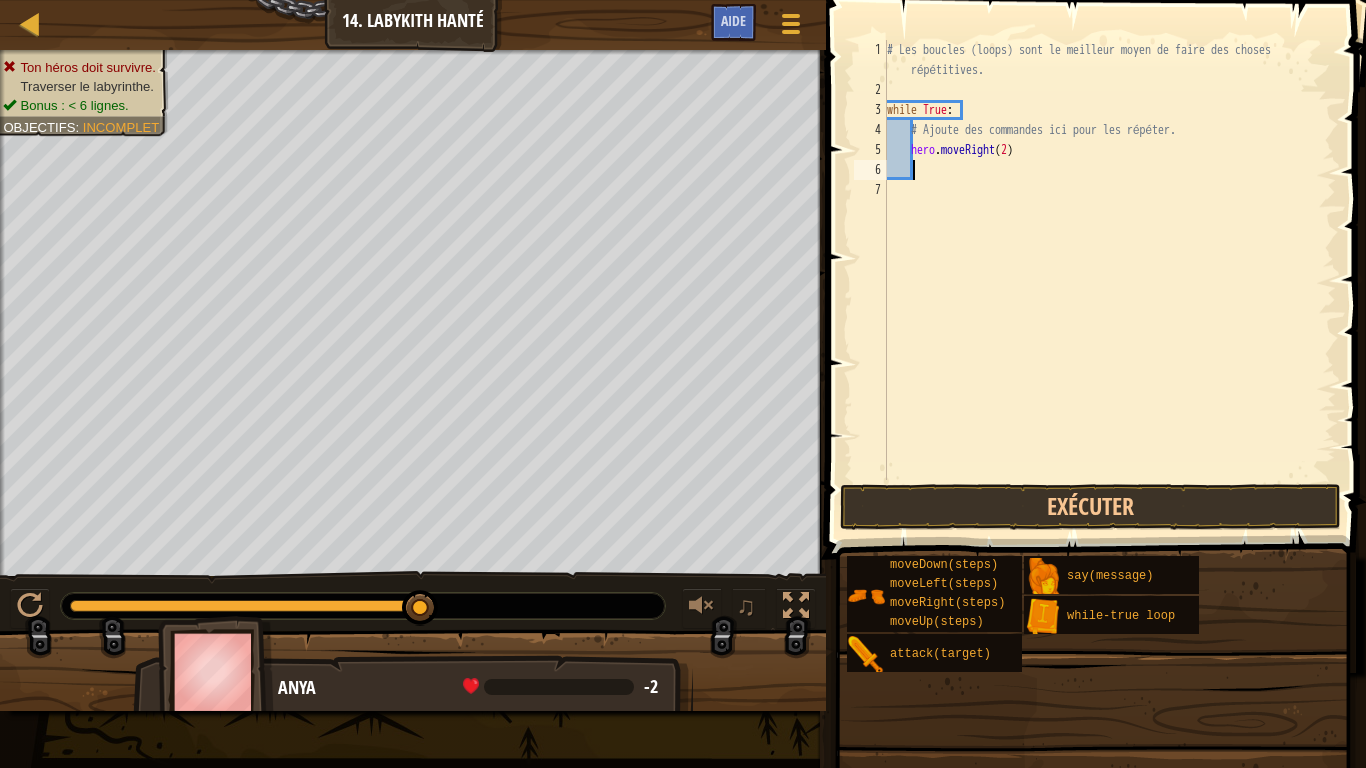 scroll, scrollTop: 9, scrollLeft: 1, axis: both 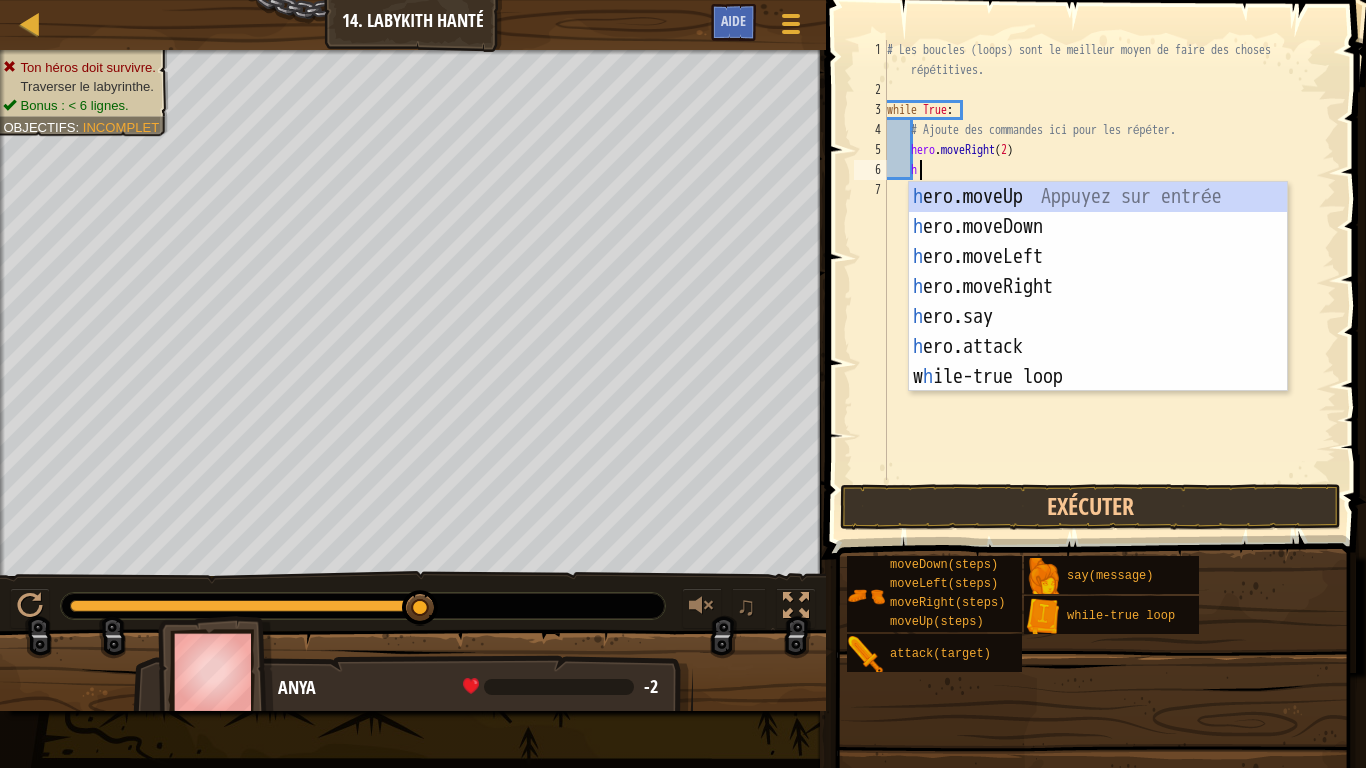 type on "h" 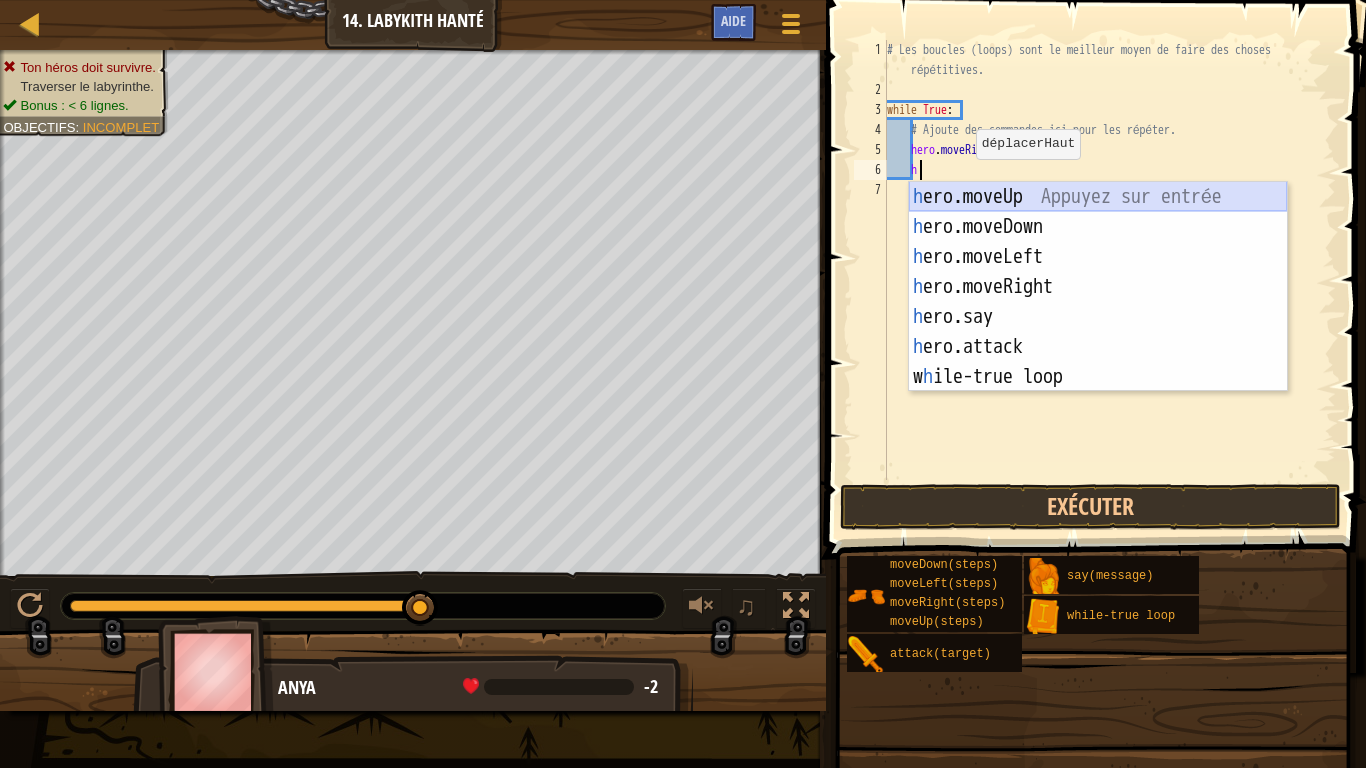 click on "h ero.moveUp Appuyez sur entrée h ero.moveDown Appuyez sur entrée h ero.moveLeft Appuyez sur entrée h ero.moveRight Appuyez sur entrée h ero.say Appuyez sur entrée h ero.attack Appuyez sur entrée w h ile-true loop Appuyez sur entrée" at bounding box center [1098, 317] 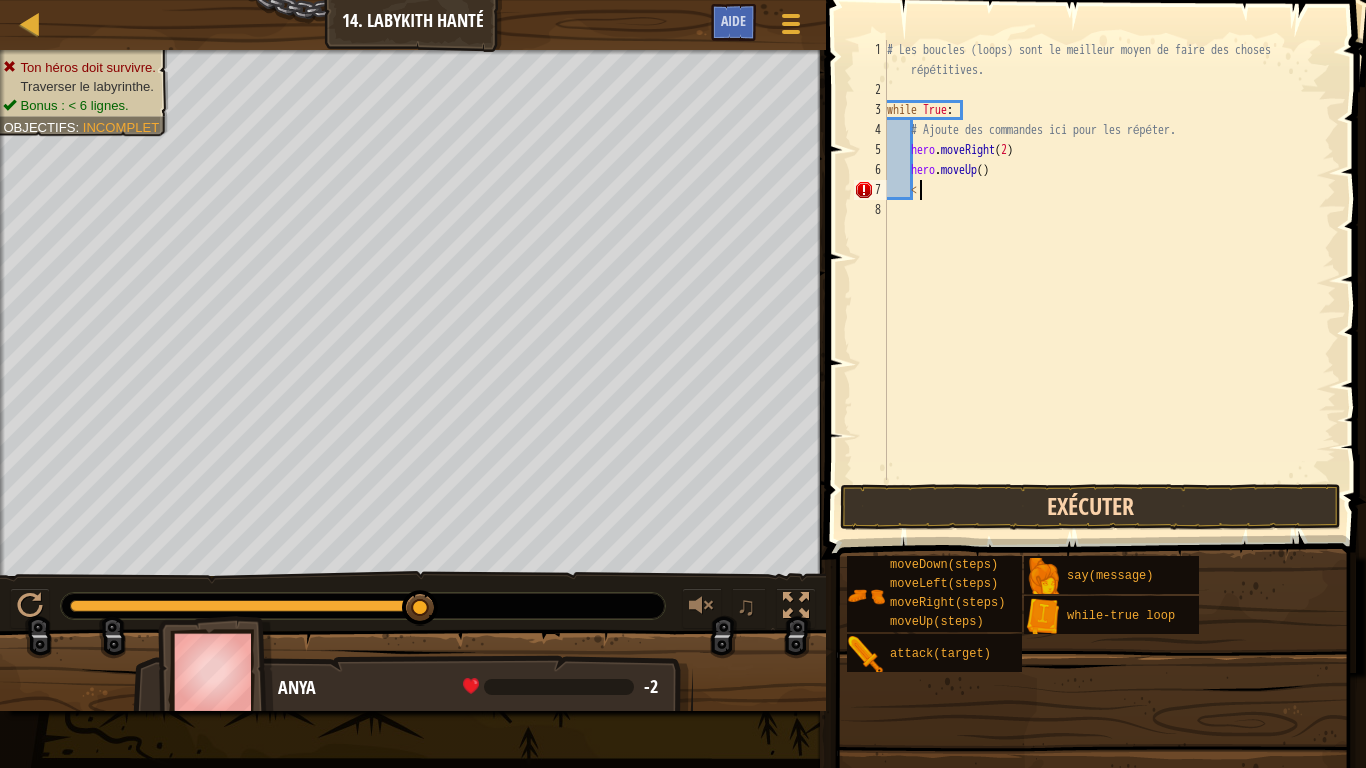 type on "<" 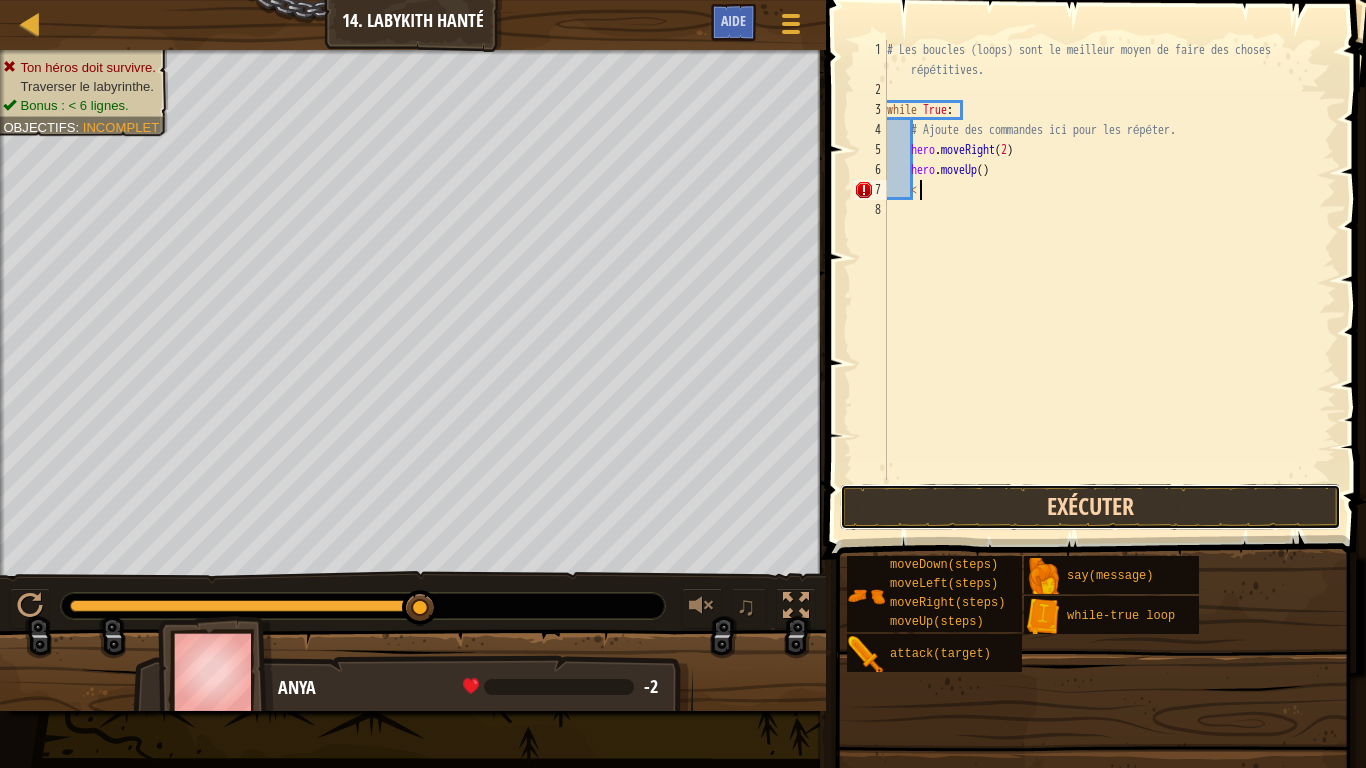 click on "Exécuter" at bounding box center [1090, 507] 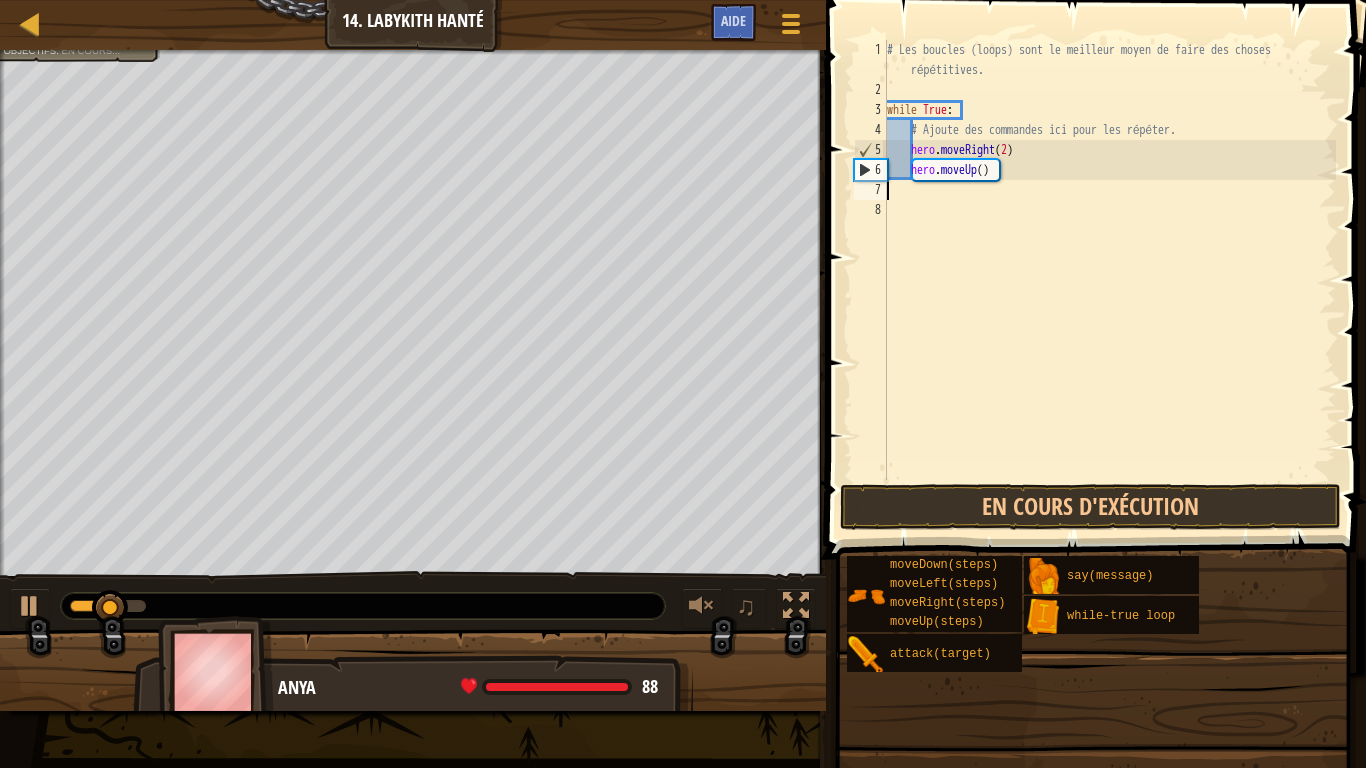 scroll, scrollTop: 9, scrollLeft: 0, axis: vertical 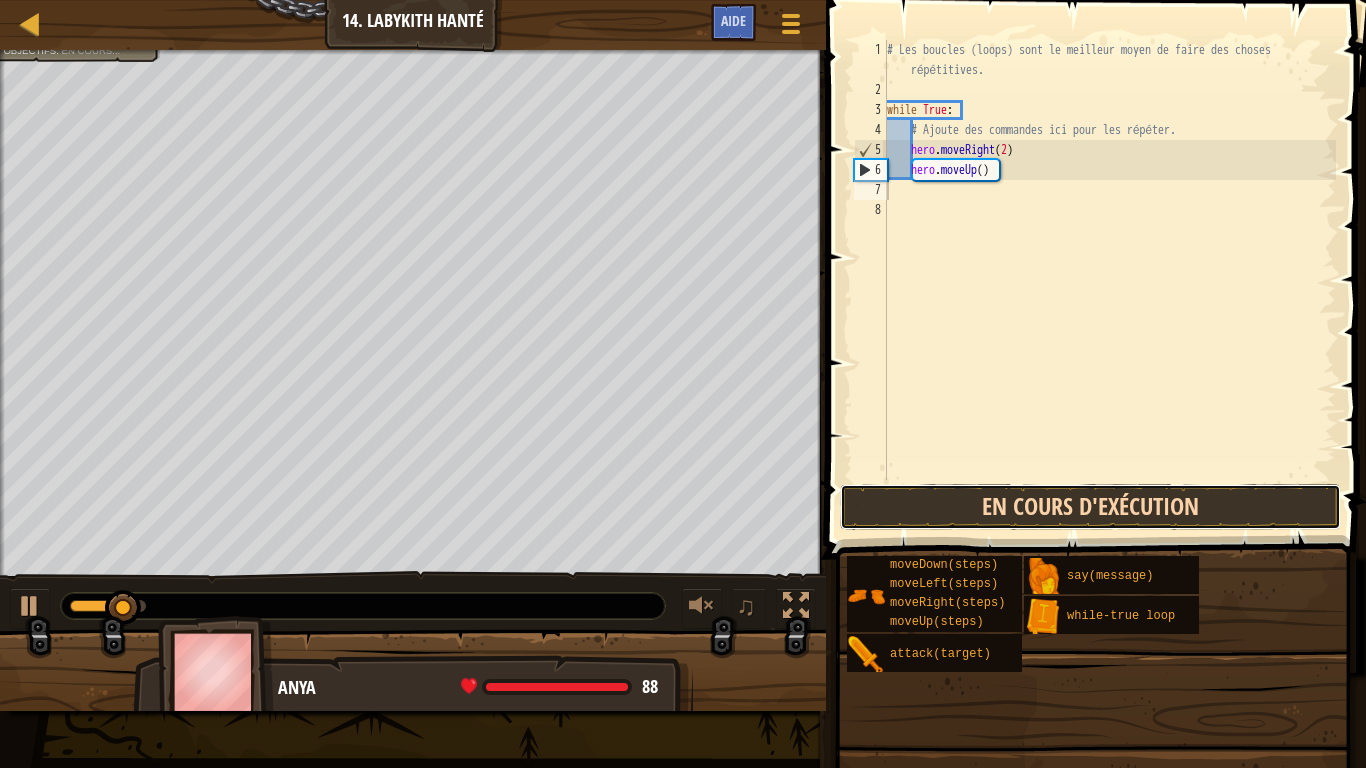 click on "En cours d'exécution" at bounding box center (1090, 507) 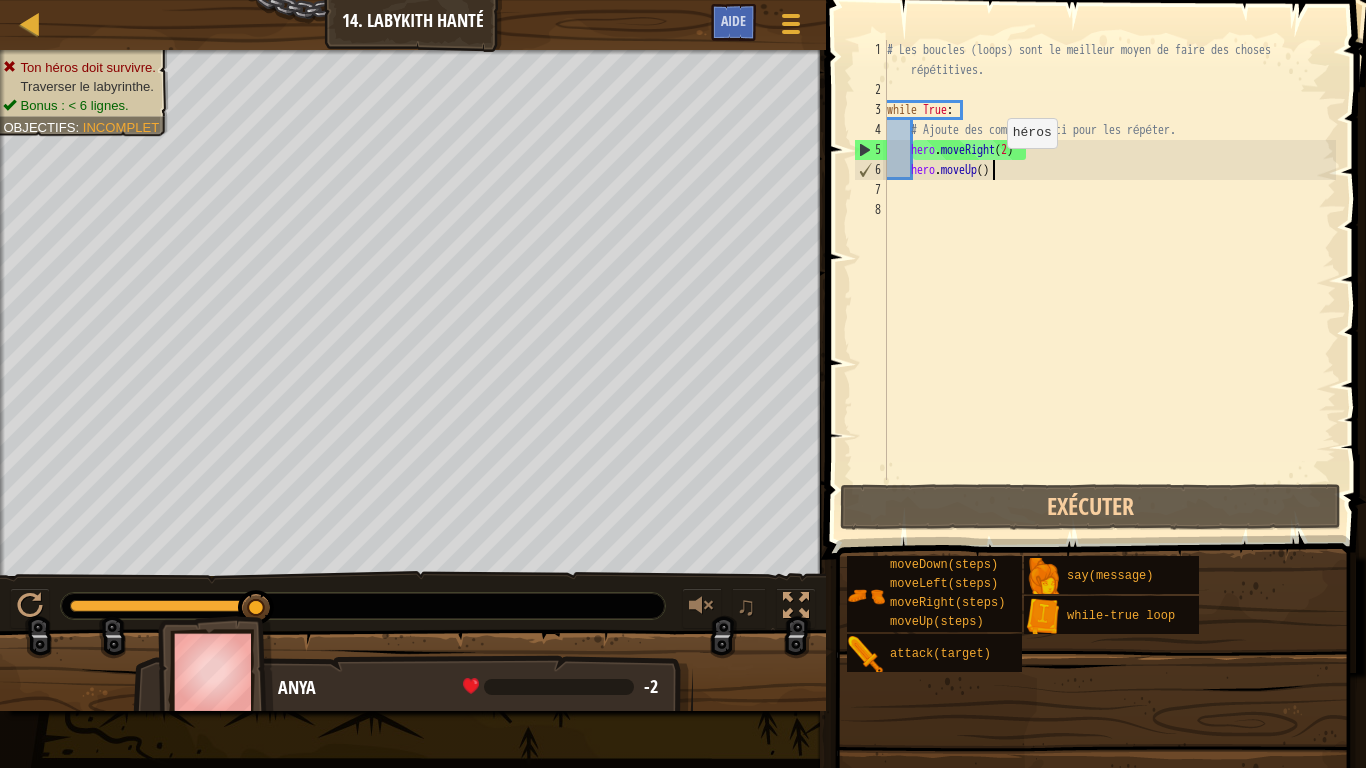 click on "# Les boucles (loops) sont le meilleur moyen de faire des choses       répétitives. while   True :      # Ajoute des commandes ici pour les répéter.      hero . moveRight ( 2 )      hero . moveUp ( )" at bounding box center [1109, 290] 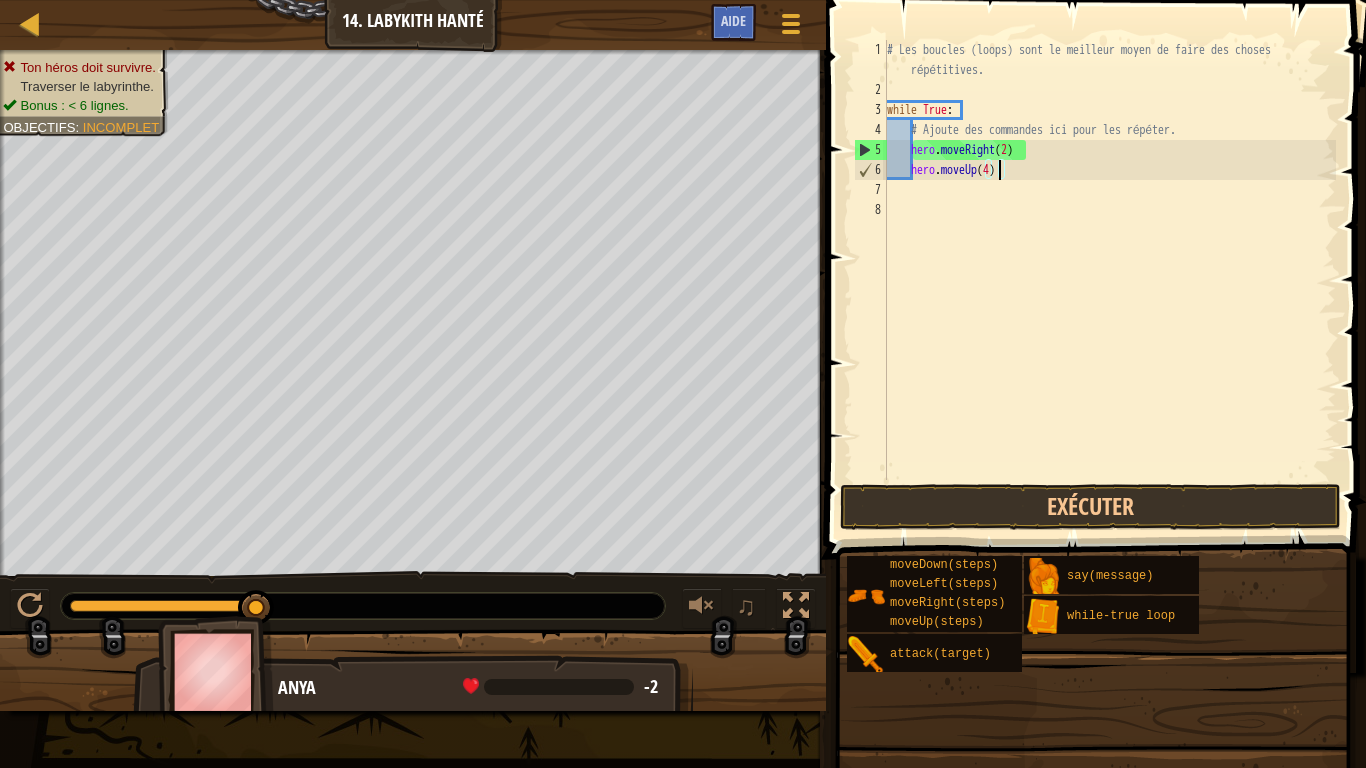 scroll, scrollTop: 9, scrollLeft: 8, axis: both 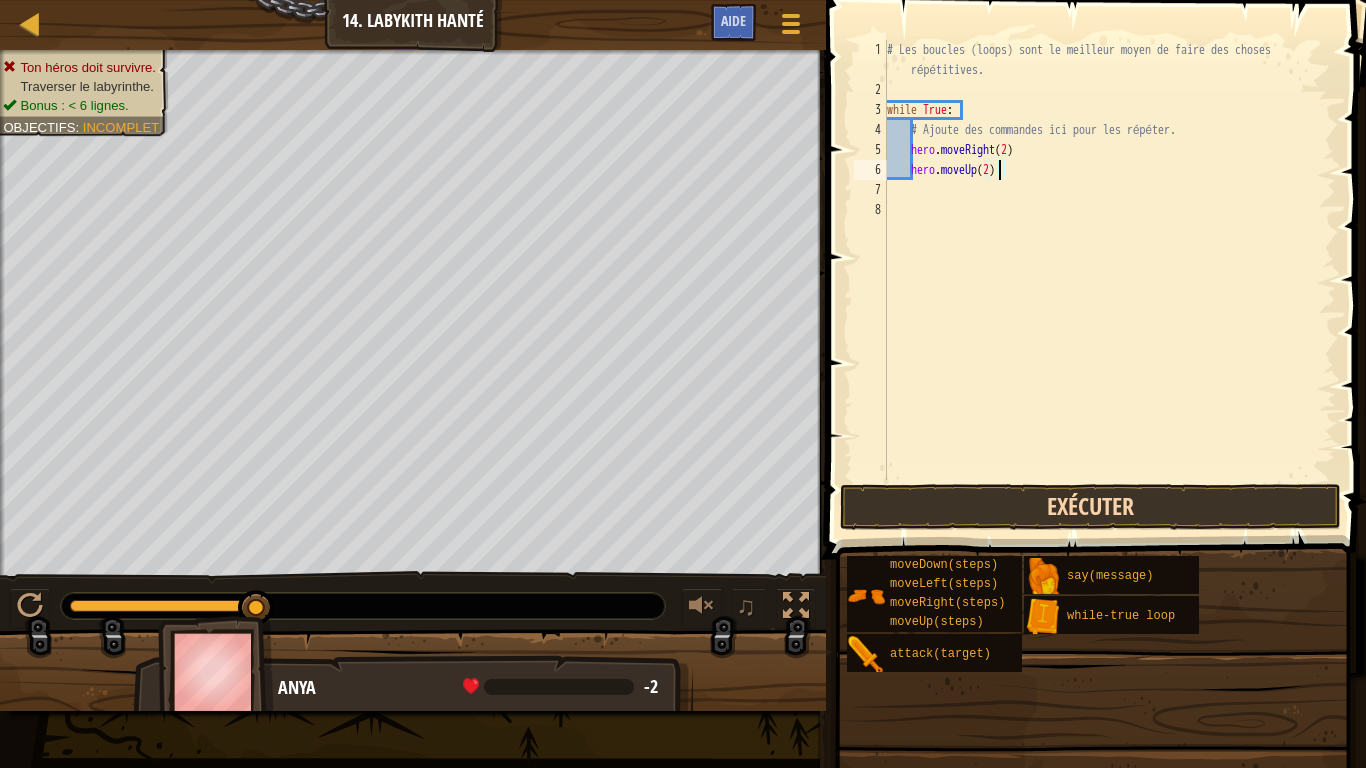 type on "hero.moveUp(2)" 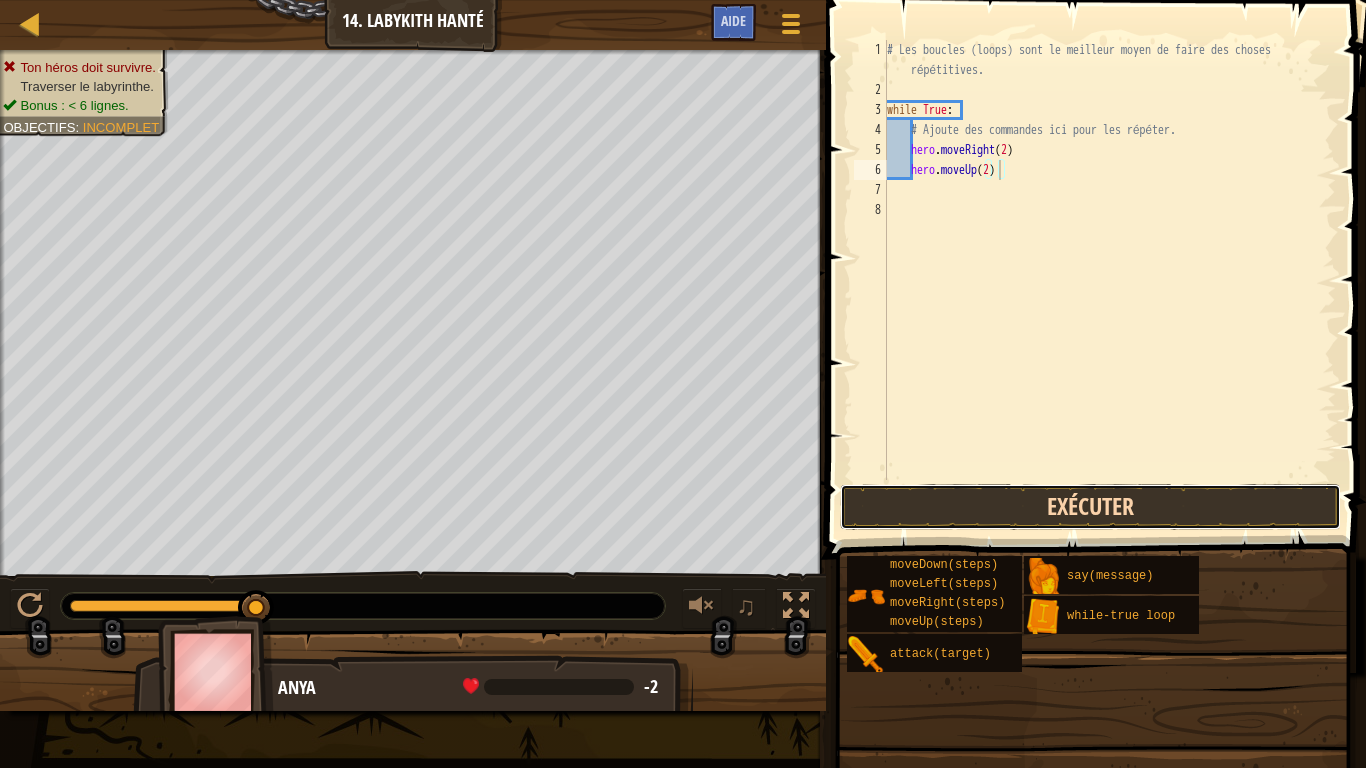 click on "Exécuter" at bounding box center [1090, 507] 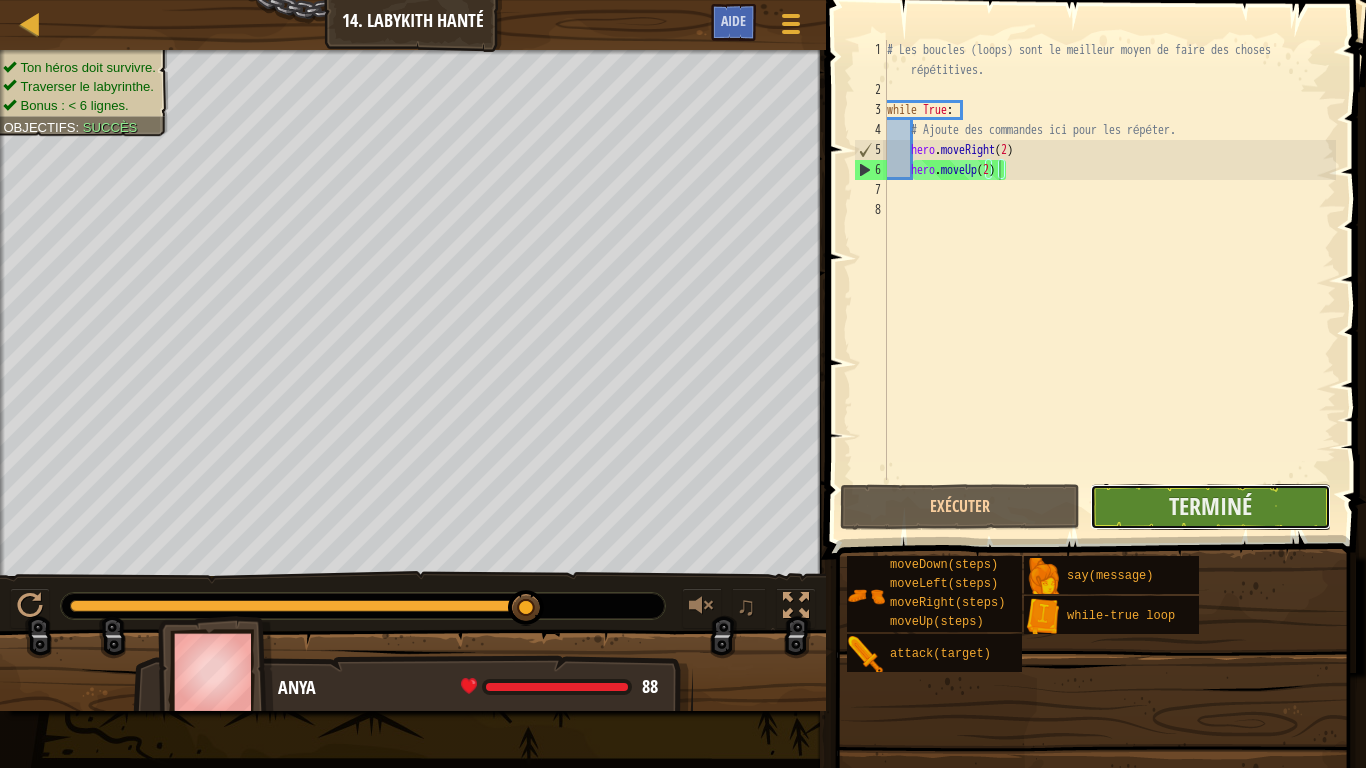 click on "Terminé" at bounding box center [1210, 507] 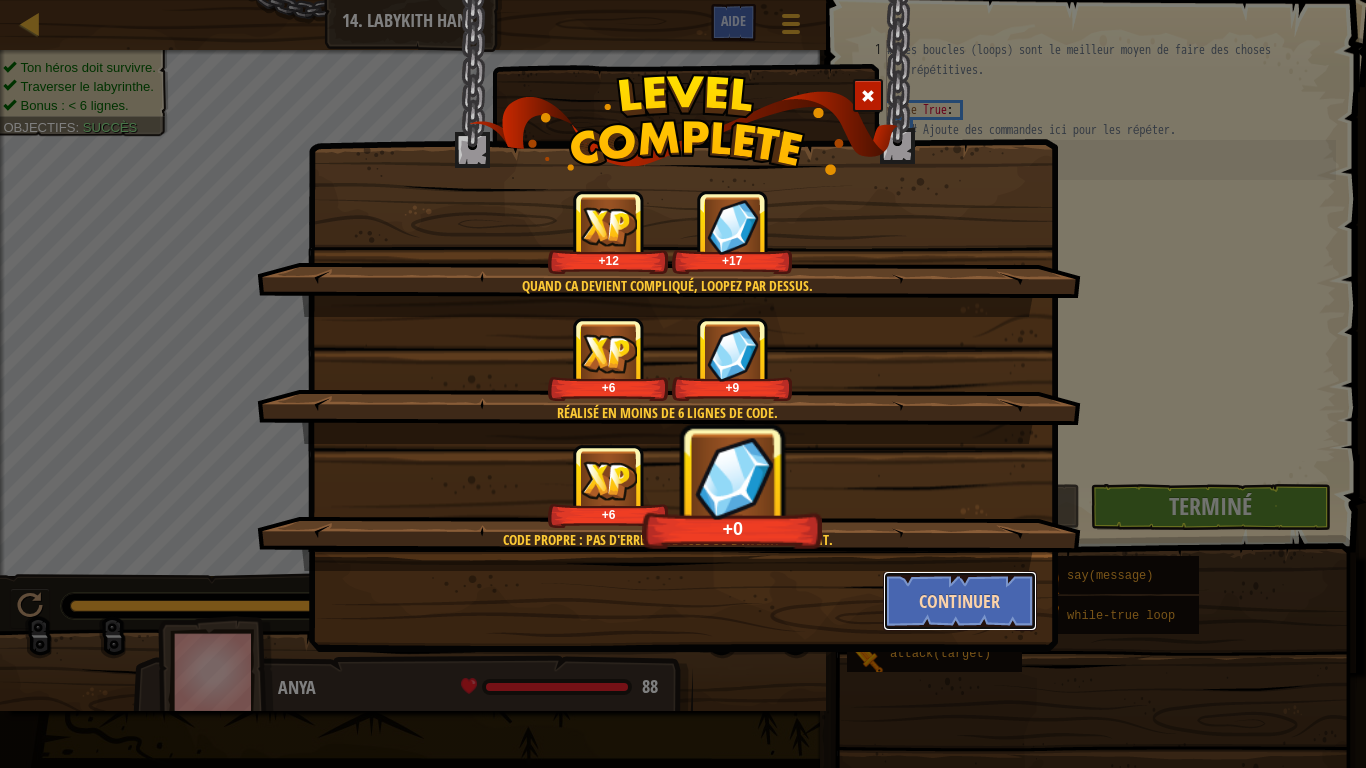 click on "Continuer" at bounding box center [960, 601] 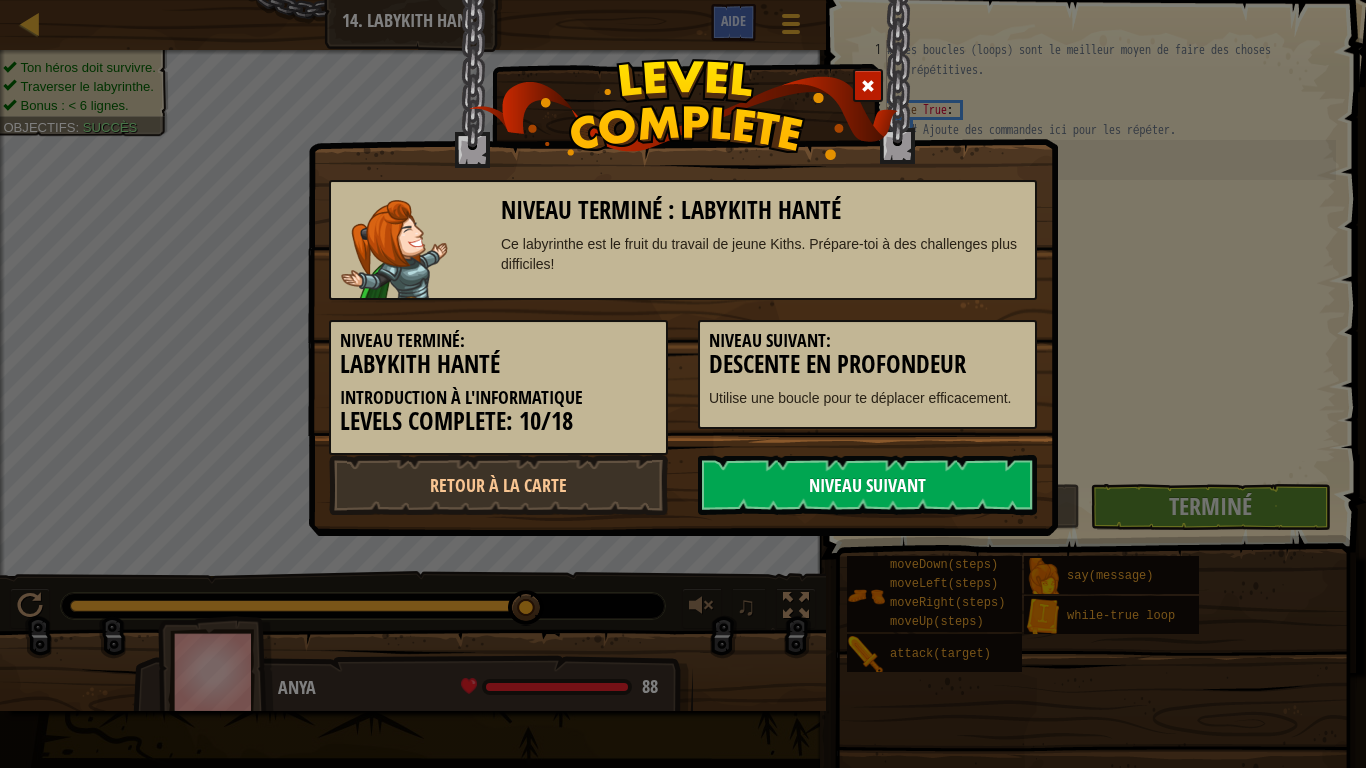 click on "Niveau Suivant" at bounding box center (867, 485) 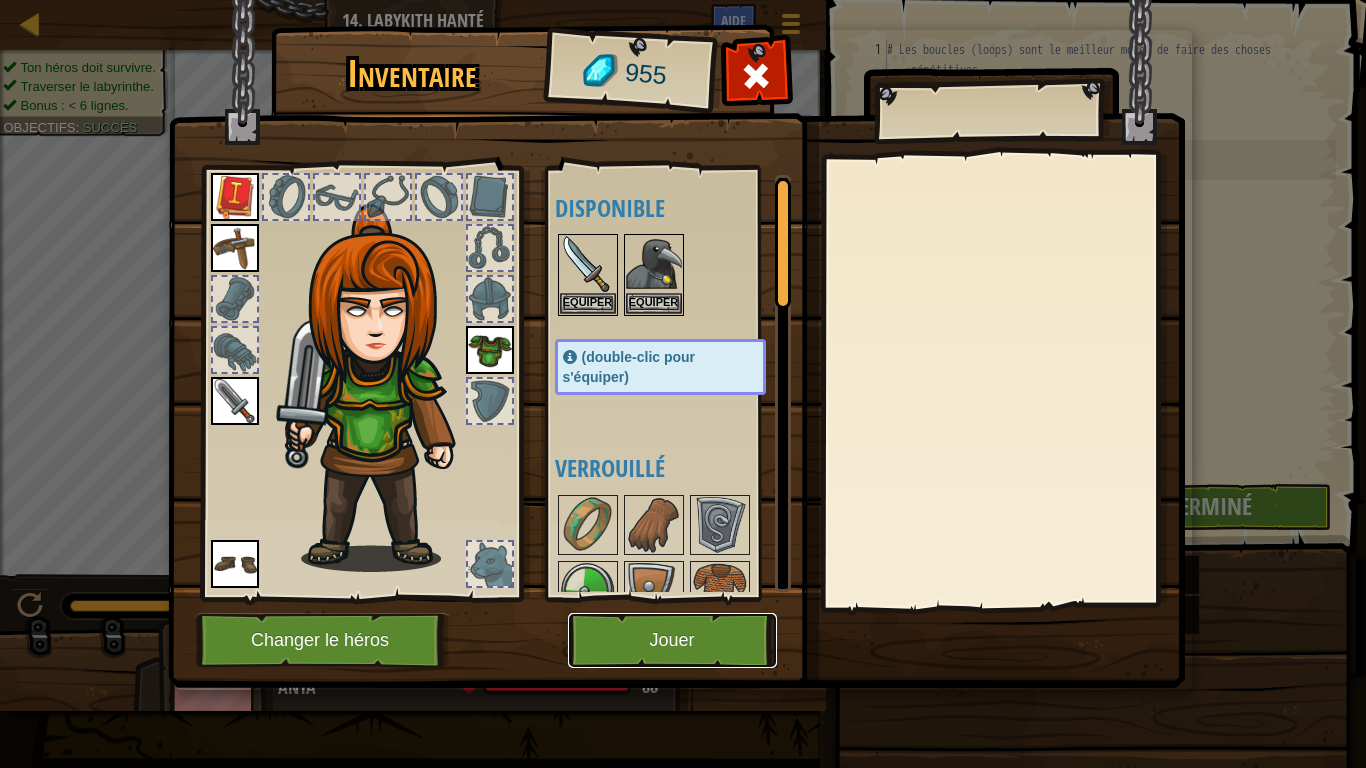 click on "Jouer" at bounding box center [672, 640] 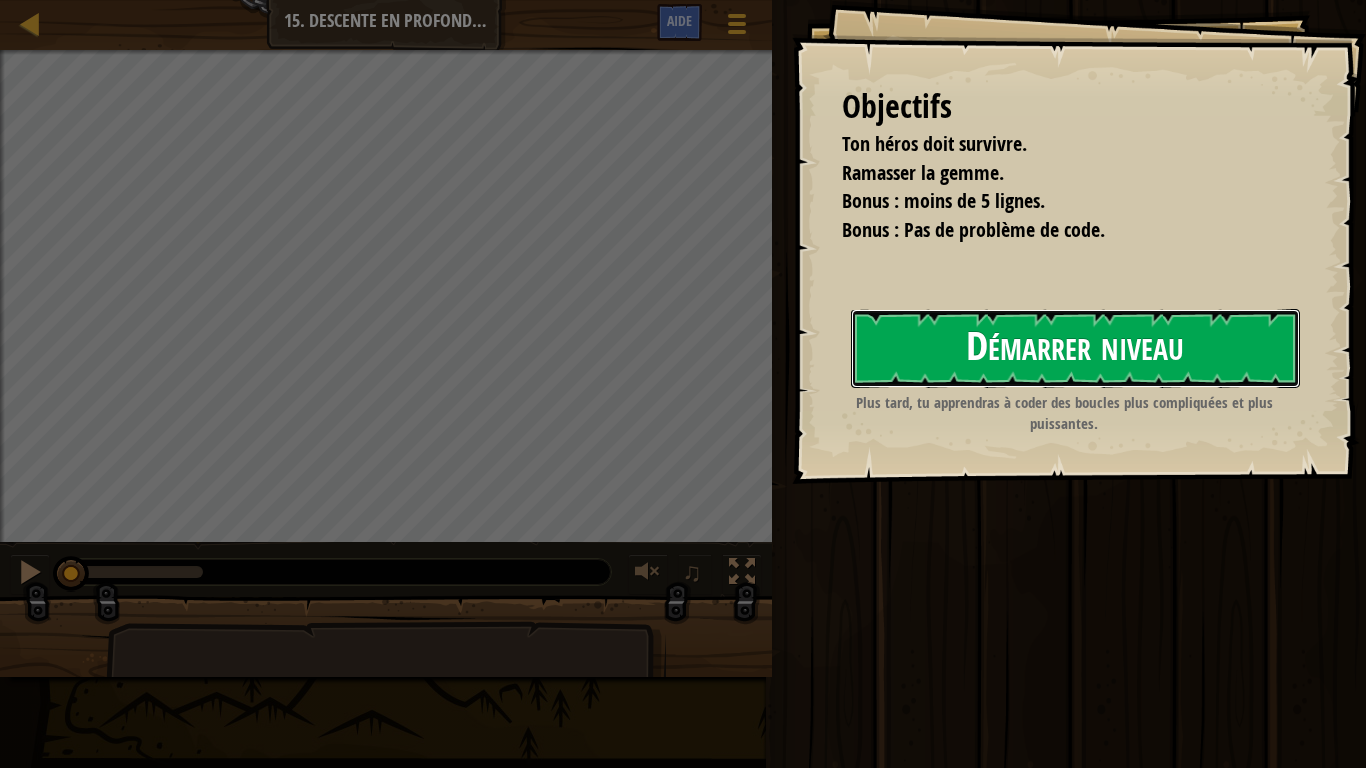 click on "Démarrer niveau" at bounding box center [1075, 348] 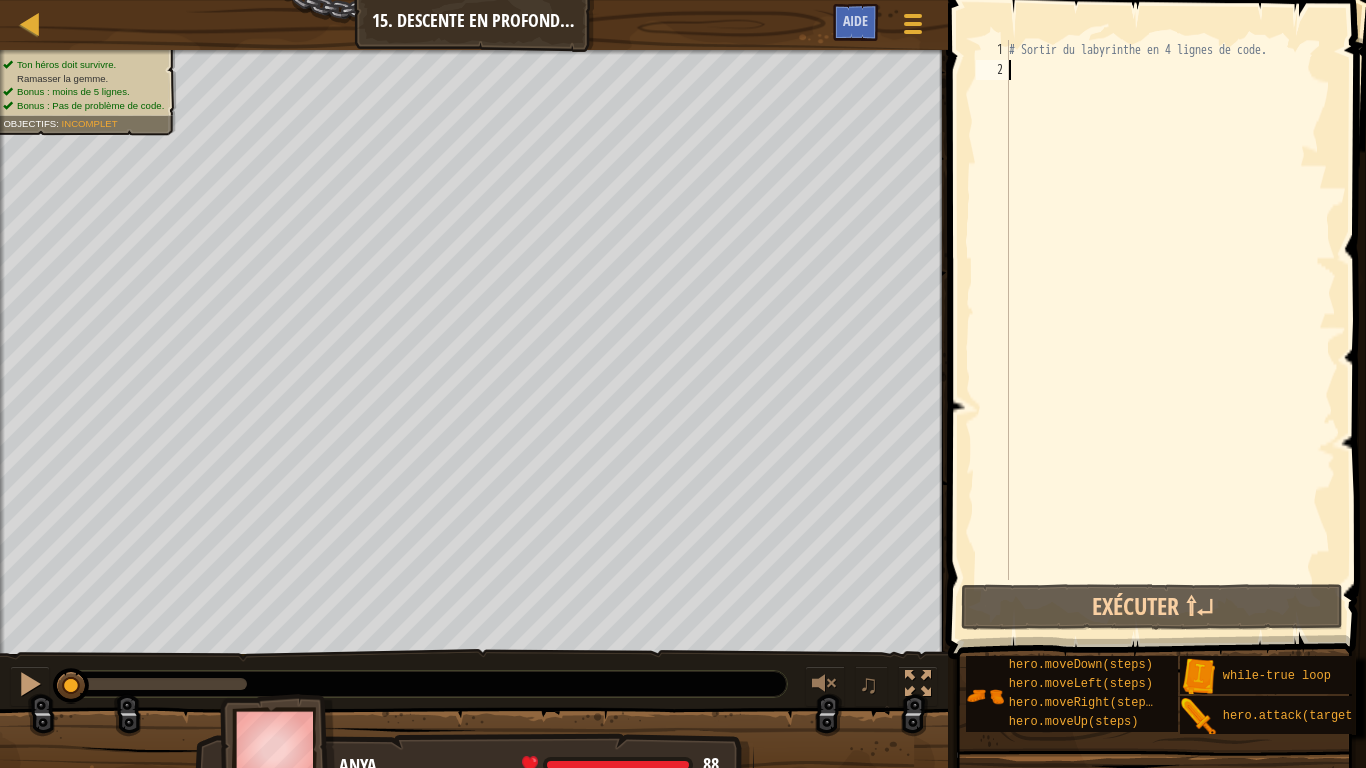 type on "h" 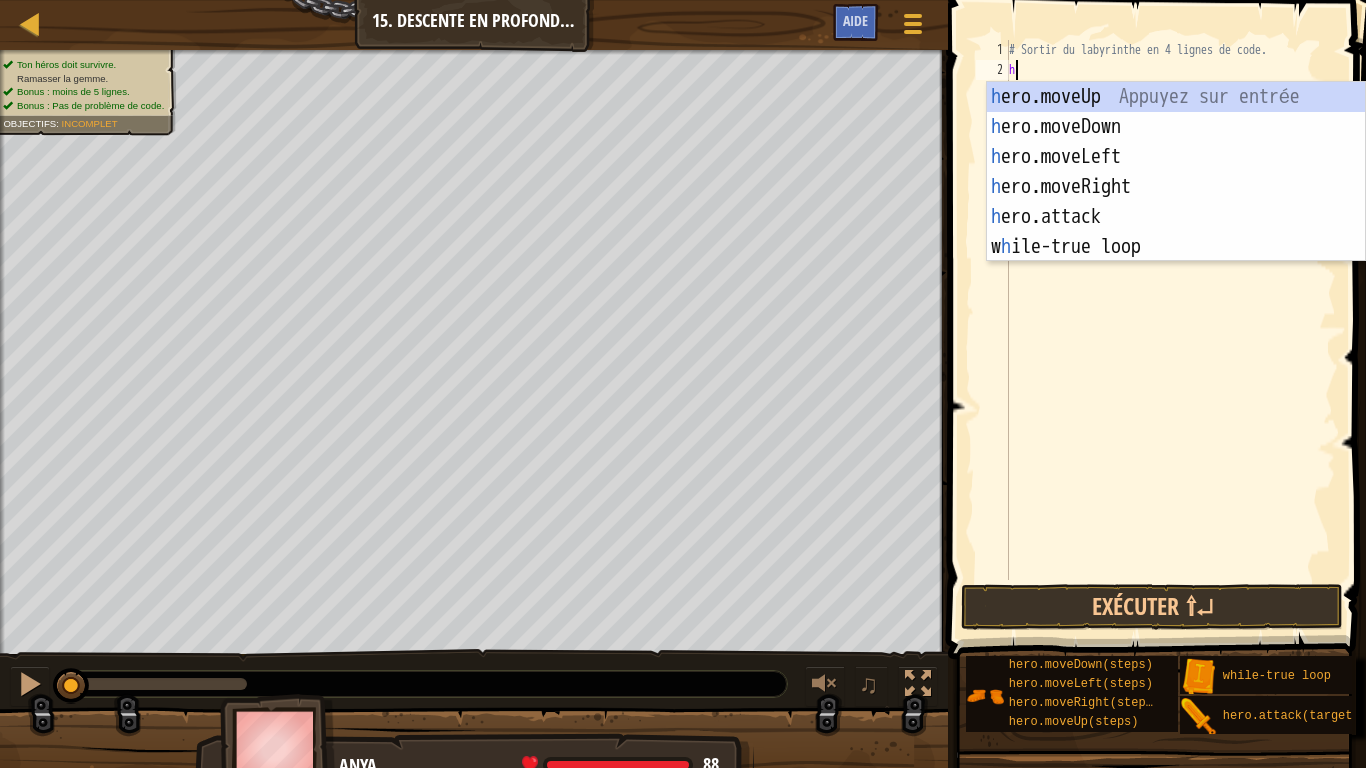 scroll, scrollTop: 9, scrollLeft: 0, axis: vertical 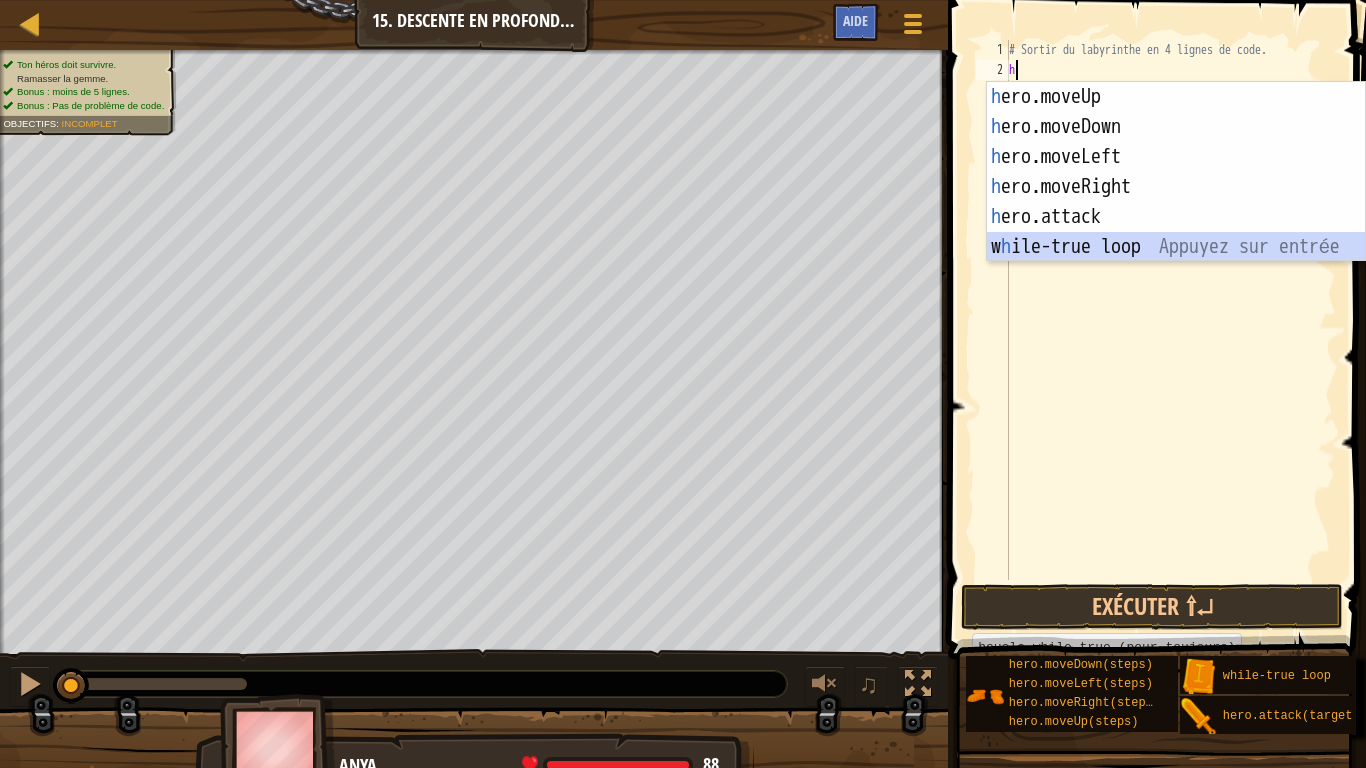 click on "h ero.moveUp Appuyez sur entrée h ero.moveDown Appuyez sur entrée h ero.moveLeft Appuyez sur entrée h ero.moveRight Appuyez sur entrée h ero.attack Appuyez sur entrée w h ile-true loop Appuyez sur entrée" at bounding box center [1176, 202] 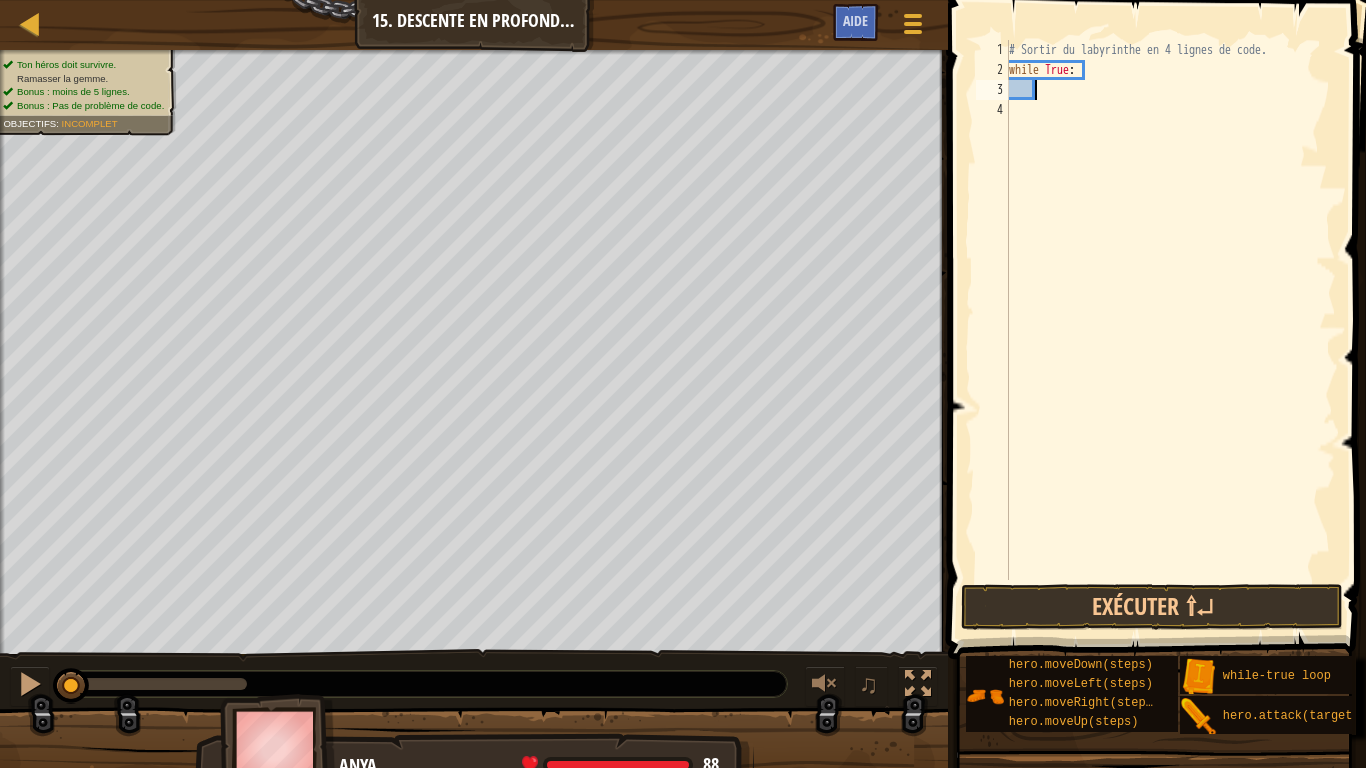 type on "h" 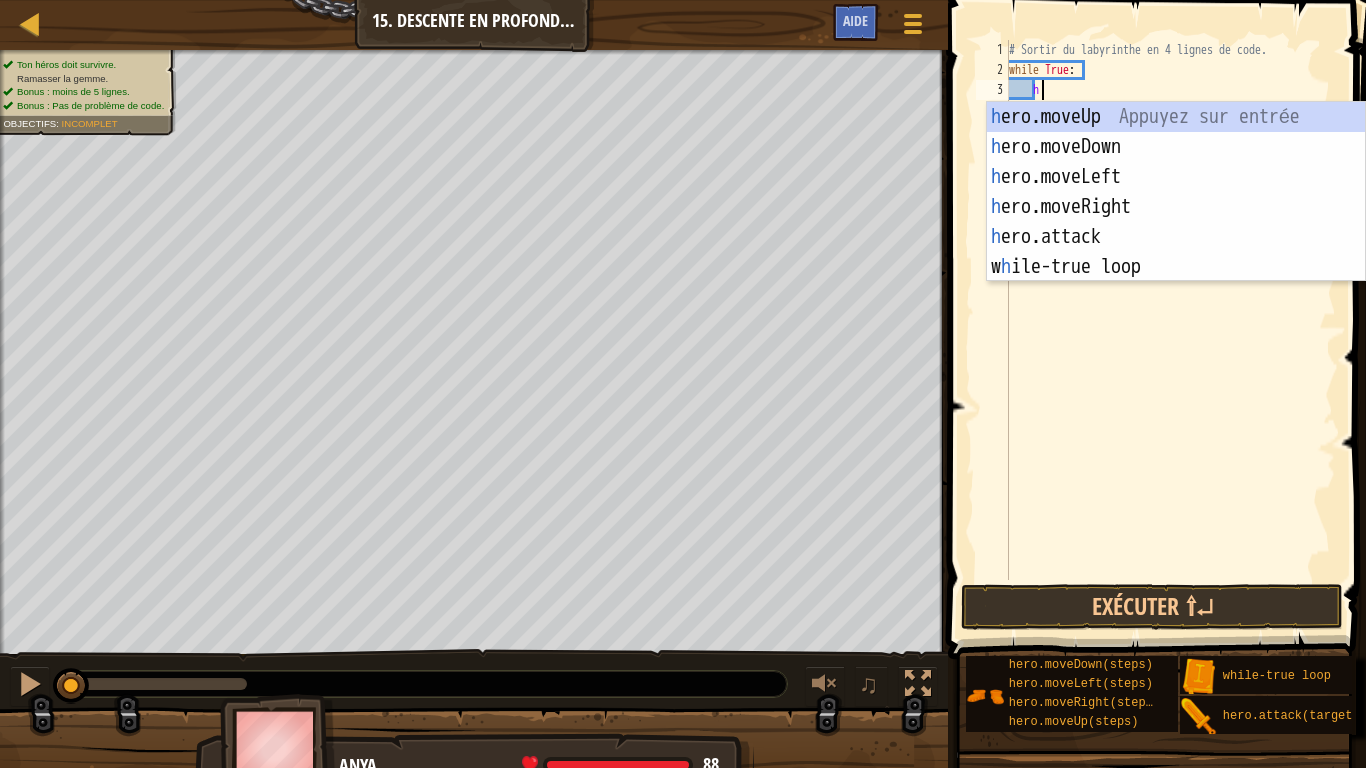 scroll, scrollTop: 9, scrollLeft: 2, axis: both 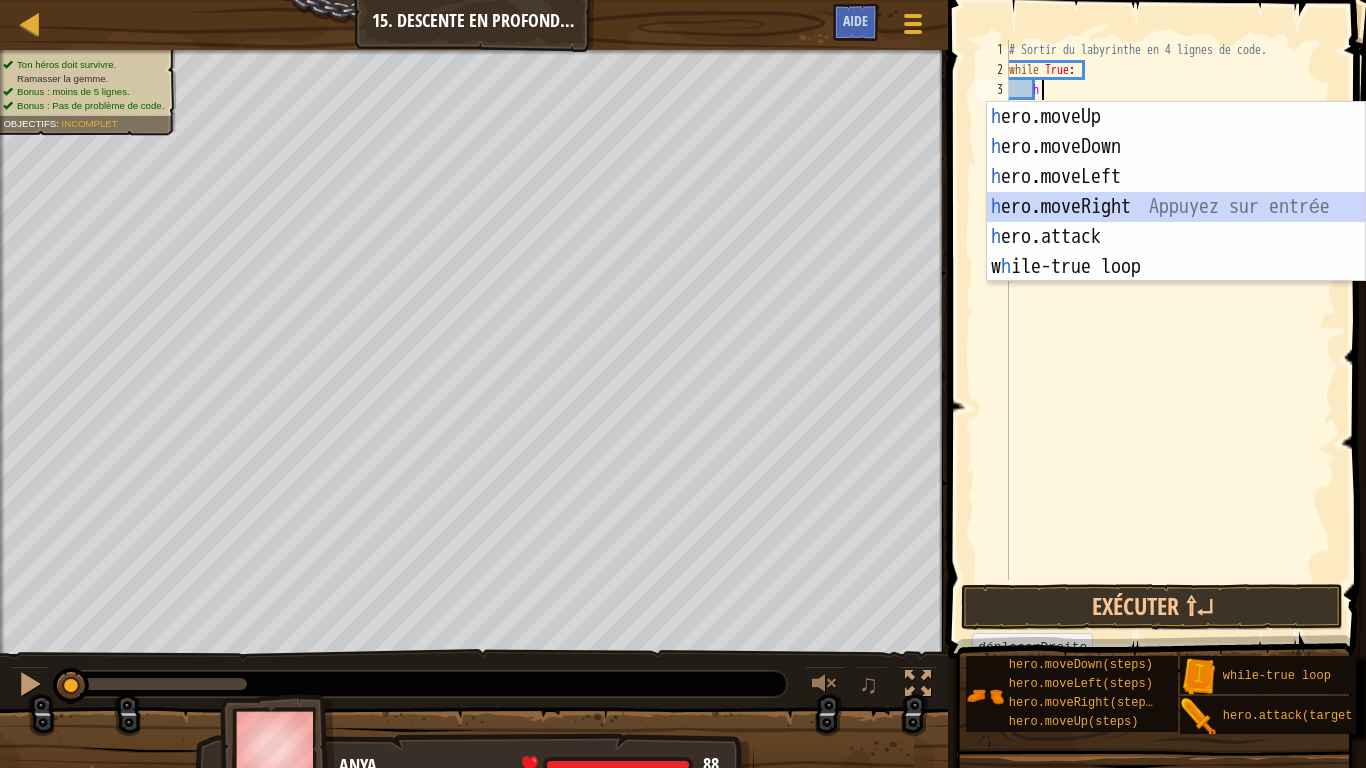 click on "h ero.moveUp Appuyez sur entrée h ero.moveDown Appuyez sur entrée h ero.moveLeft Appuyez sur entrée h ero.moveRight Appuyez sur entrée h ero.attack Appuyez sur entrée w h ile-true loop Appuyez sur entrée" at bounding box center (1176, 222) 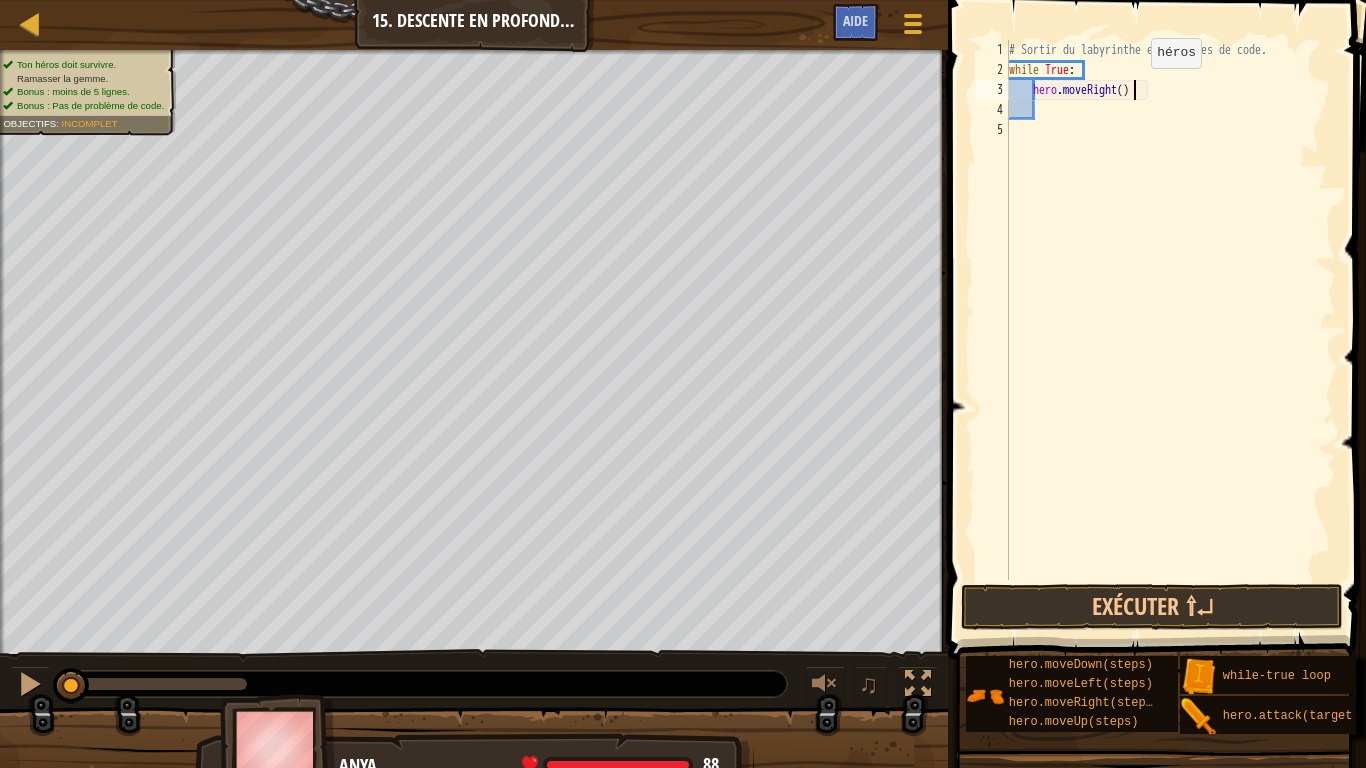 click on "# Sortir du labyrinthe en 4 lignes de code. while   True :      hero . moveRight ( )" at bounding box center [1170, 330] 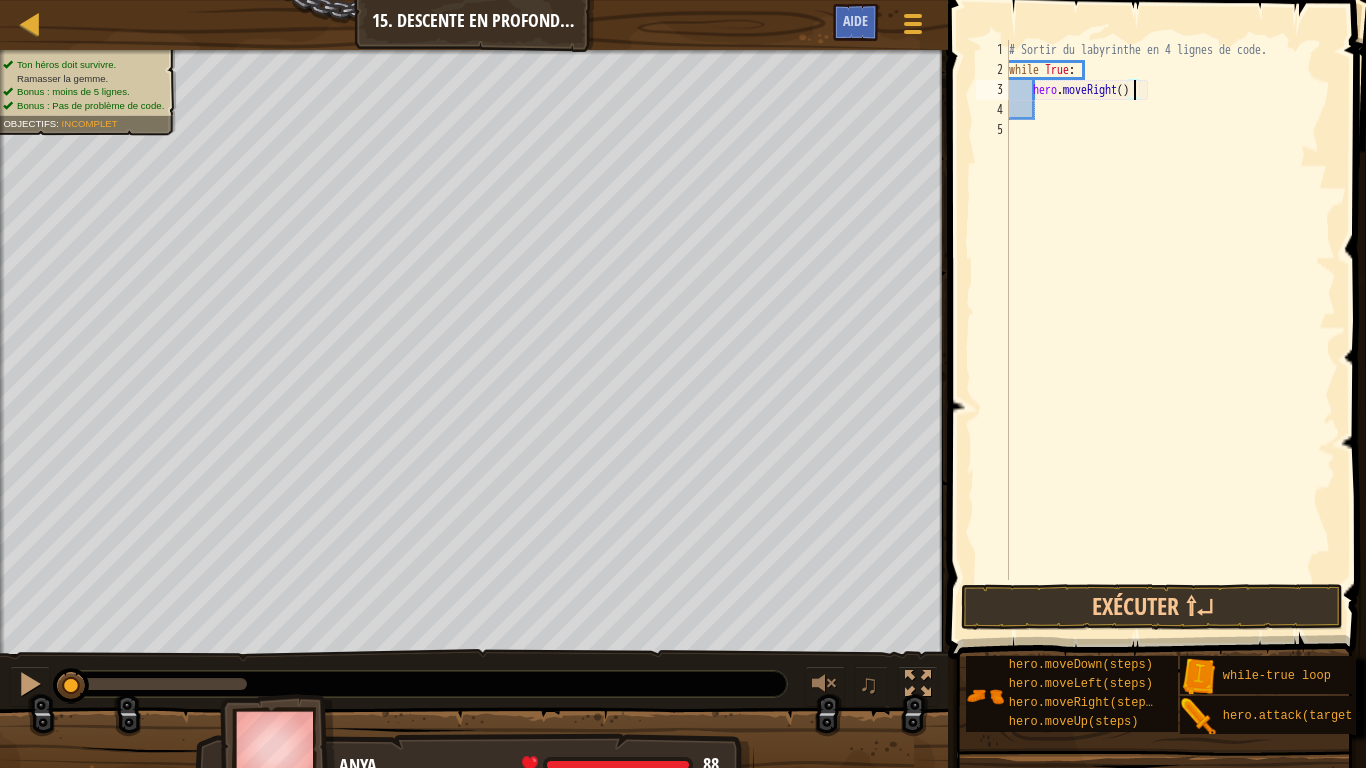 type on "hero.moveRight(2)" 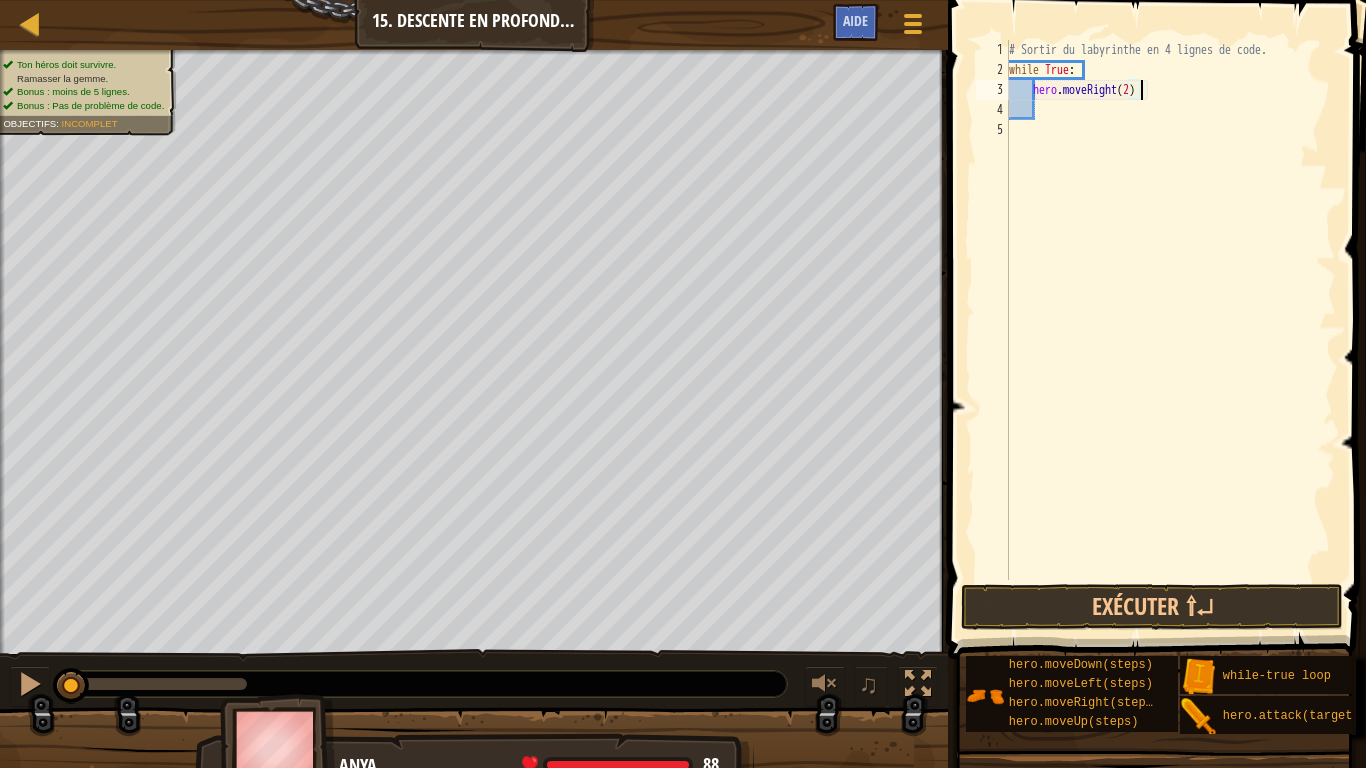 scroll, scrollTop: 9, scrollLeft: 11, axis: both 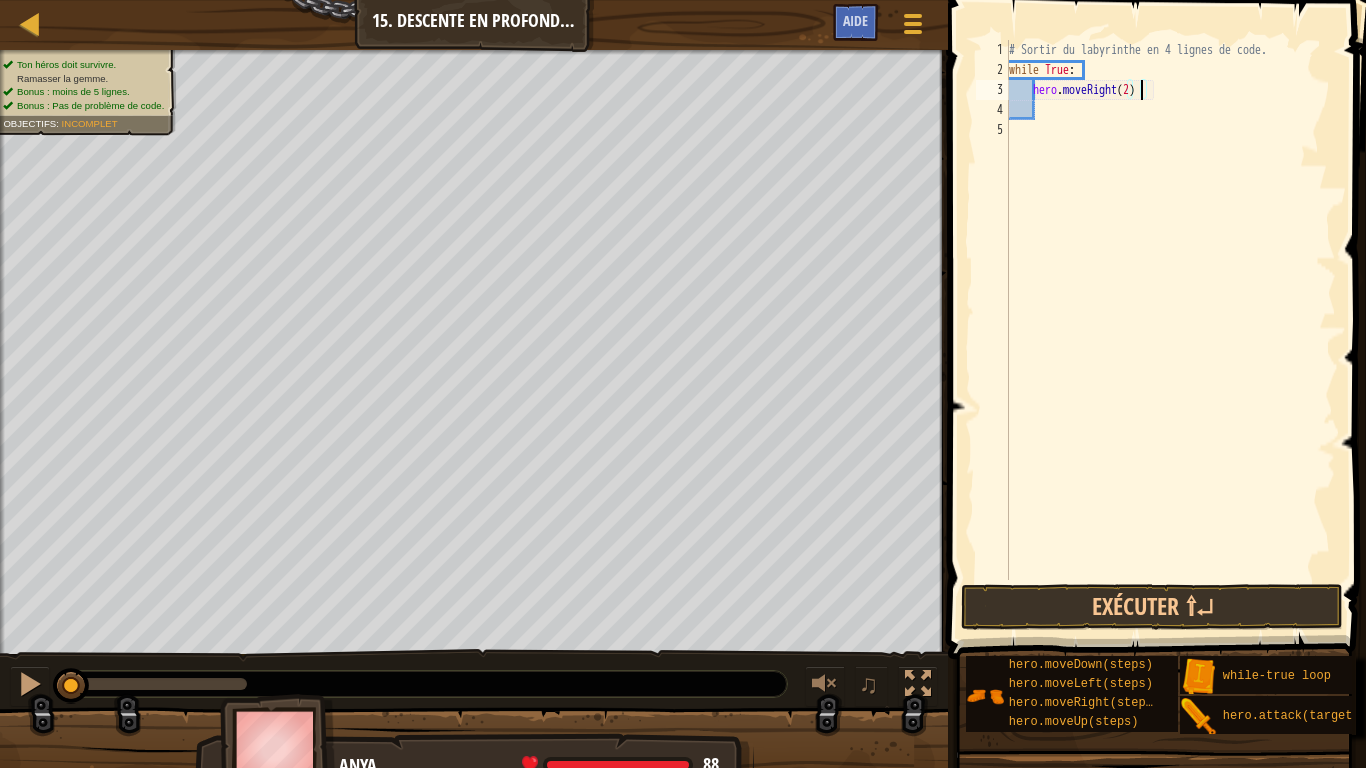 click on "# Sortir du labyrinthe en 4 lignes de code. while   True :      hero . moveRight ( 2 )" at bounding box center [1170, 330] 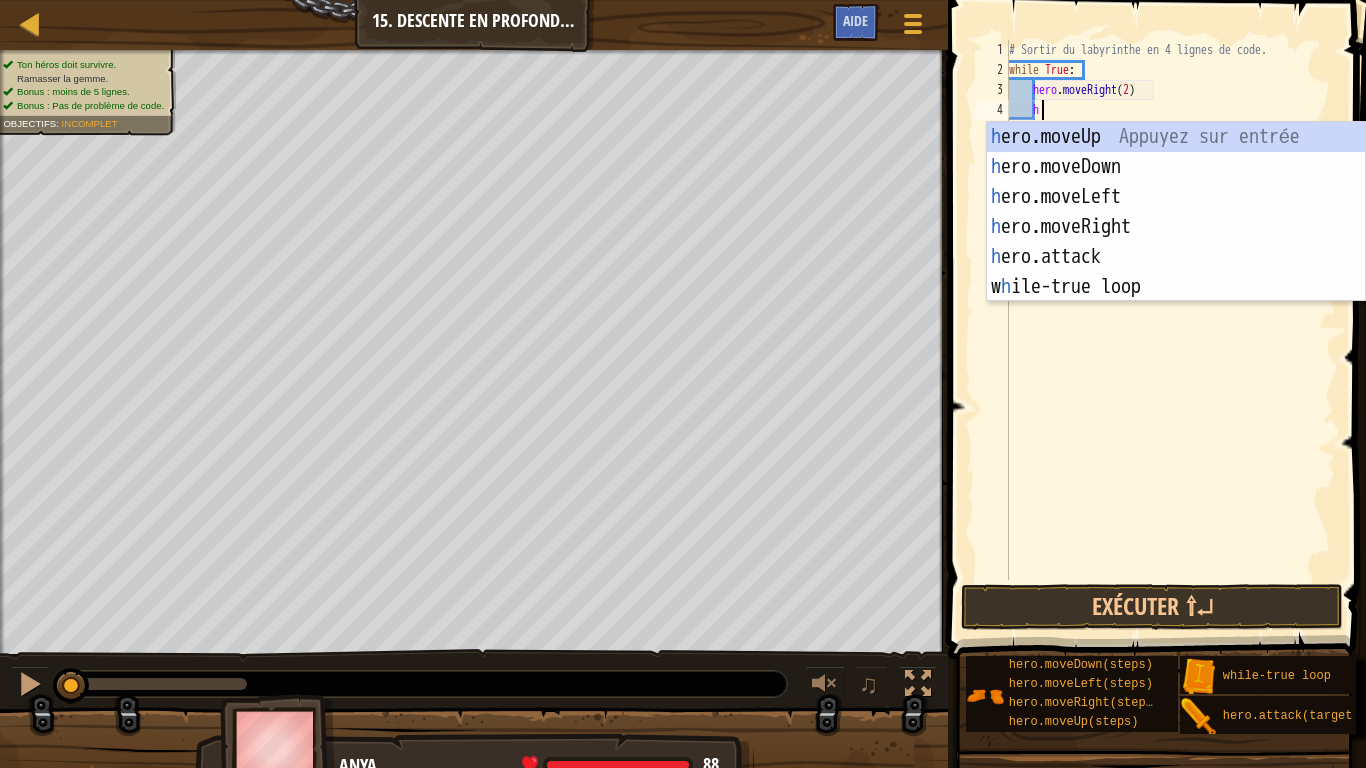 type on "h" 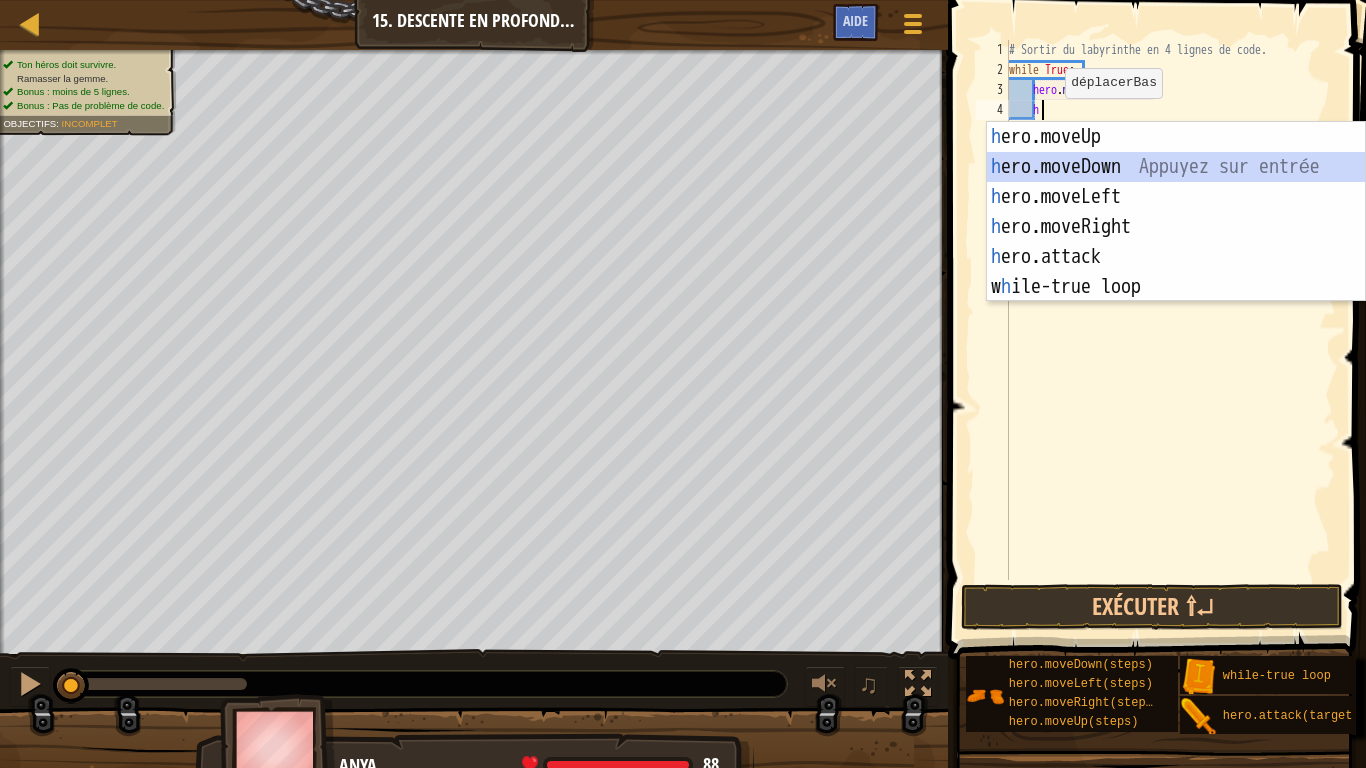 click on "h ero.moveUp Appuyez sur entrée h ero.moveDown Appuyez sur entrée h ero.moveLeft Appuyez sur entrée h ero.moveRight Appuyez sur entrée h ero.attack Appuyez sur entrée w h ile-true loop Appuyez sur entrée" at bounding box center [1176, 242] 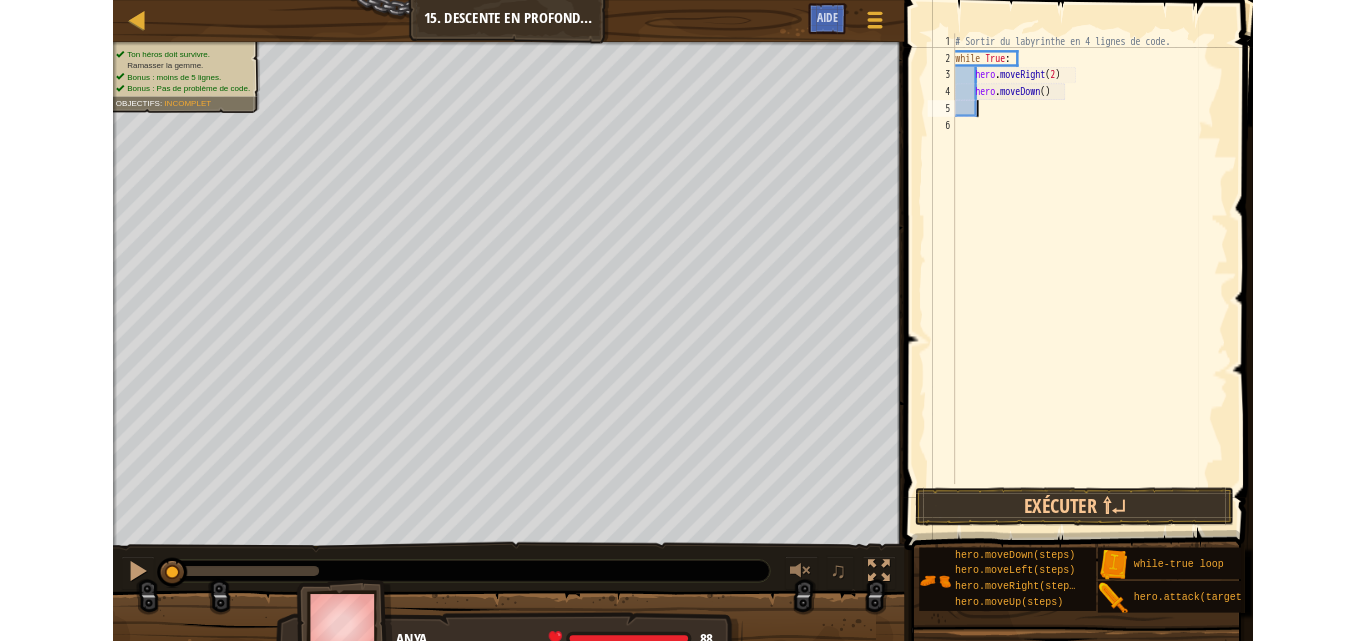 scroll, scrollTop: 9, scrollLeft: 1, axis: both 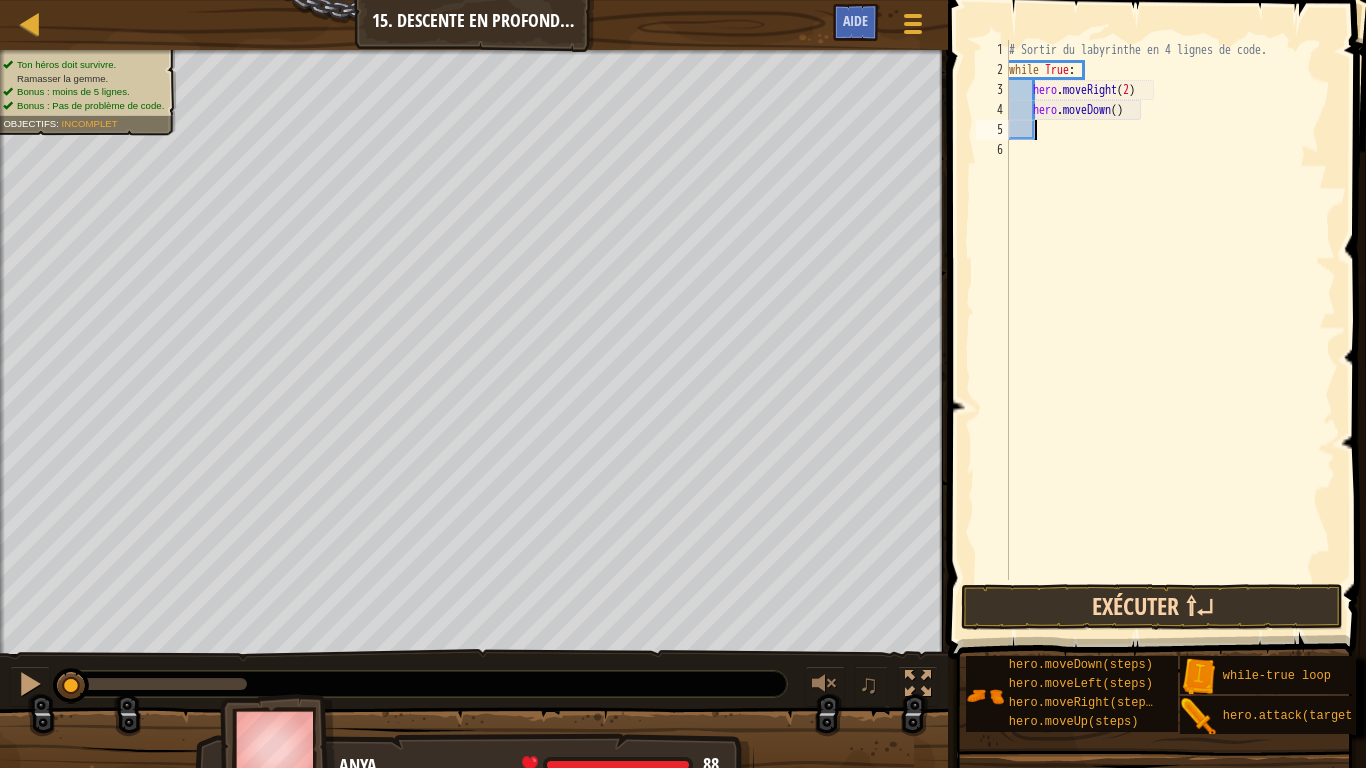 type 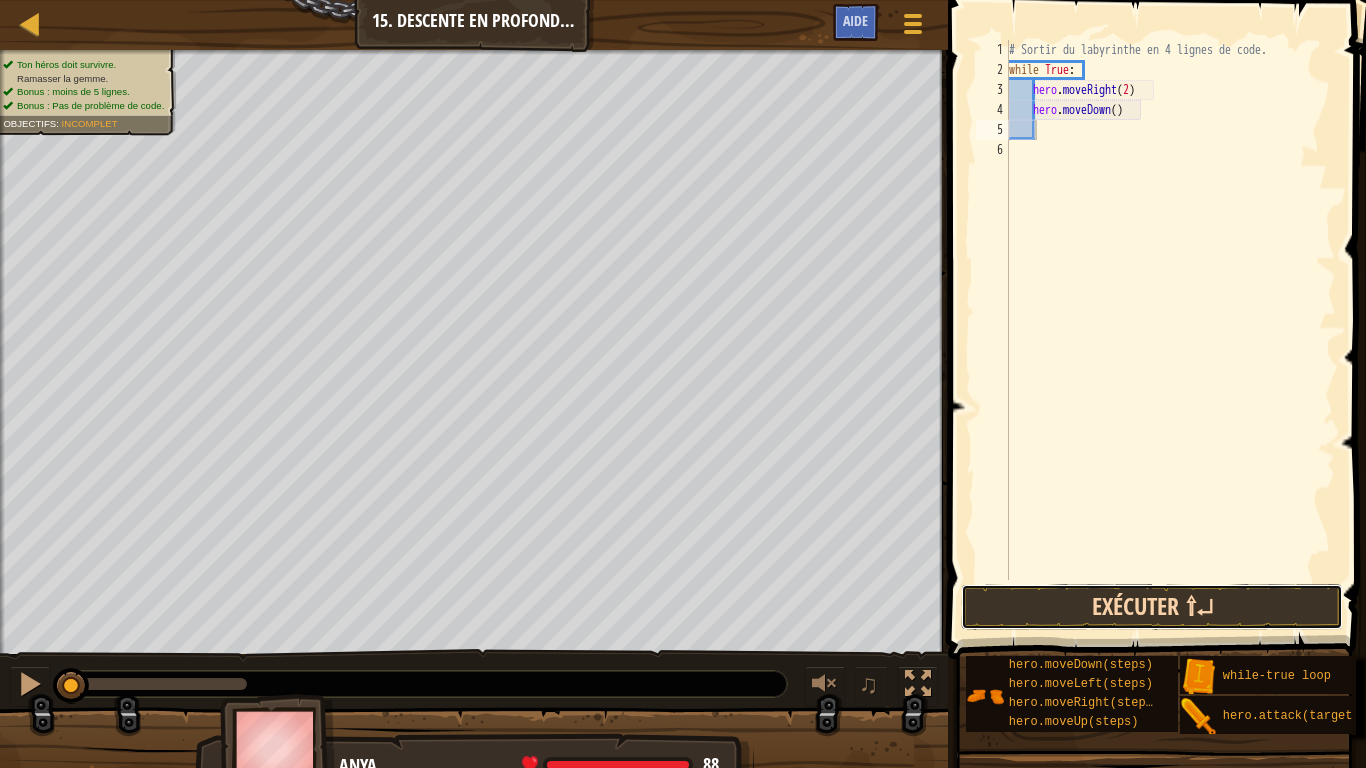 click on "Exécuter ⇧↵" at bounding box center (1152, 607) 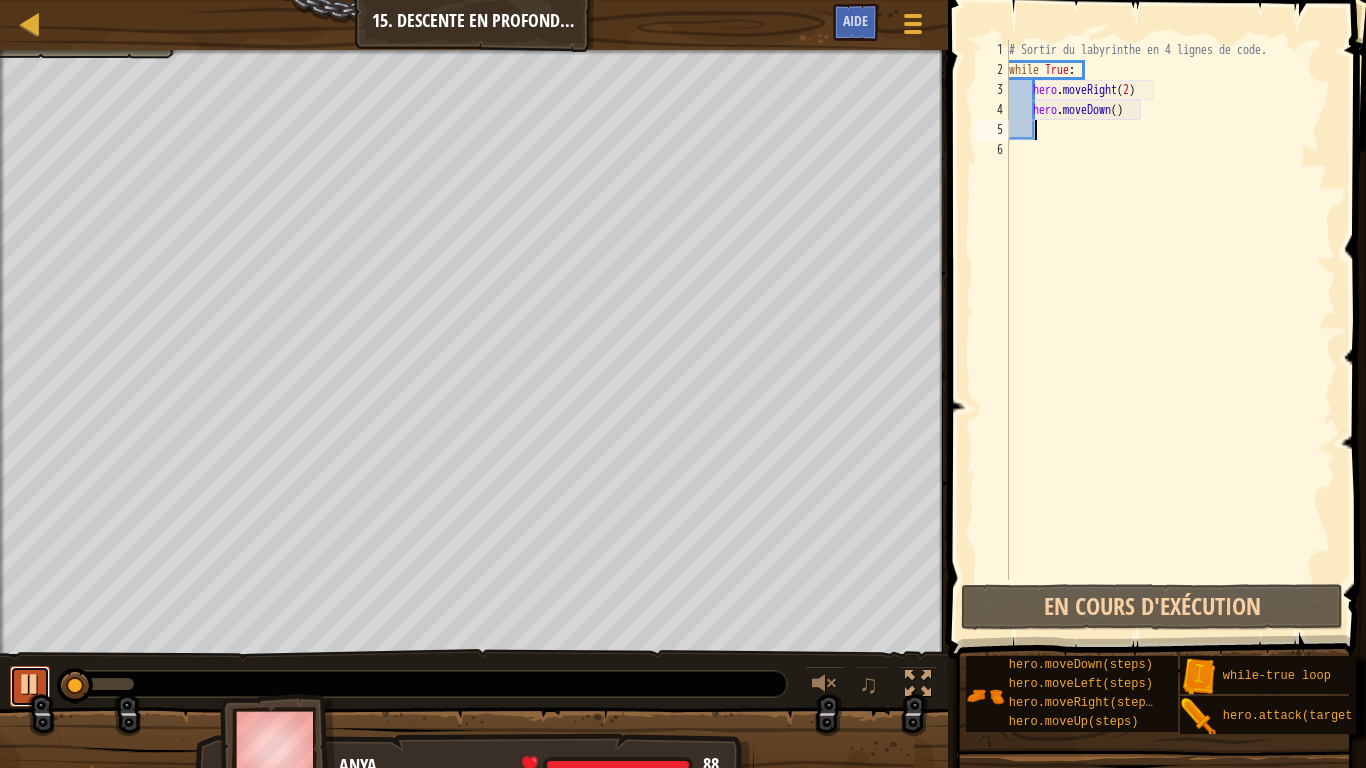 click at bounding box center (30, 684) 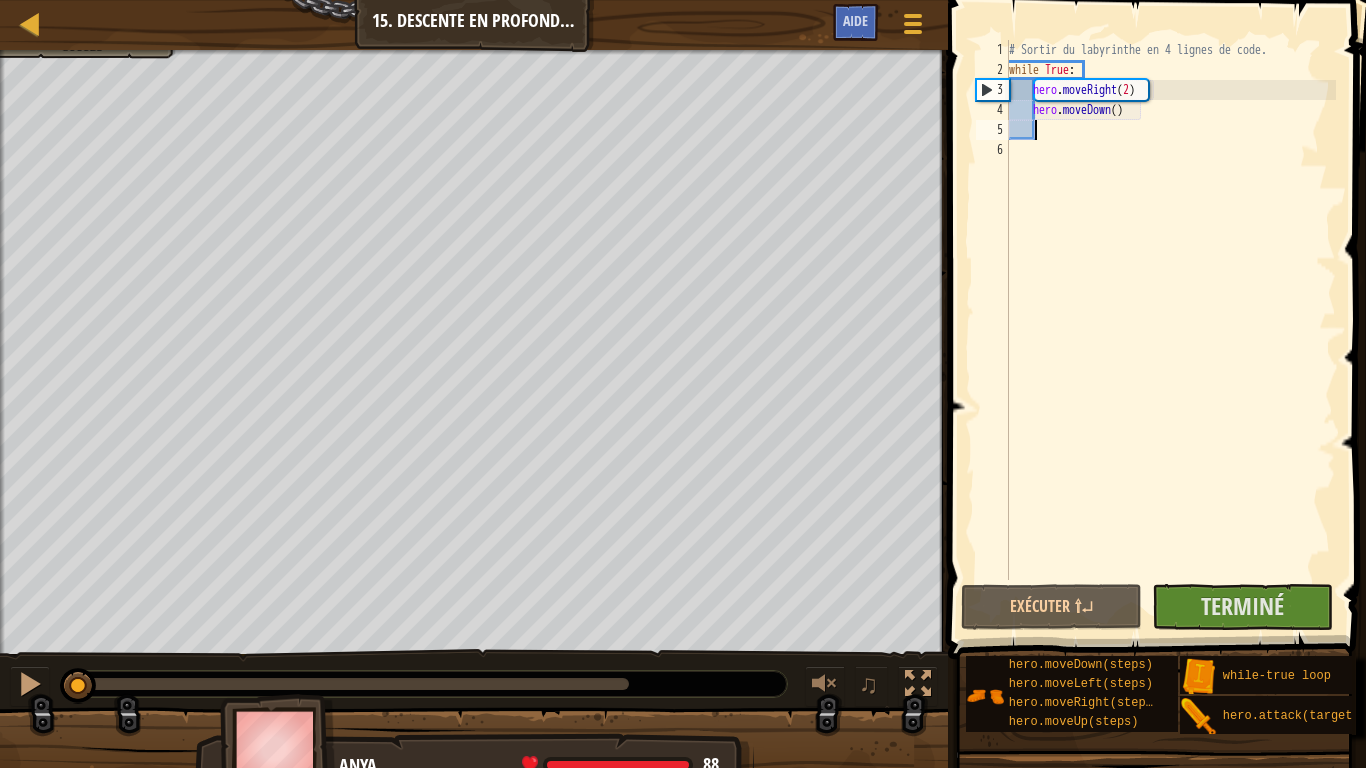 click at bounding box center [474, 757] 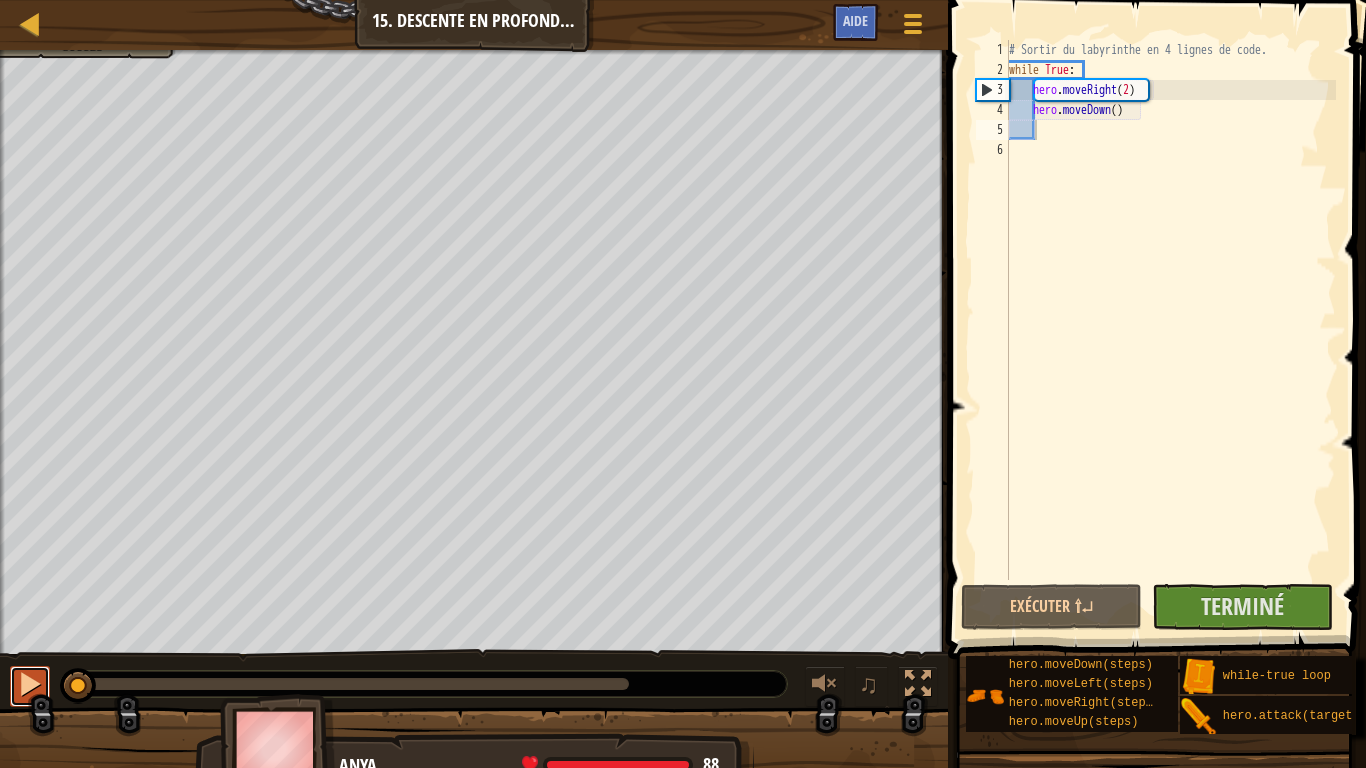click at bounding box center (30, 684) 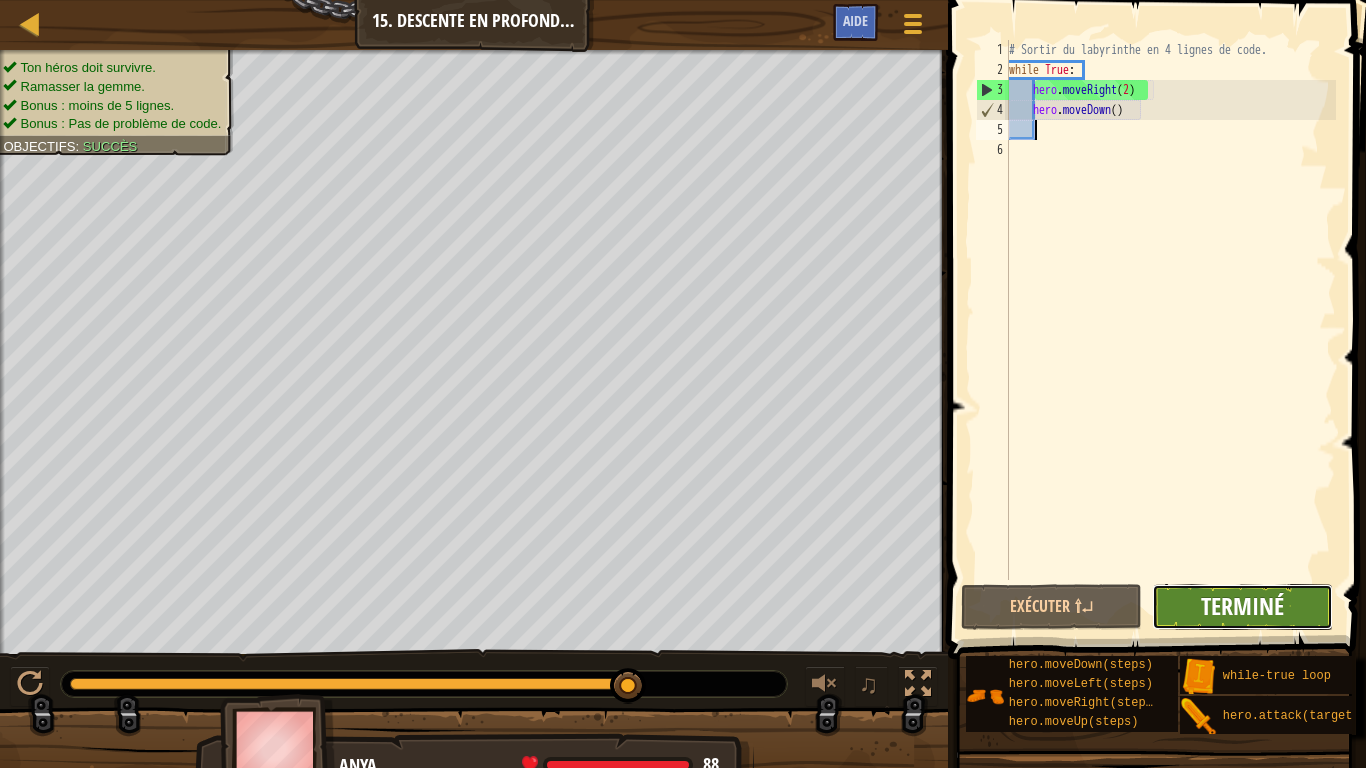 click on "Terminé" at bounding box center [1242, 606] 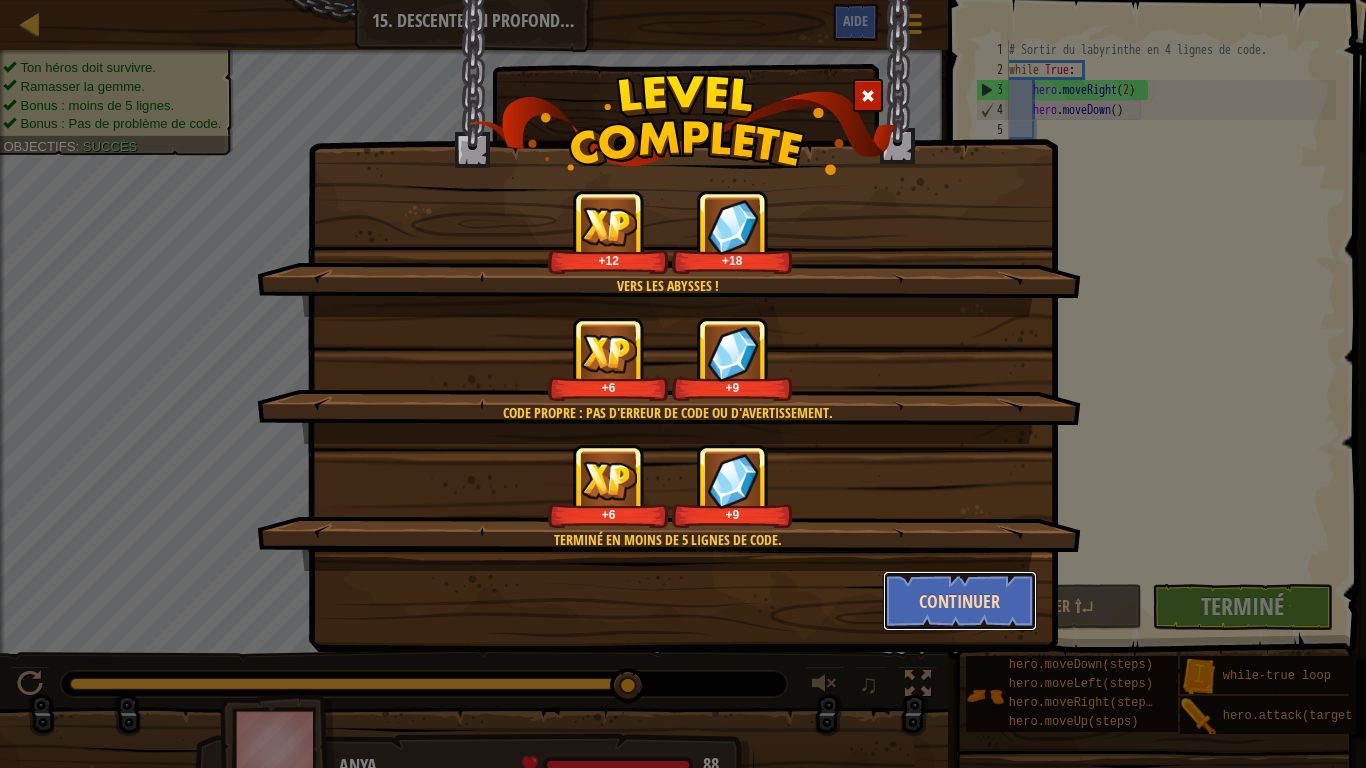 click on "Continuer" at bounding box center (960, 601) 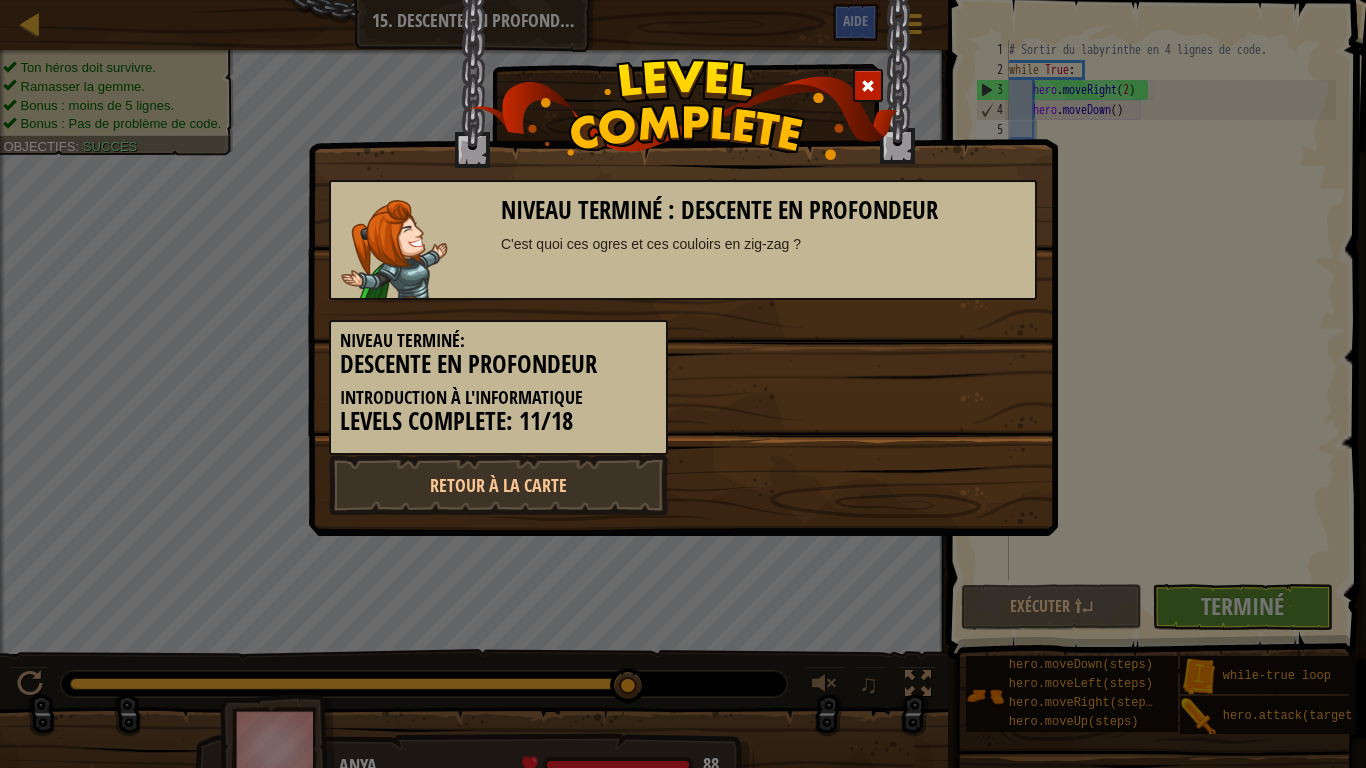 click on "Niveau terminé : Descente en Profondeur C'est quoi ces ogres et ces couloirs en zig-zag ? Niveau terminé: Descente en Profondeur Introduction à l'Informatique Levels Complete: 11/18 Retour à la Carte" at bounding box center (683, 384) 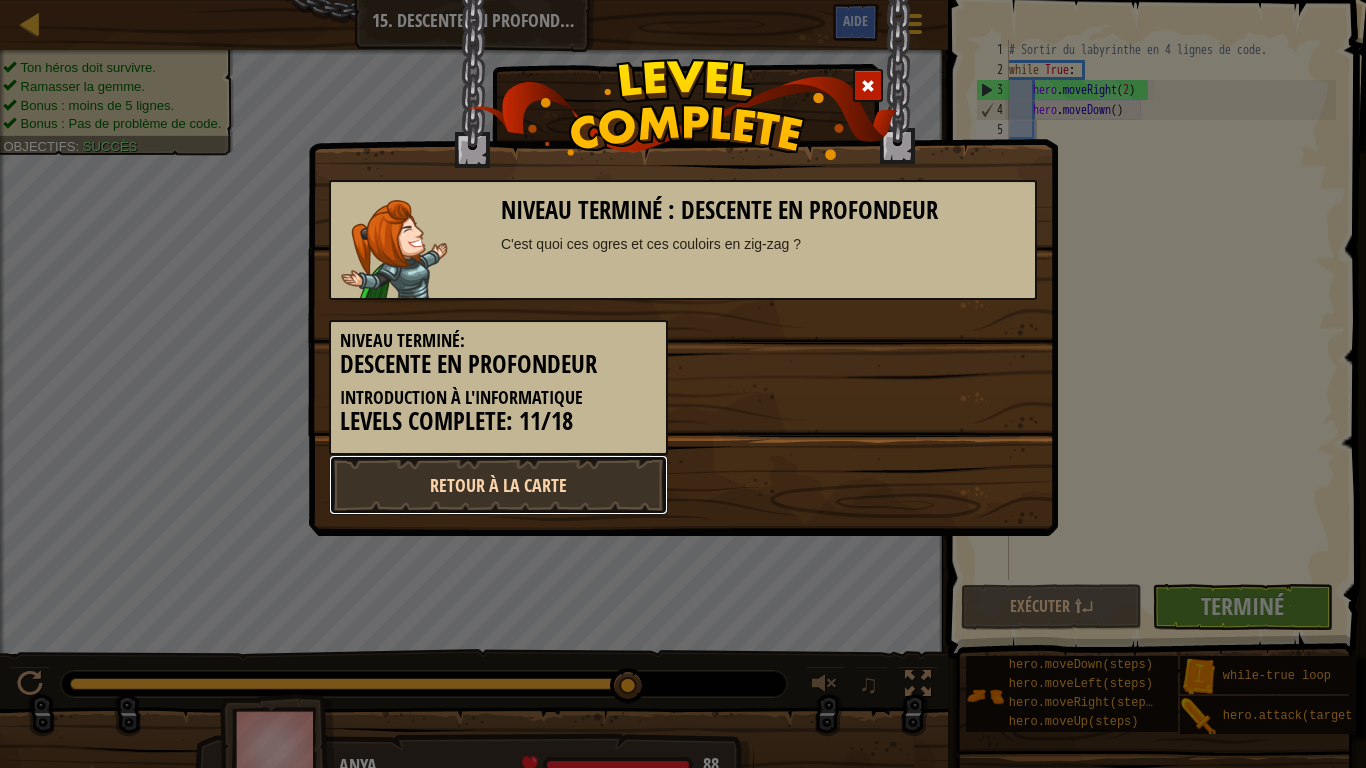 click on "Retour à la Carte" at bounding box center [498, 485] 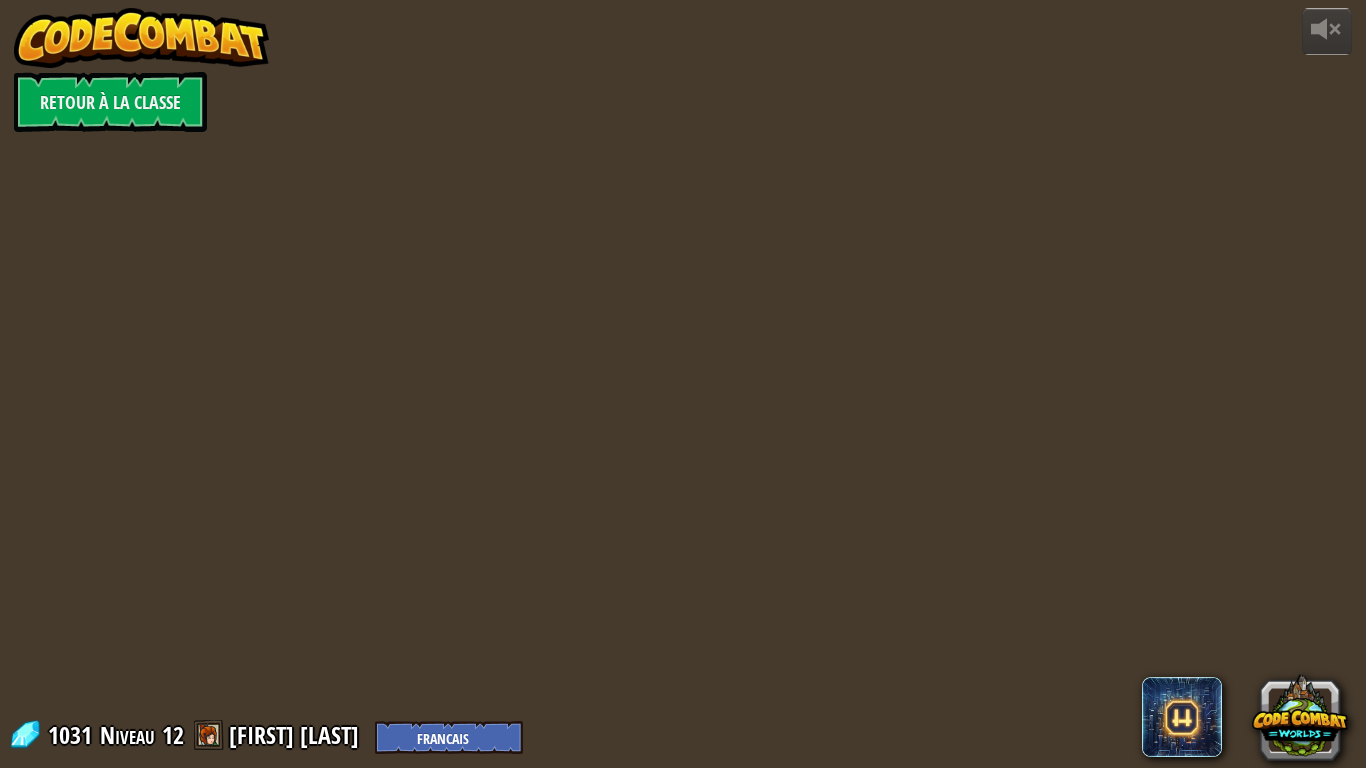 select on "fr" 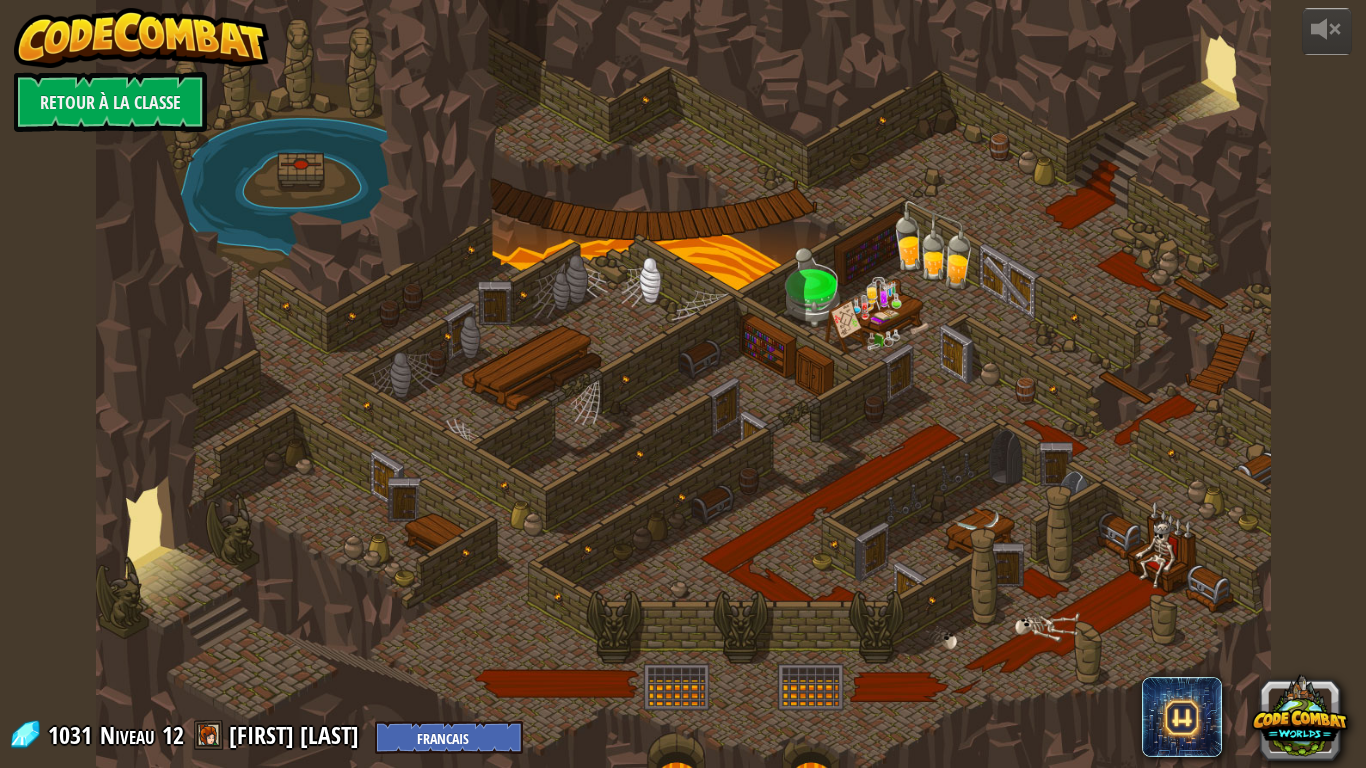 select on "fr" 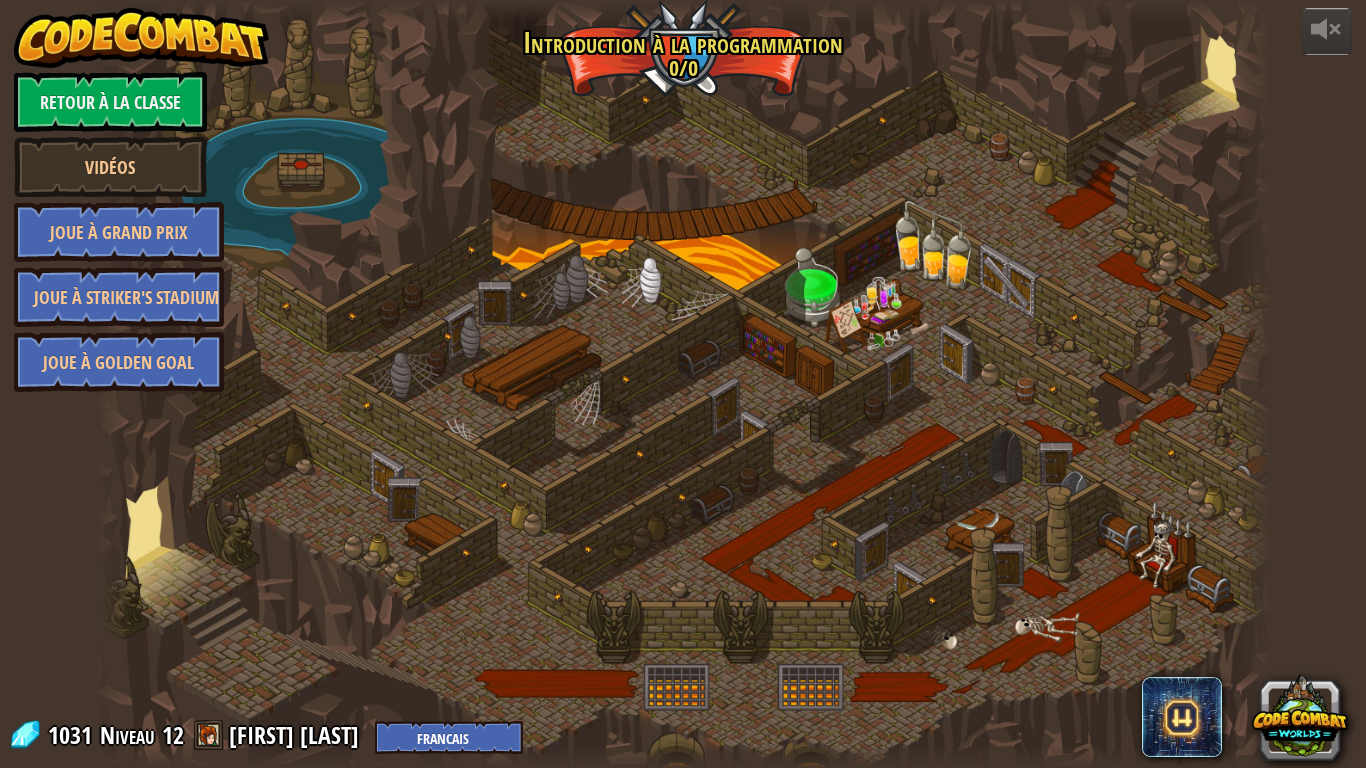 select on "fr" 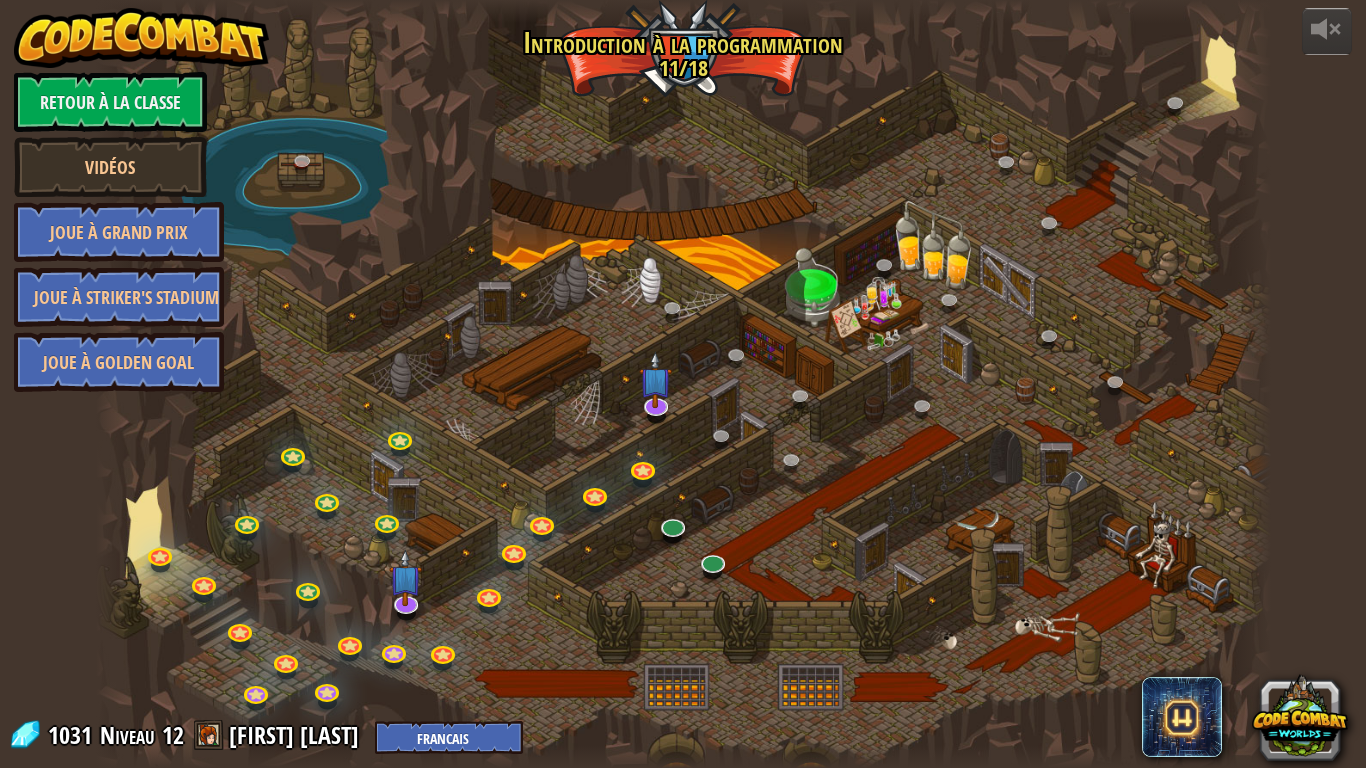 select on "fr" 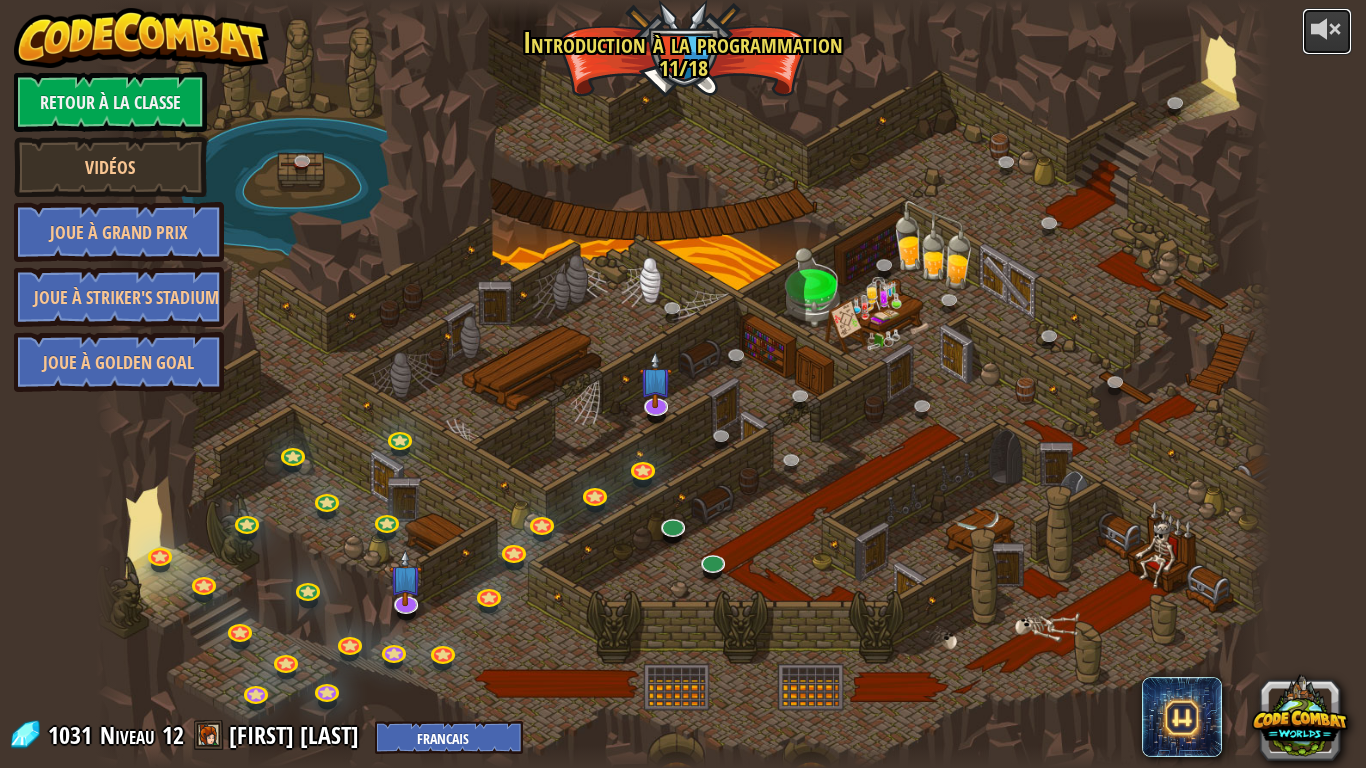 click at bounding box center (1327, 29) 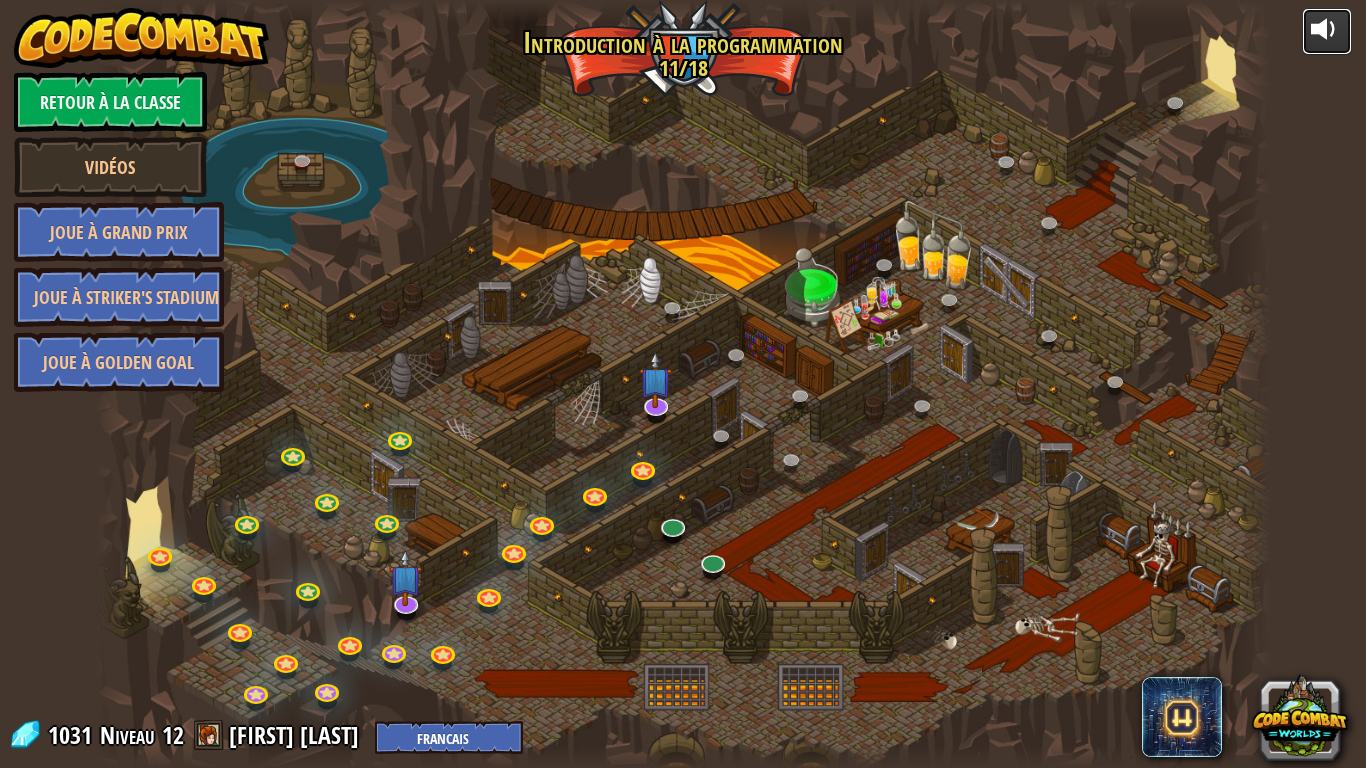 type 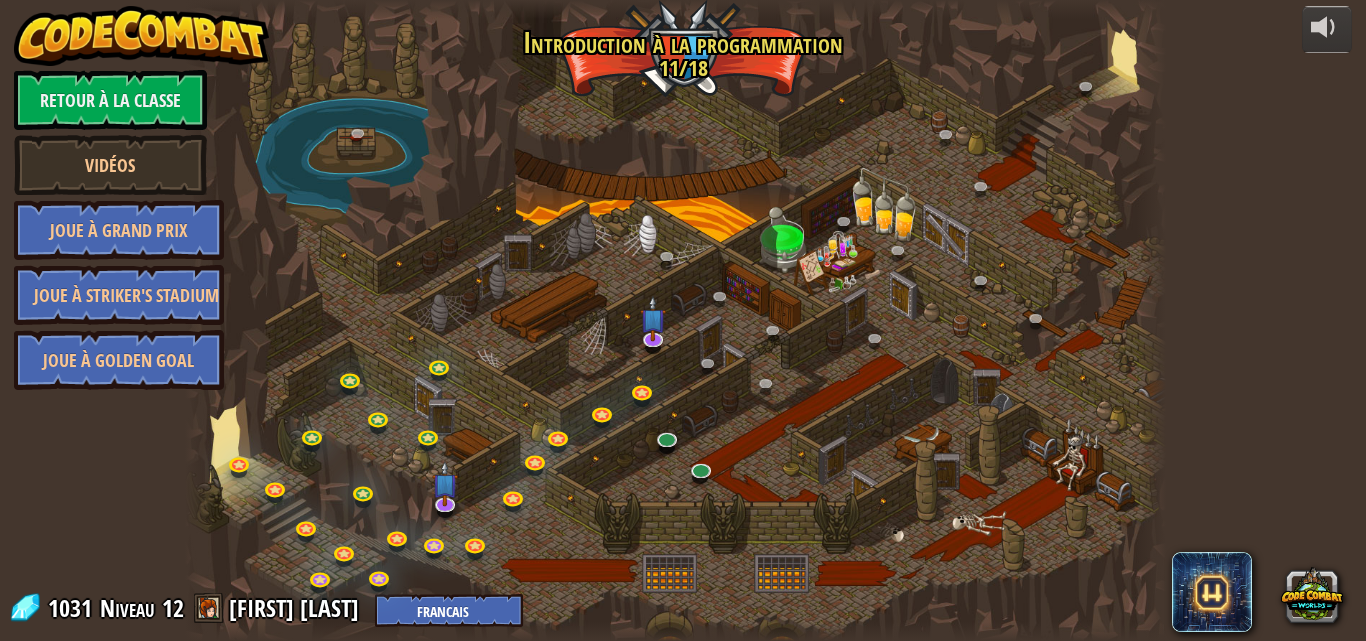 click on "Échappe aux cachots de Kithgard, et ne laisse pas les gardiens t'attraper.
26. Wakka Maul (Verrouillé par l'Enseignant) Affrontez vos camarades de classe et engloutissez les gemmes! Utilisez vos connaissances en programmation et votre créativité pour prendre l'avantage sur vos amis.
24. Défi Combo. Endroit sûr (Verrouillé par l'Enseignant) Utilise des arguments, des boucles while, et des variables pour vaincre les ogres.
23. Le dernier Kithmaze (Verrouillé par l'Enseignant) Pour vous enfuir, vous devez trouver votre chemin à travers le labyrinthe d'un vieux Kithman.
22. Défi Concept. Maître des Noms Débogage (Verrouillé par l'Enseignant) Utilise tes nouveaux pouvoirs de codage pour cibler les ennemis sans nom.
21. Maître des noms (Verrouillé par l'Enseignant)
19b. Les placards de Kithgard B (Verrouillé par l'Enseignant)" at bounding box center [683, 320] 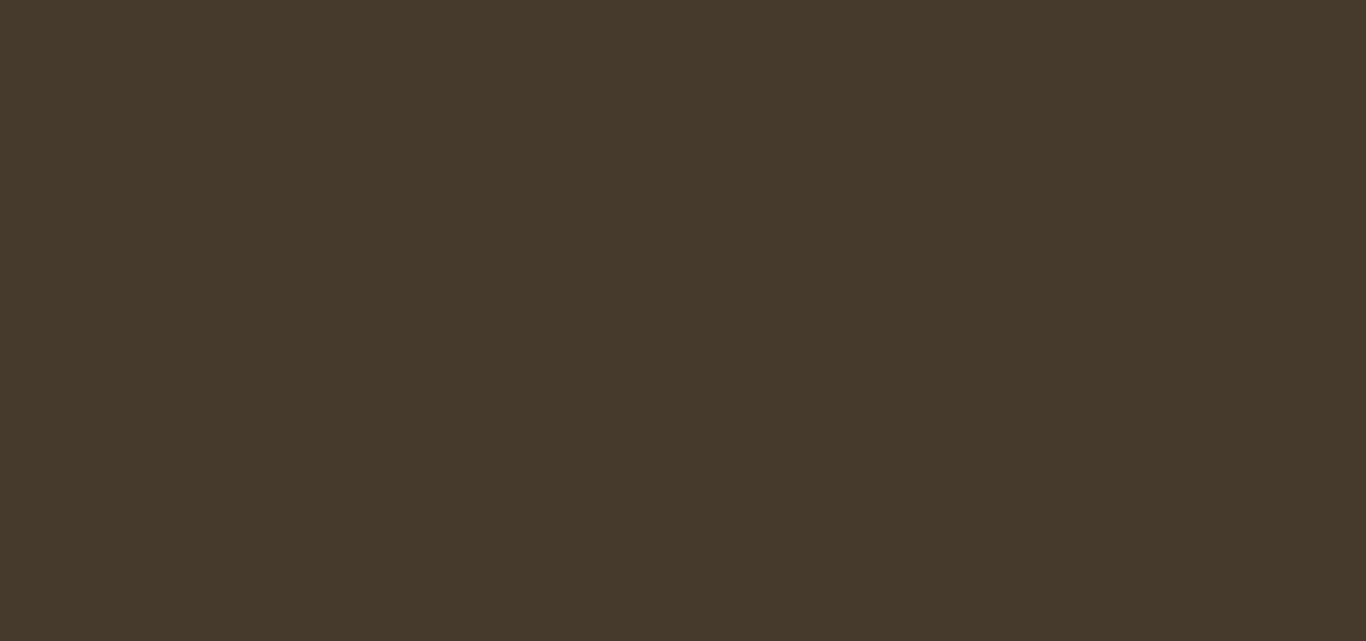 scroll, scrollTop: 0, scrollLeft: 0, axis: both 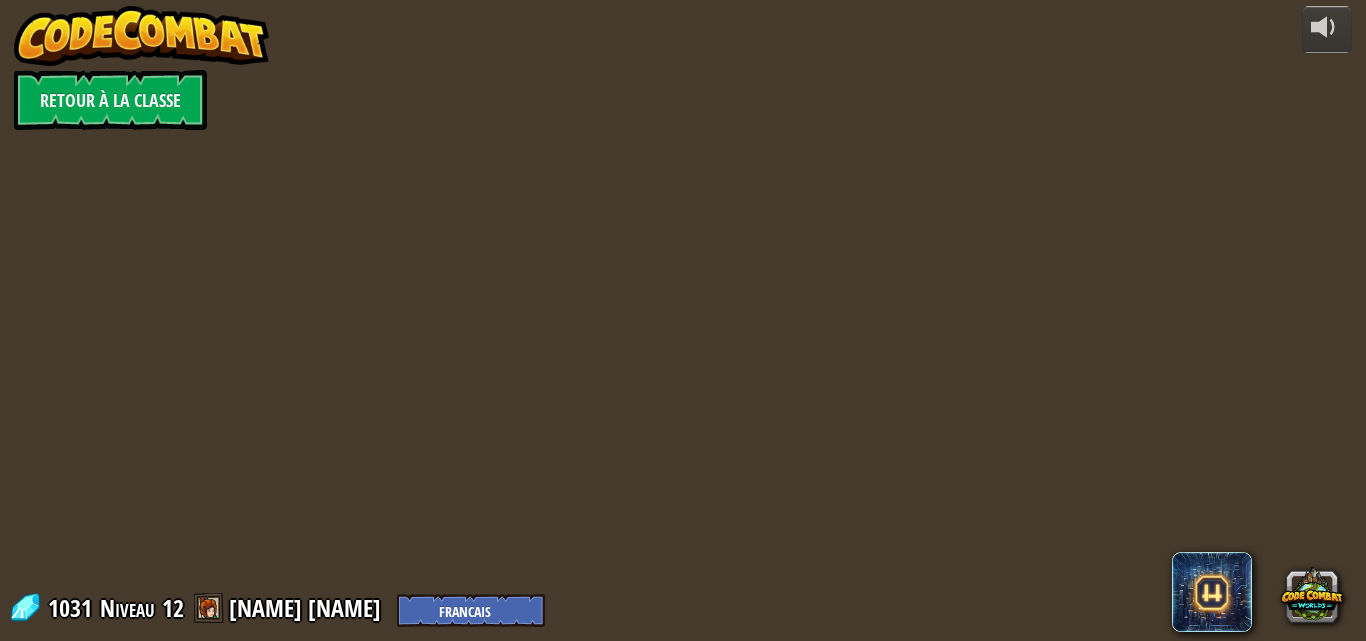 select on "fr" 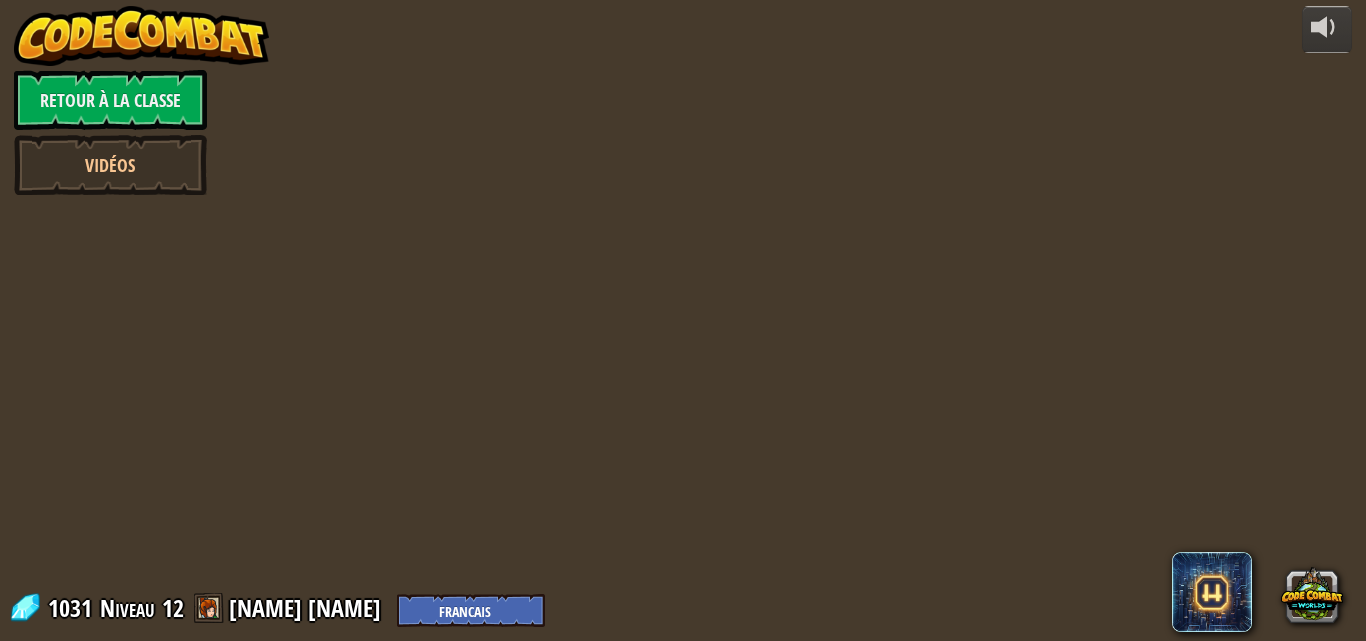 select on "fr" 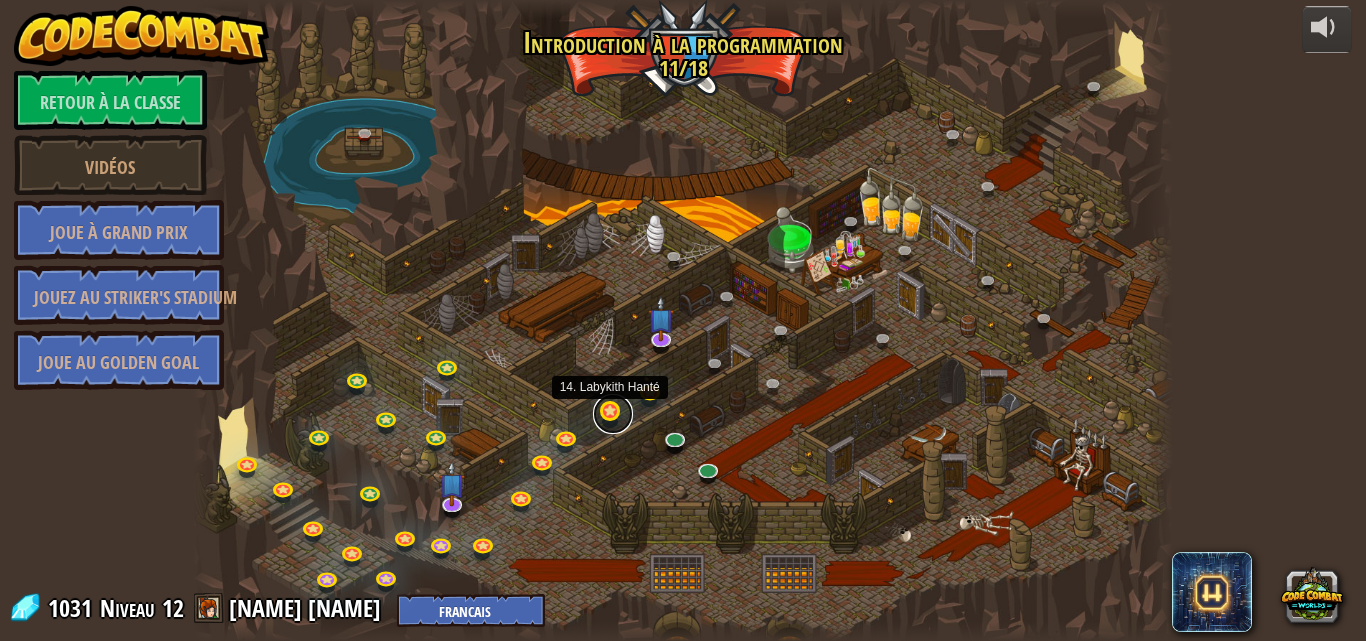 click at bounding box center (613, 414) 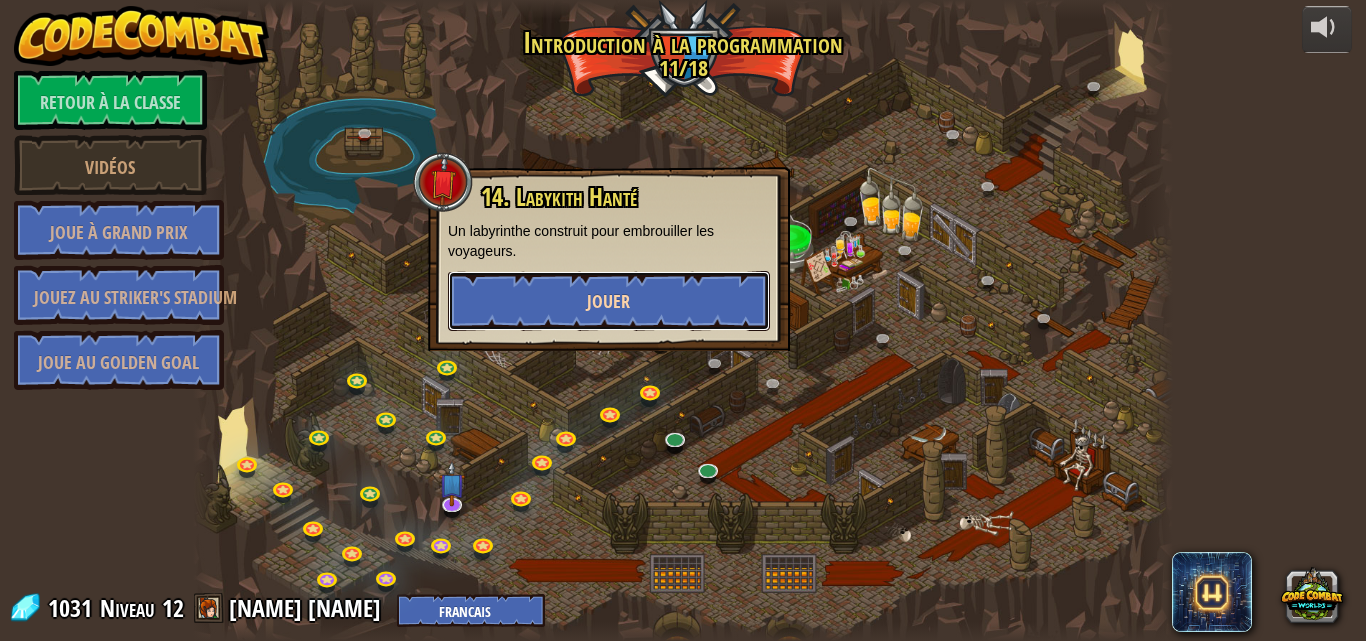 click on "Jouer" at bounding box center [609, 301] 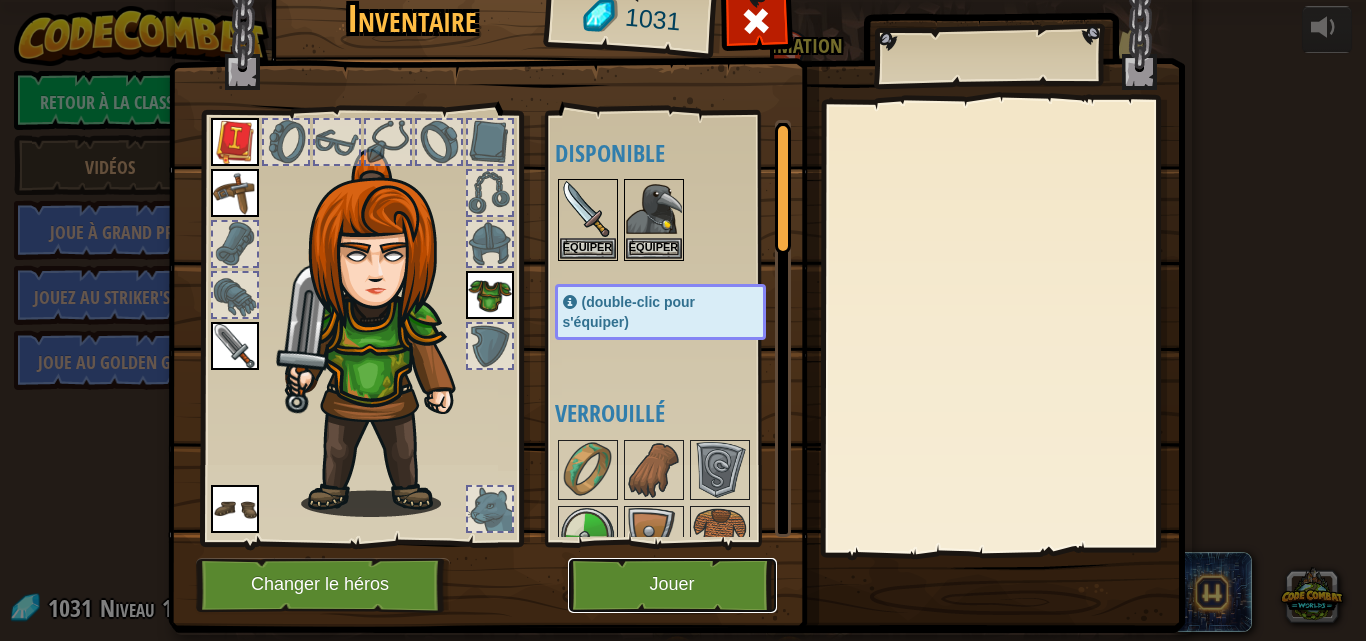 click on "Jouer" at bounding box center [672, 585] 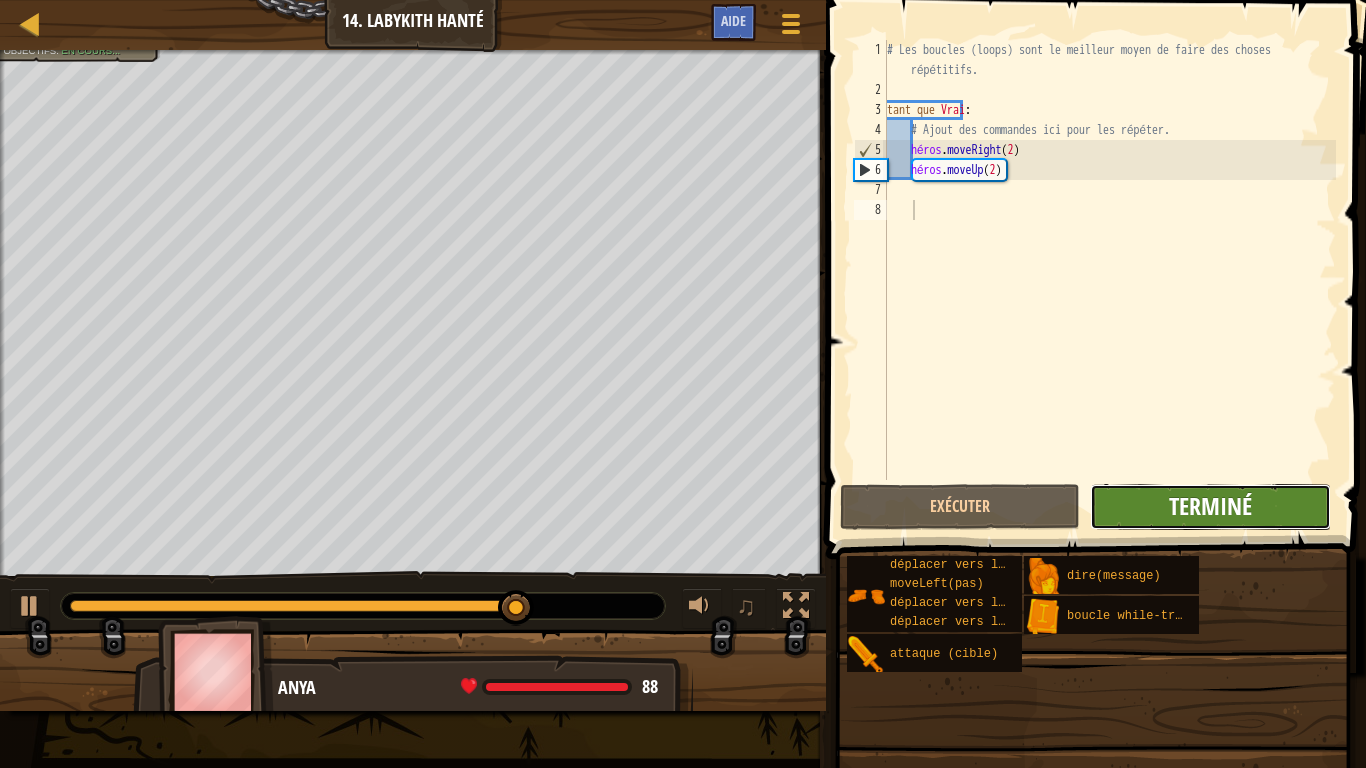 click on "Terminé" at bounding box center (1210, 506) 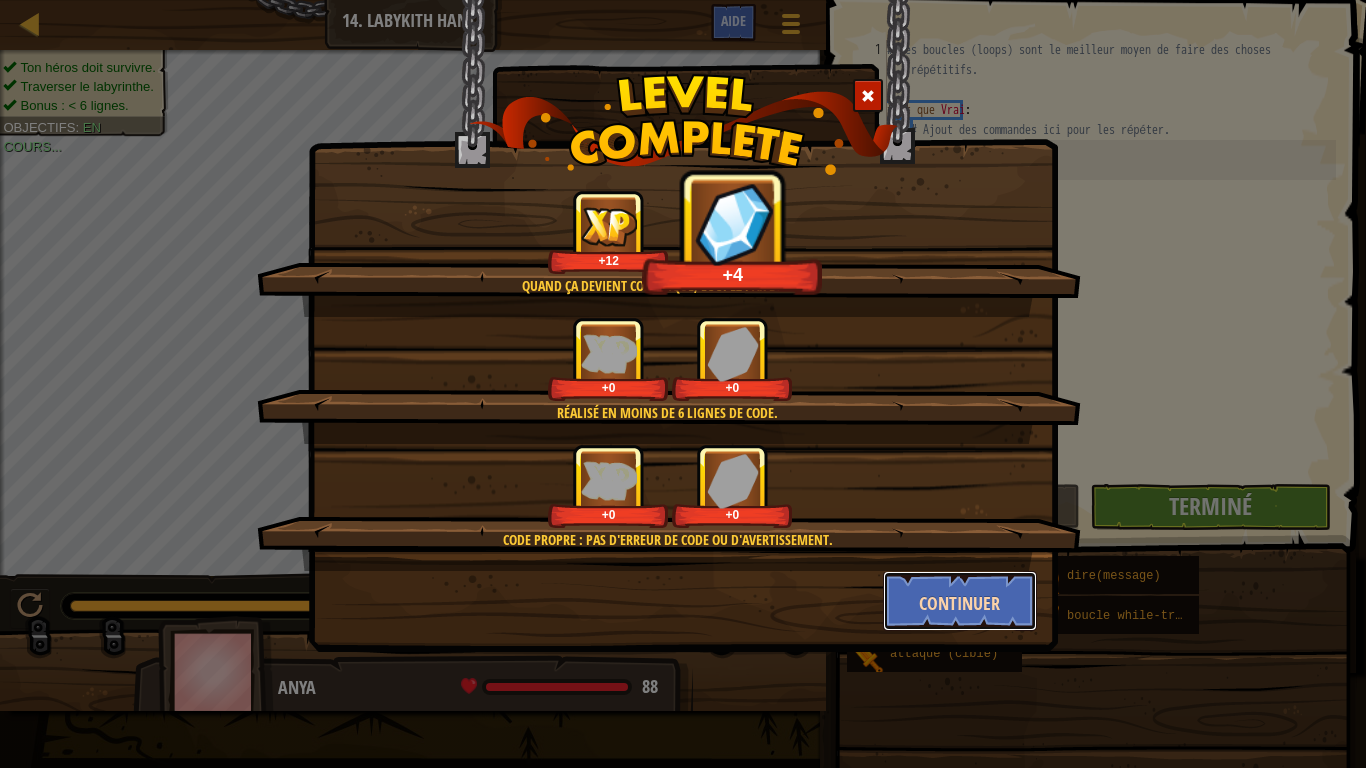 click on "Continuer" at bounding box center [959, 603] 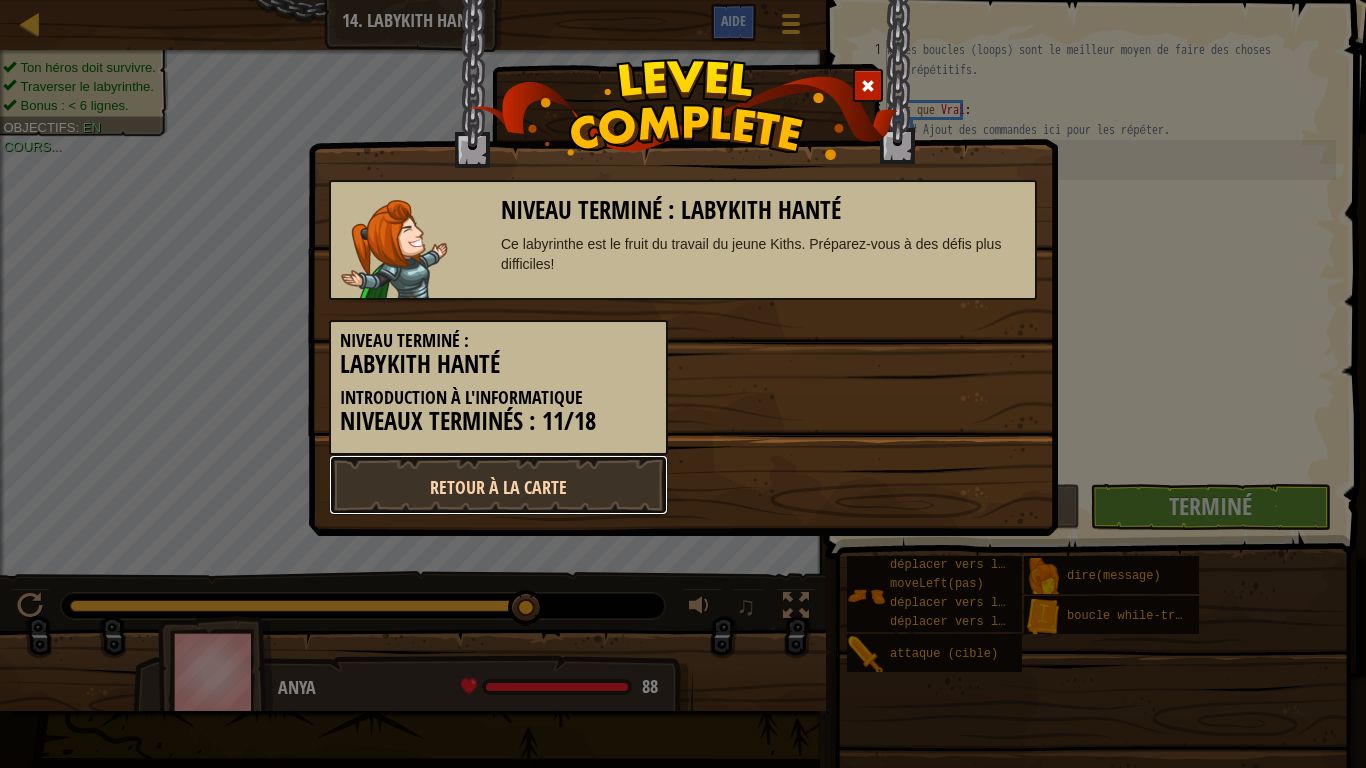 click on "Retour à la carte" at bounding box center (498, 485) 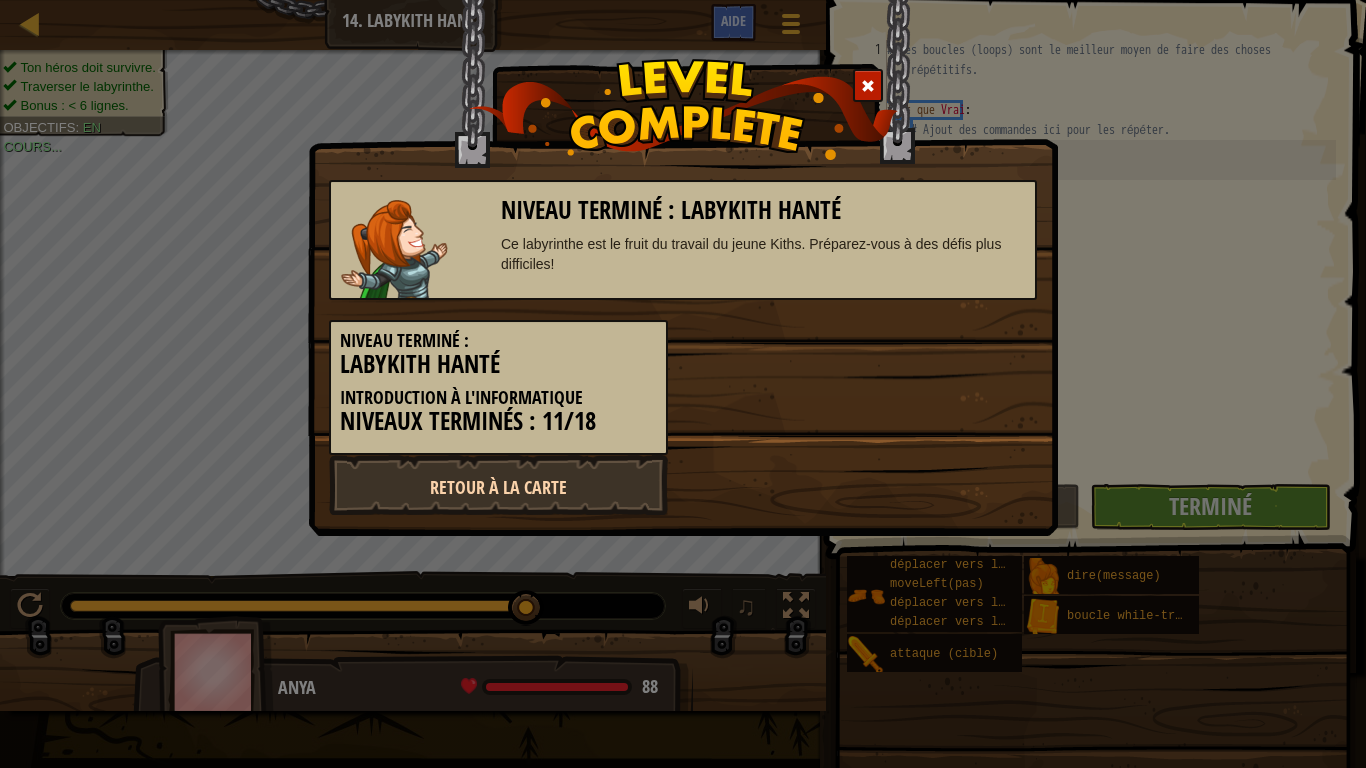 select on "fr" 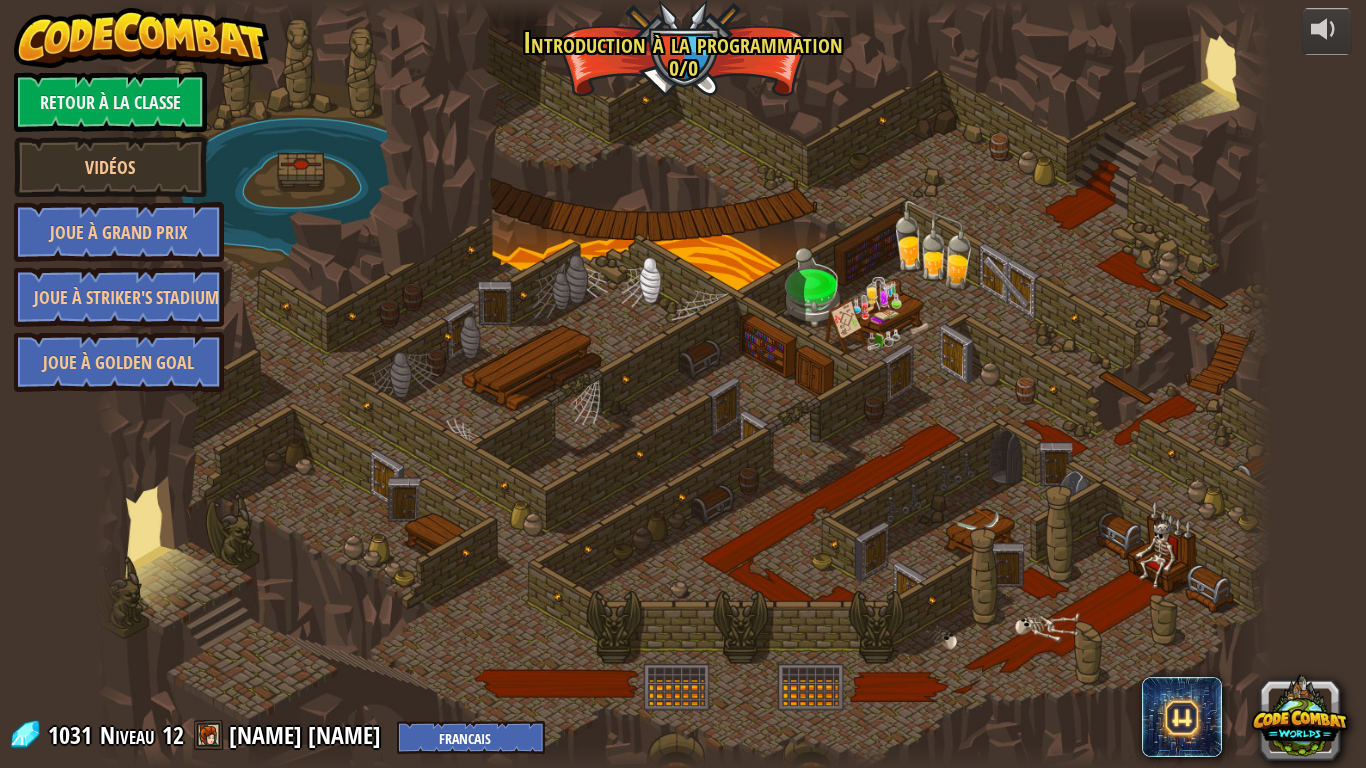 select on "fr" 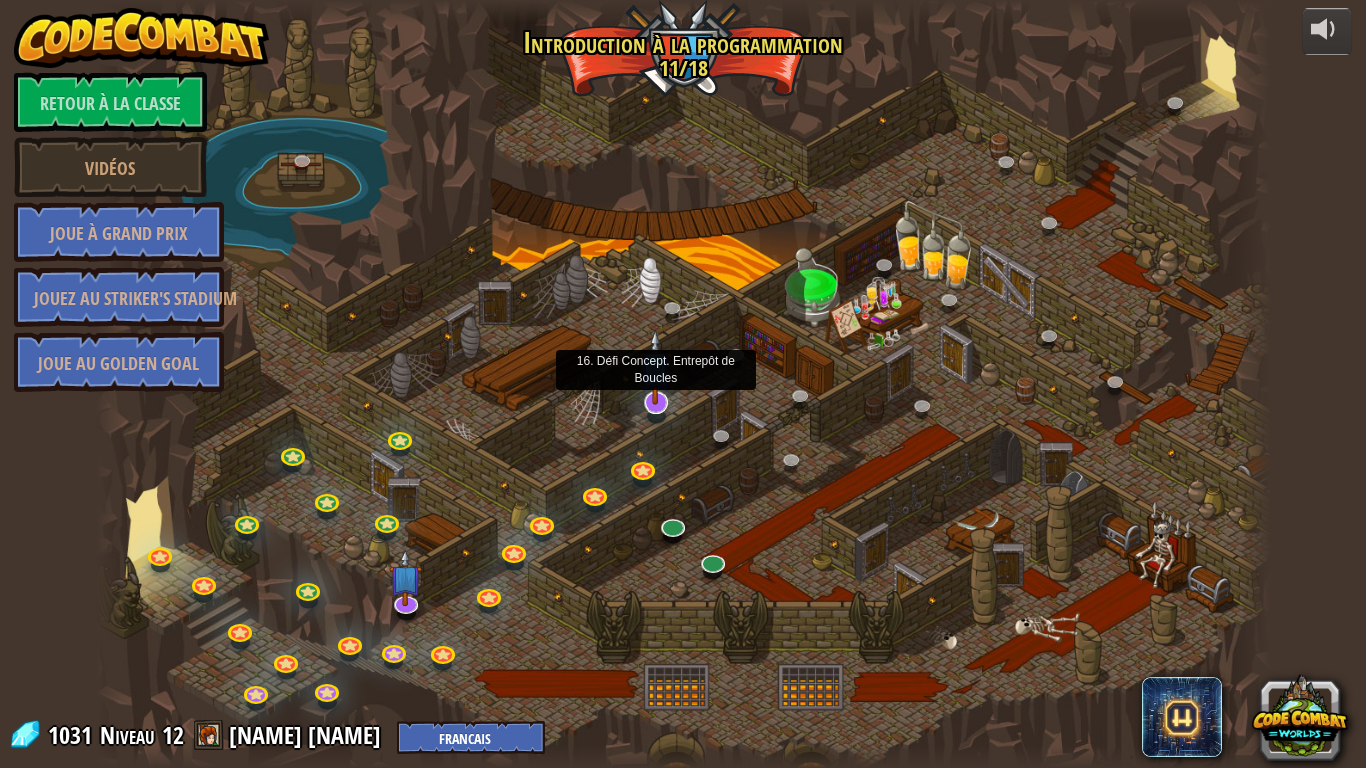 click at bounding box center [655, 367] 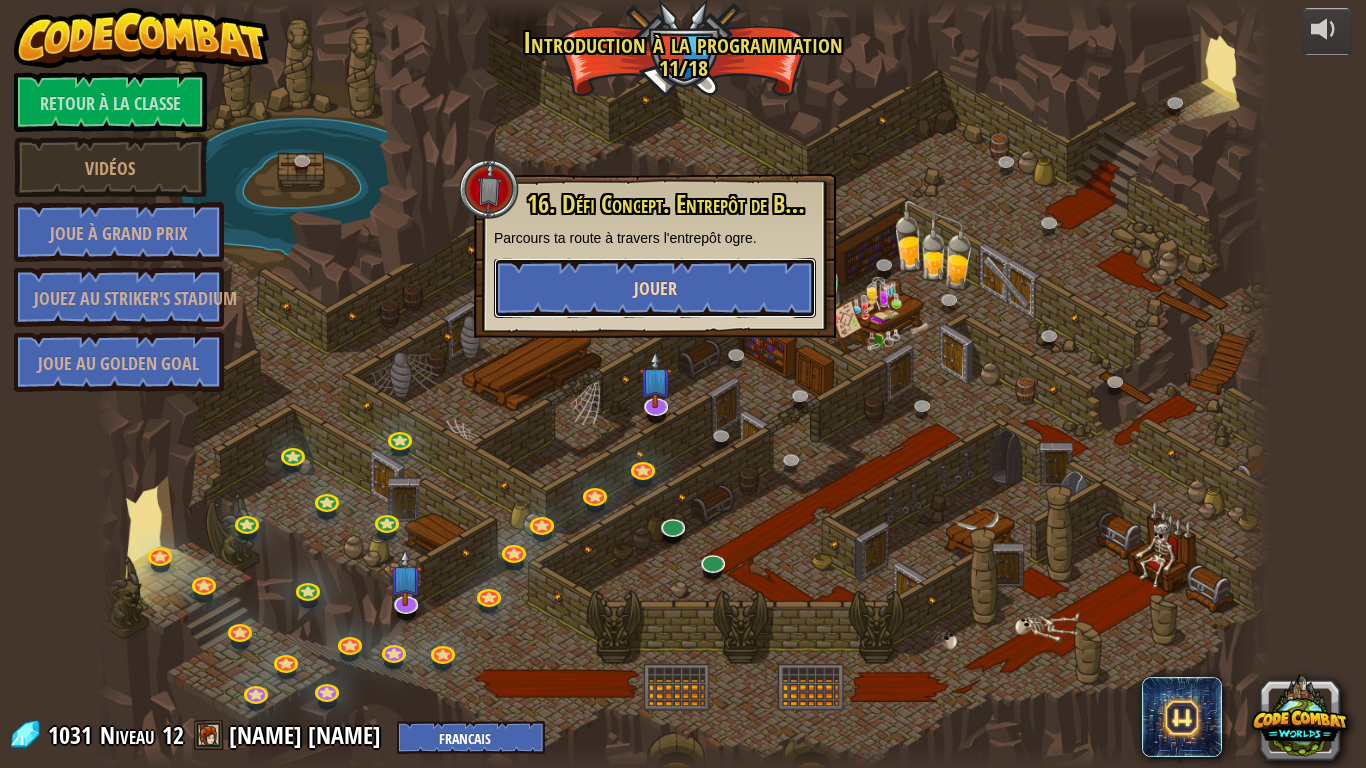 click on "Jouer" at bounding box center (655, 288) 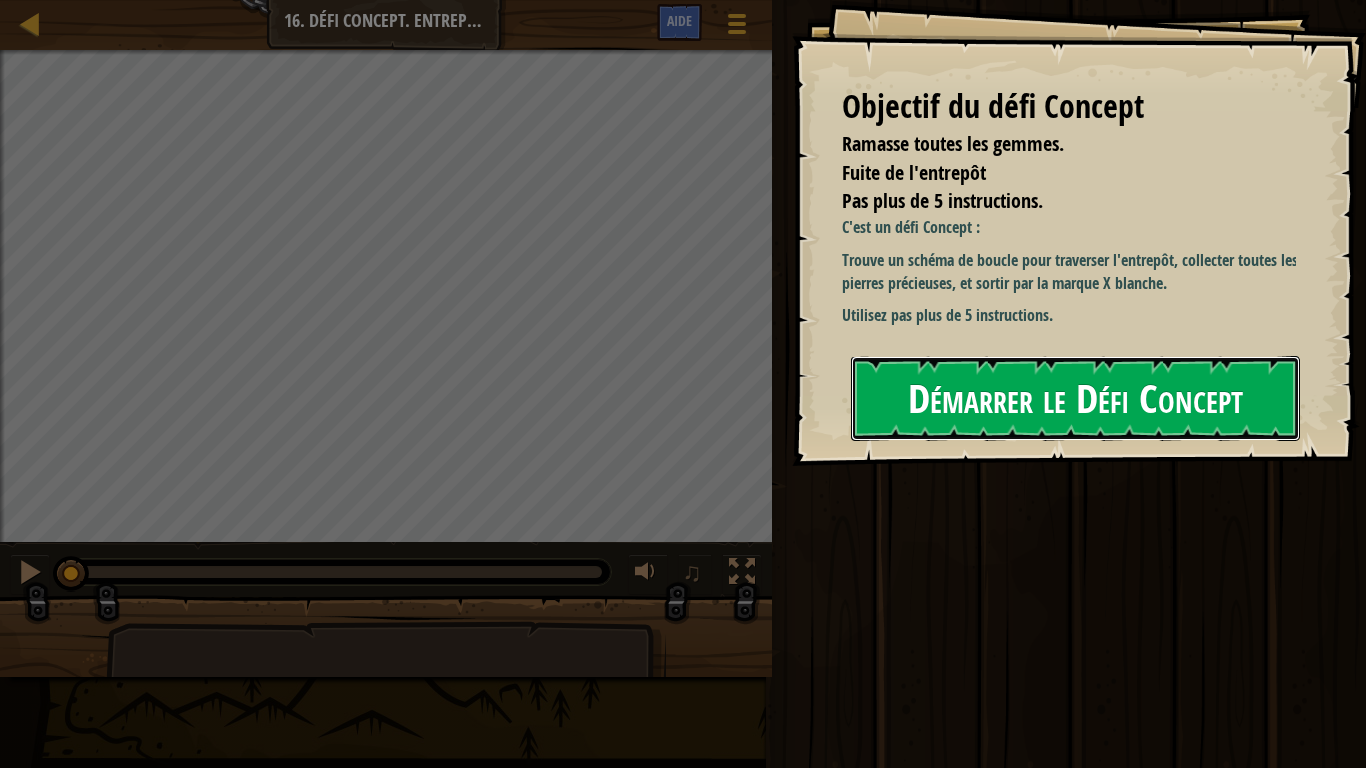 click on "Démarrer le Défi Concept" at bounding box center (1075, 398) 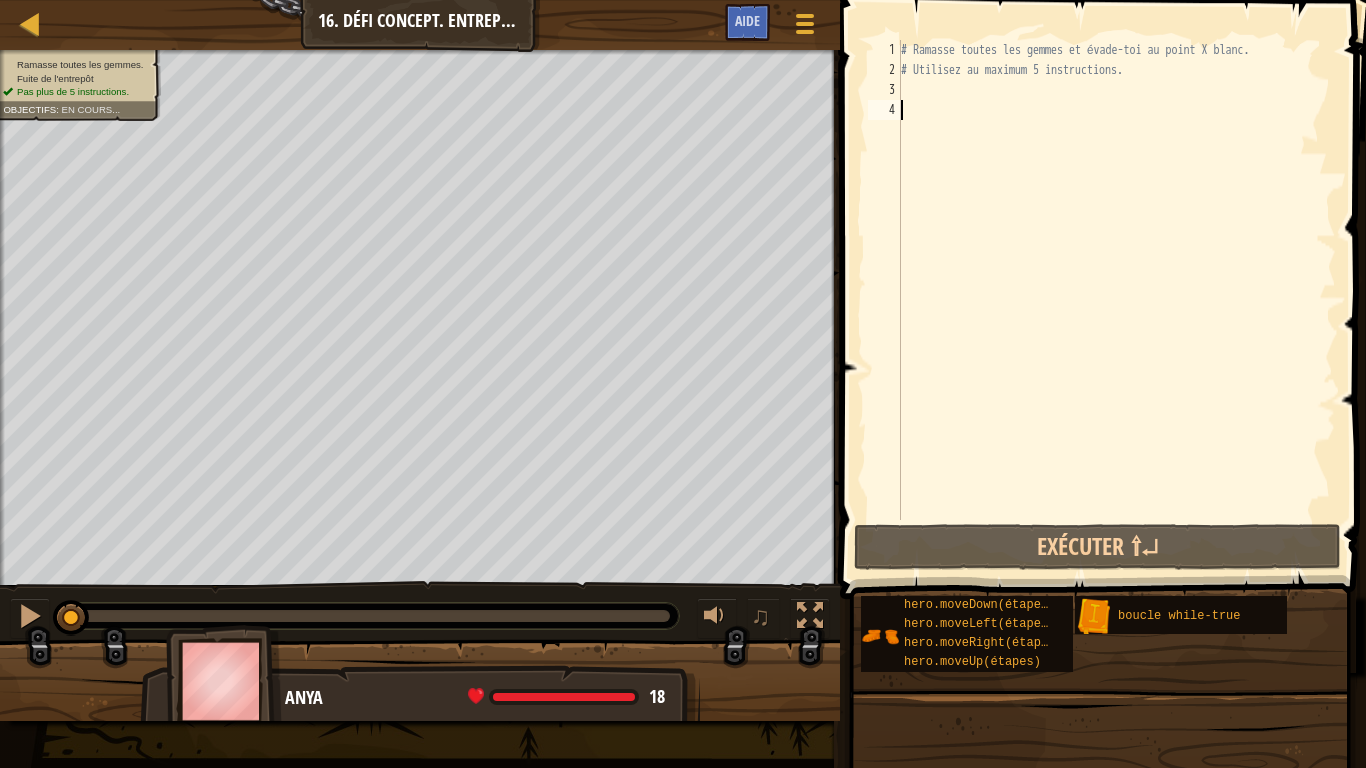 click on "# Ramasse toutes les gemmes et évade-toi au point X blanc. # Utilisez au maximum 5 instructions." at bounding box center [1116, 300] 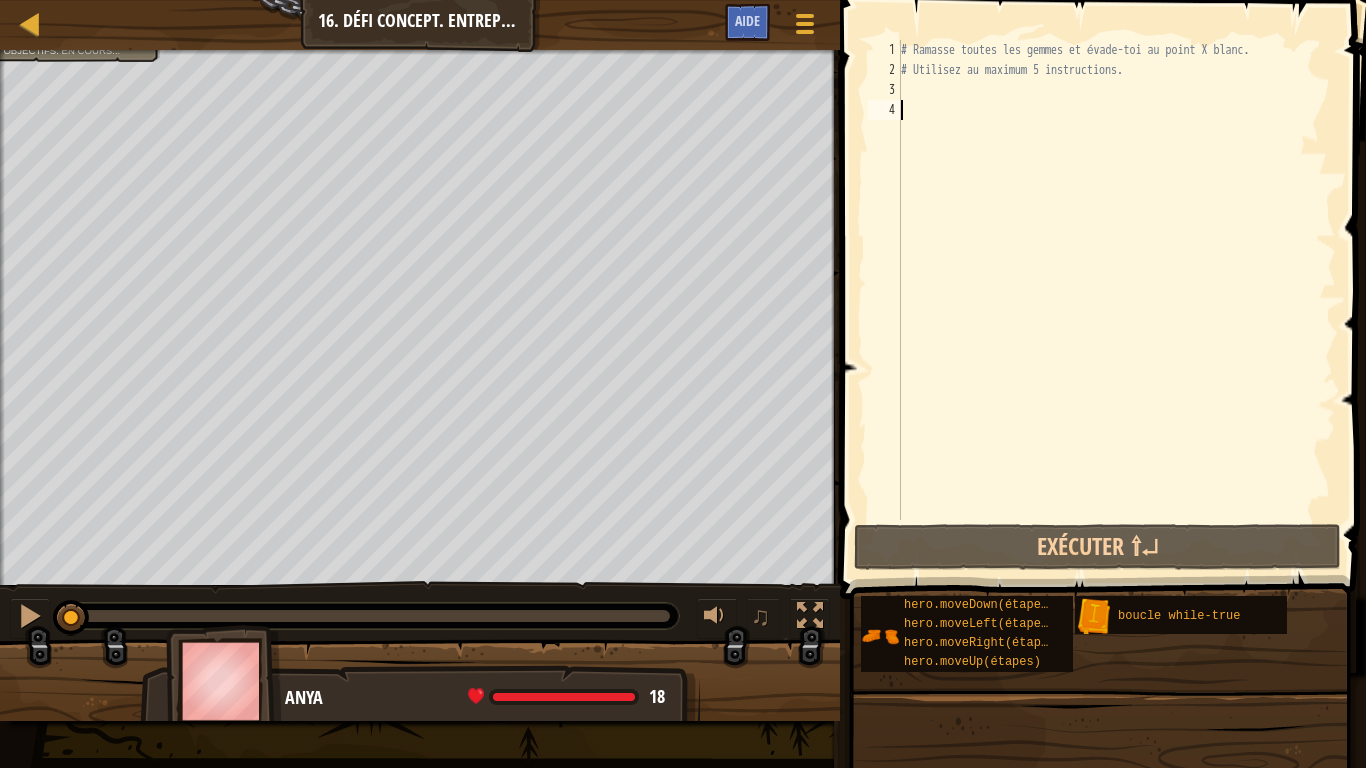 click on "# Ramasse toutes les gemmes et évade-toi au point X blanc. # Utilisez au maximum 5 instructions." at bounding box center [1116, 300] 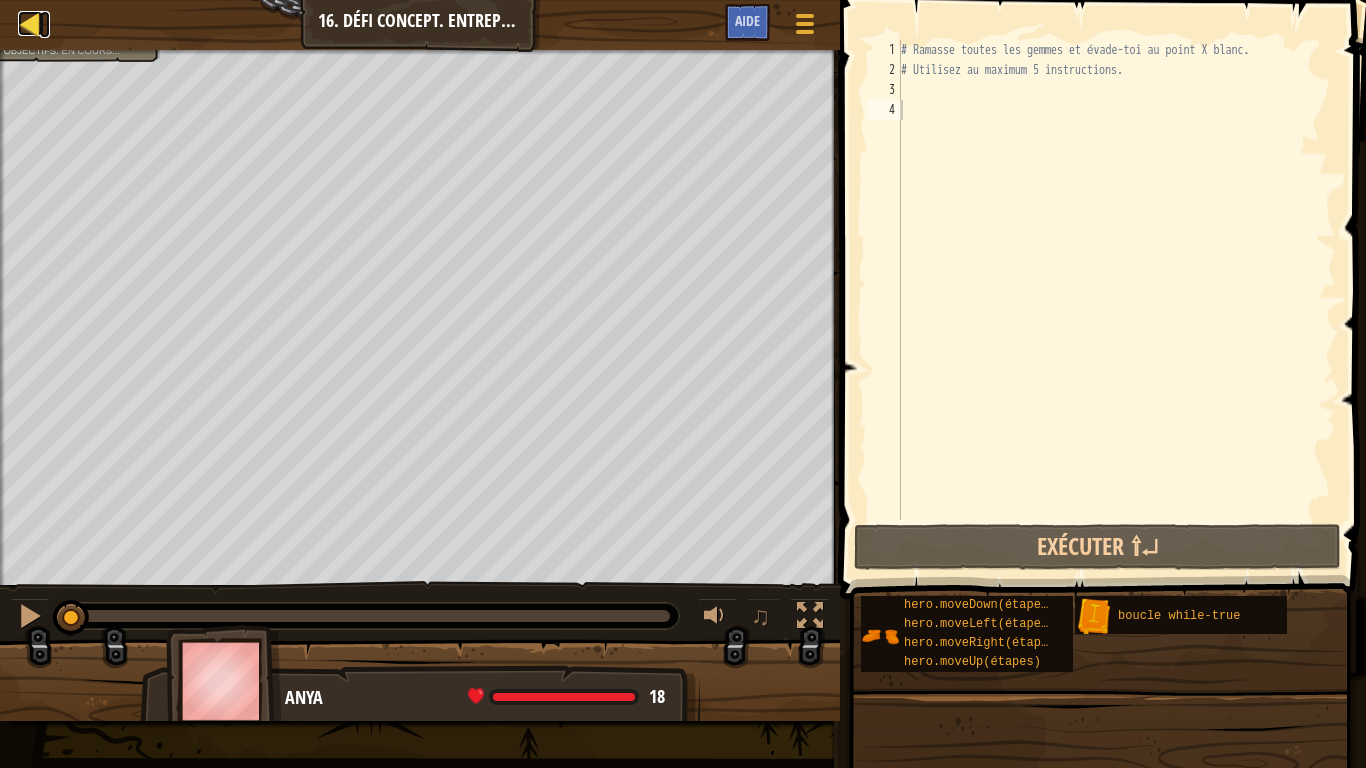 click at bounding box center (30, 23) 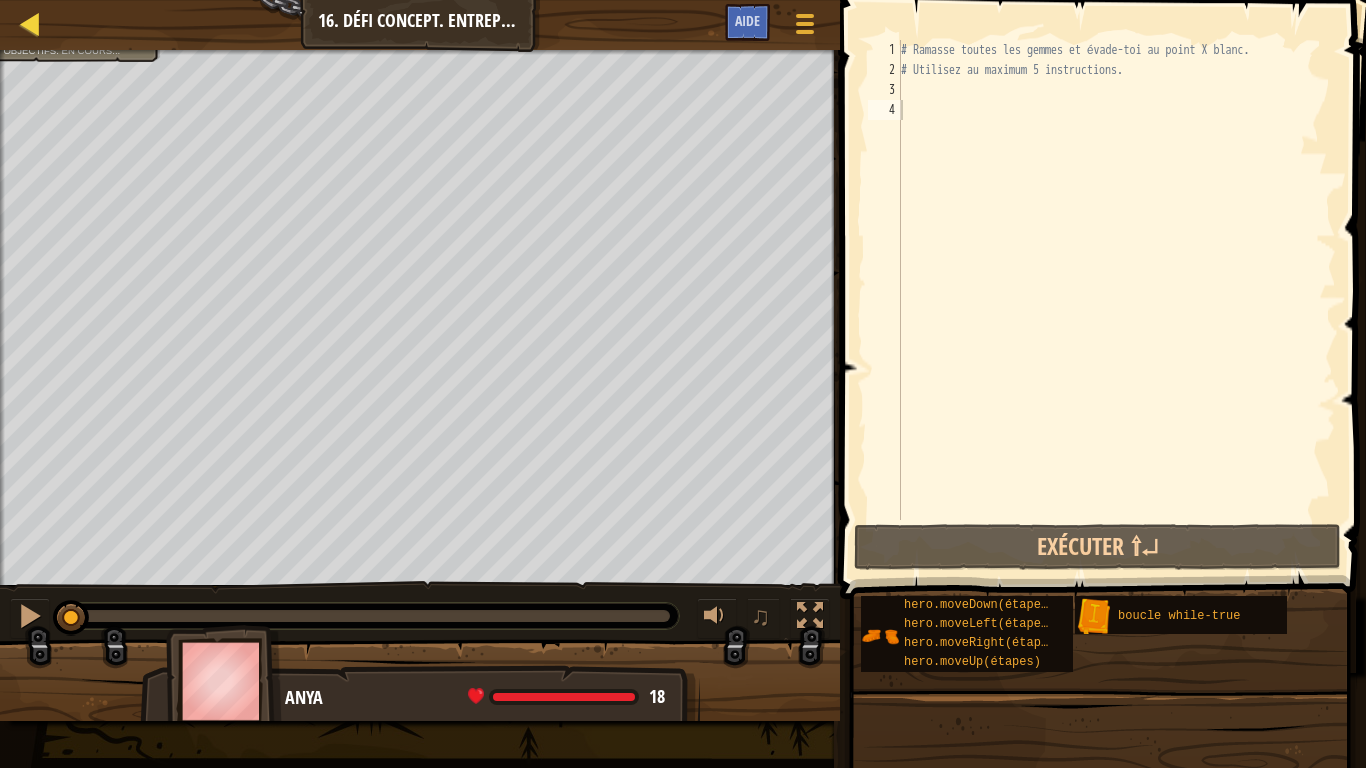 select on "fr" 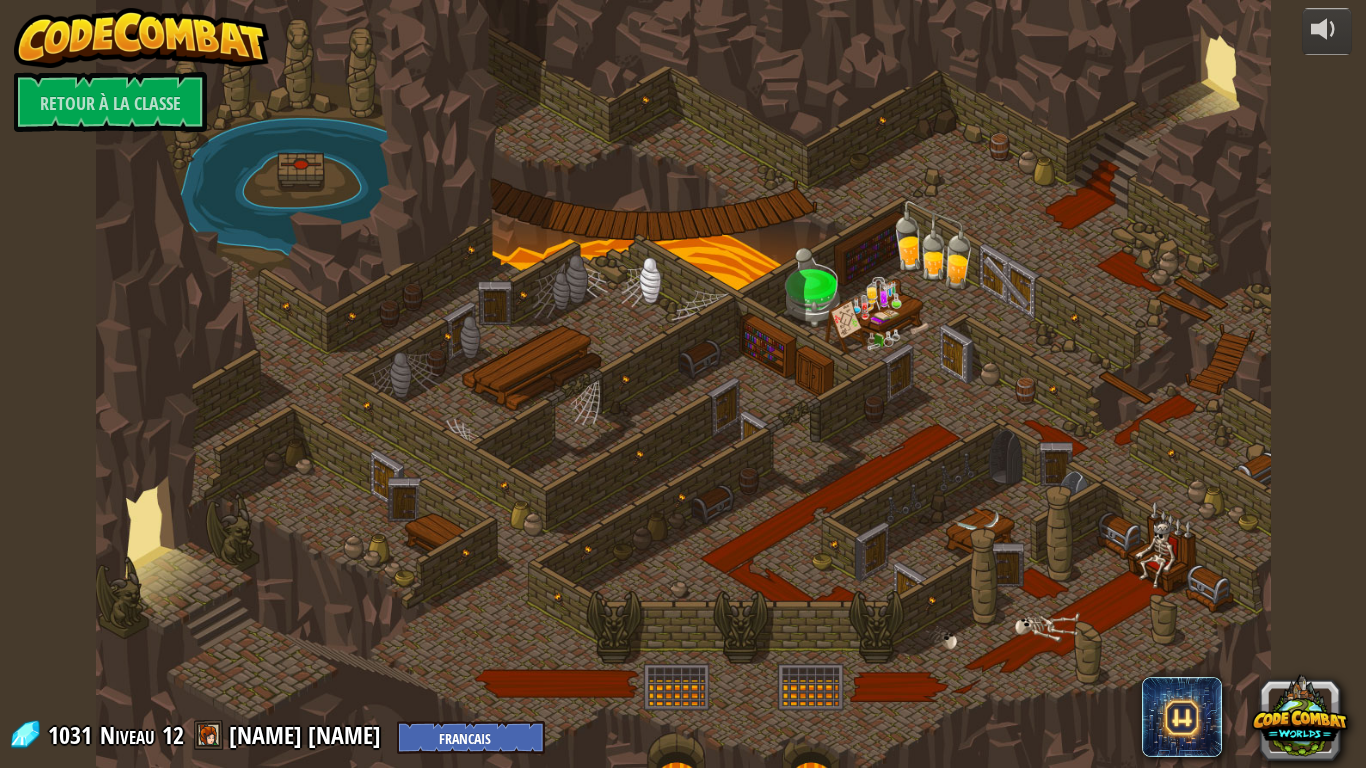 select on "fr" 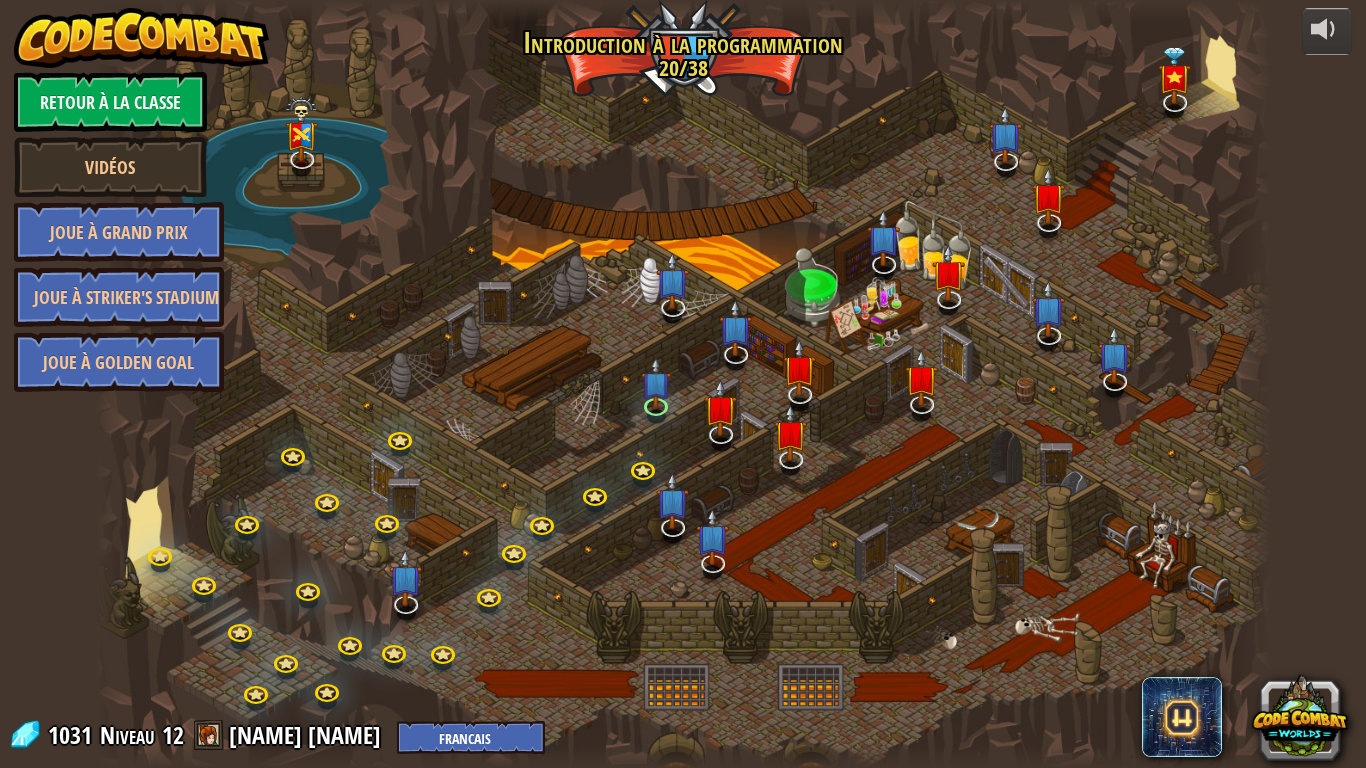 click at bounding box center (683, 384) 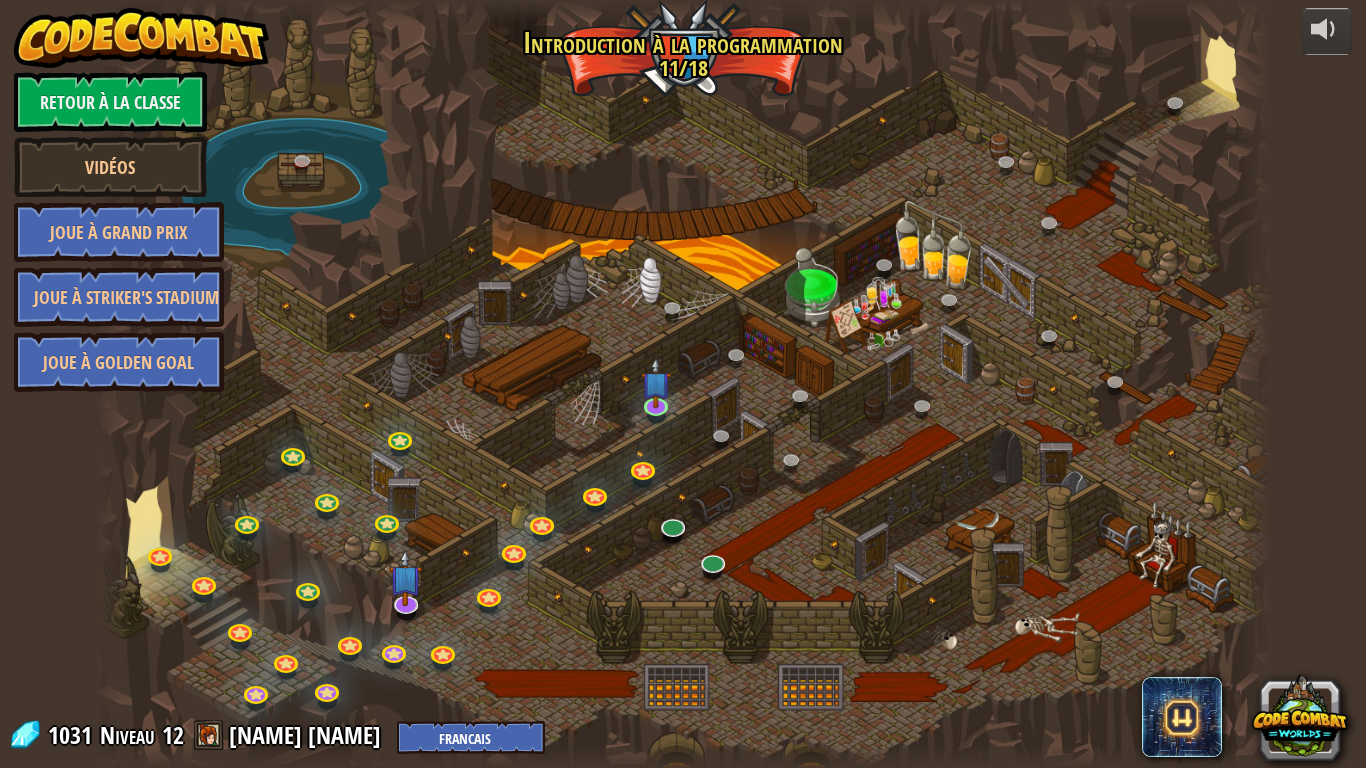 select on "fr" 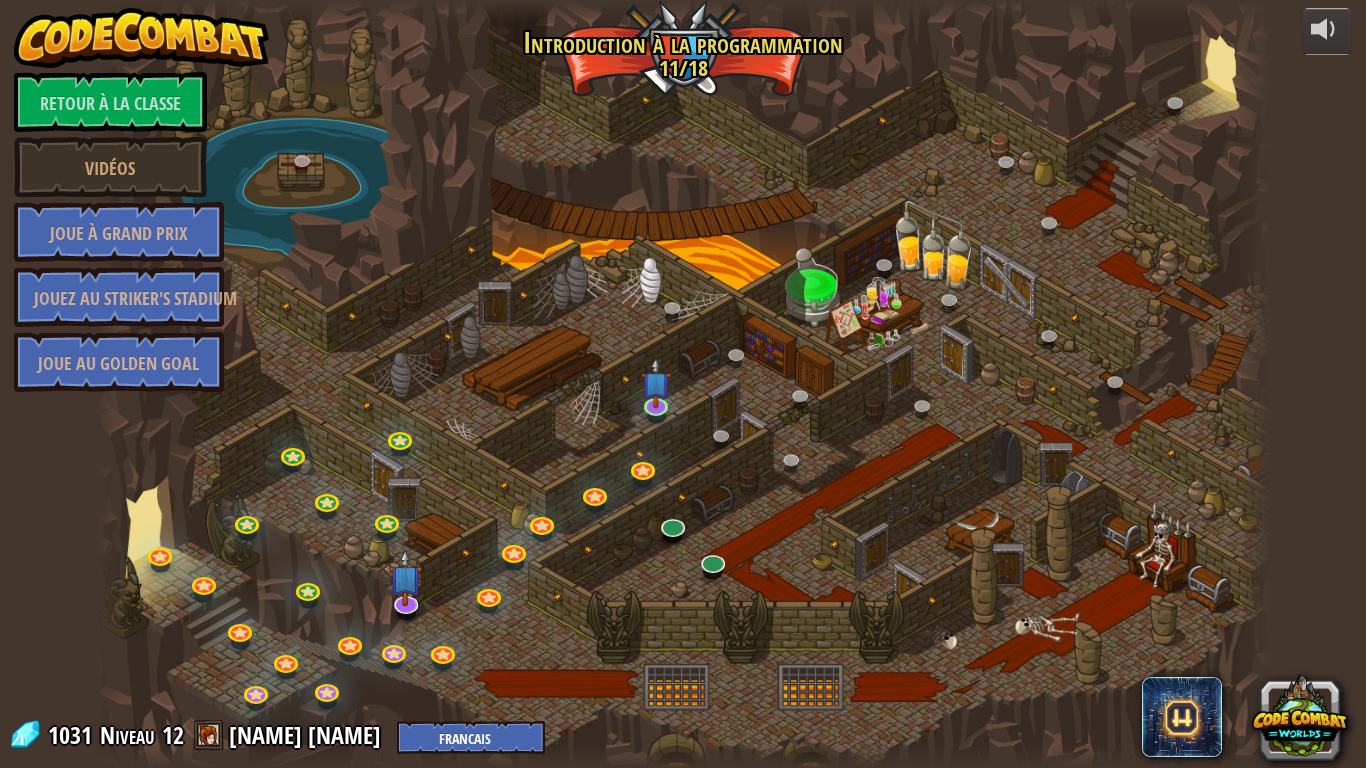 click at bounding box center [683, 384] 